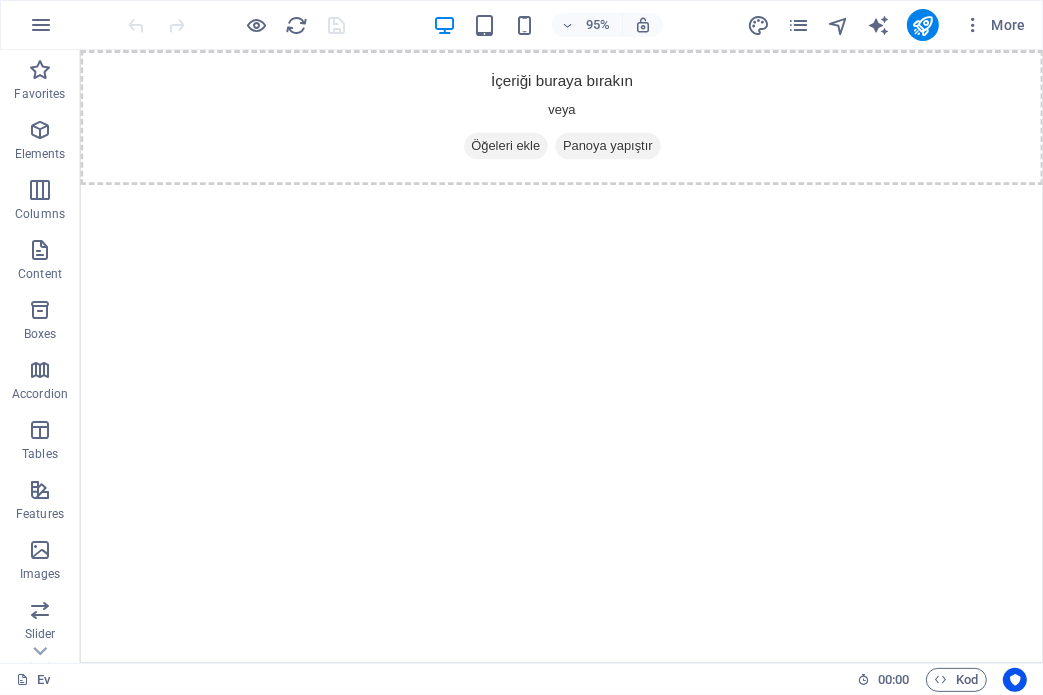 scroll, scrollTop: 0, scrollLeft: 0, axis: both 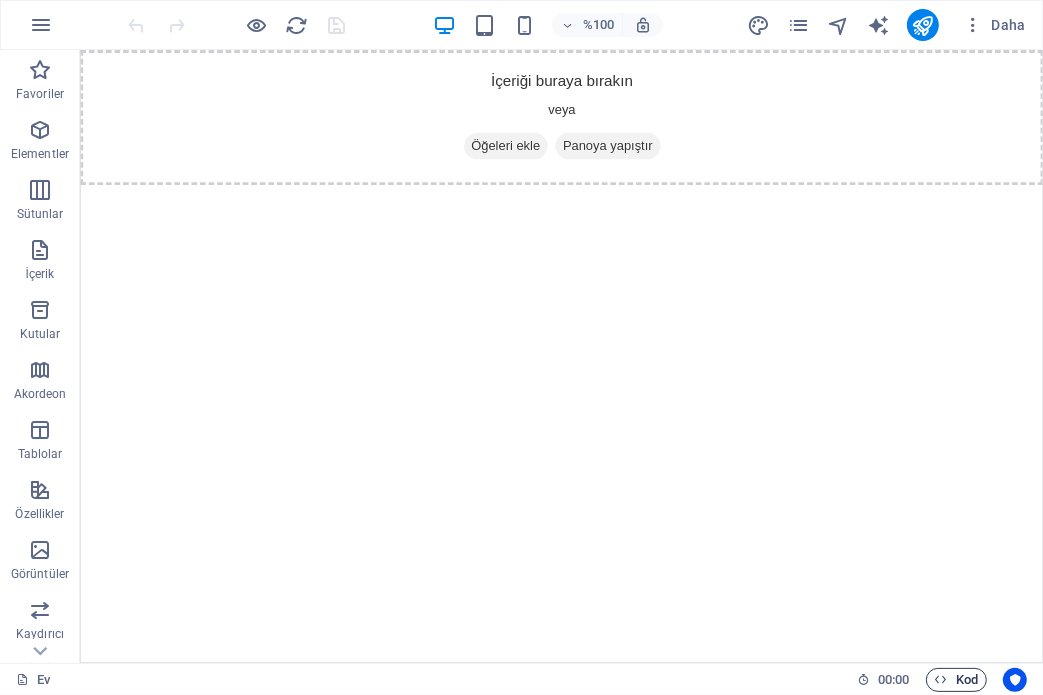 click on "Kod" at bounding box center [967, 679] 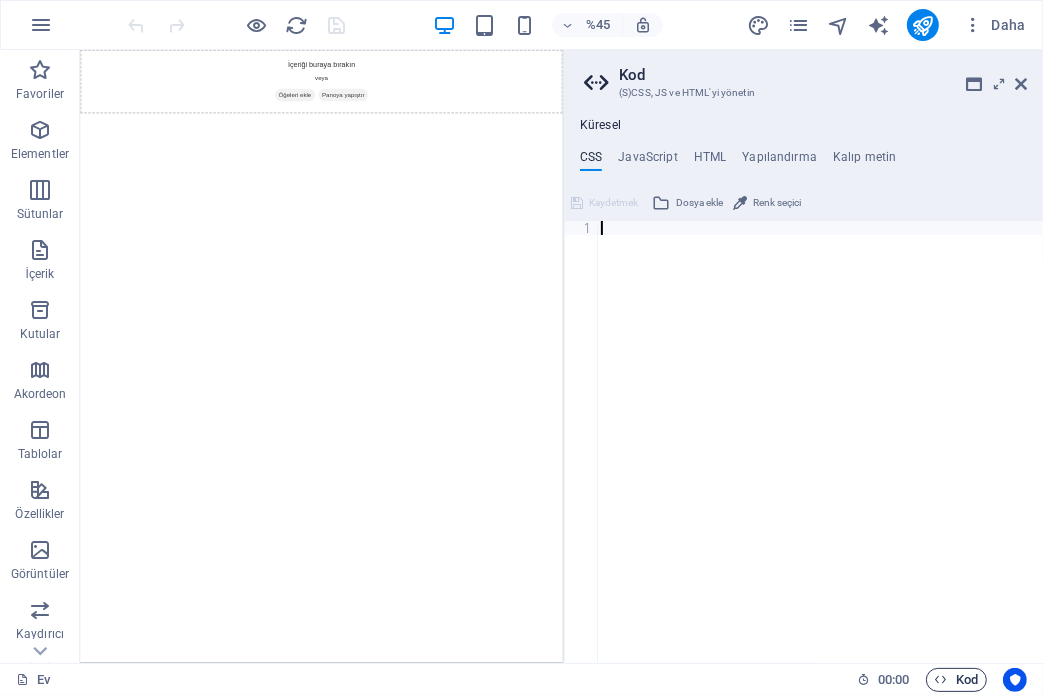 click on "Kod" at bounding box center (967, 679) 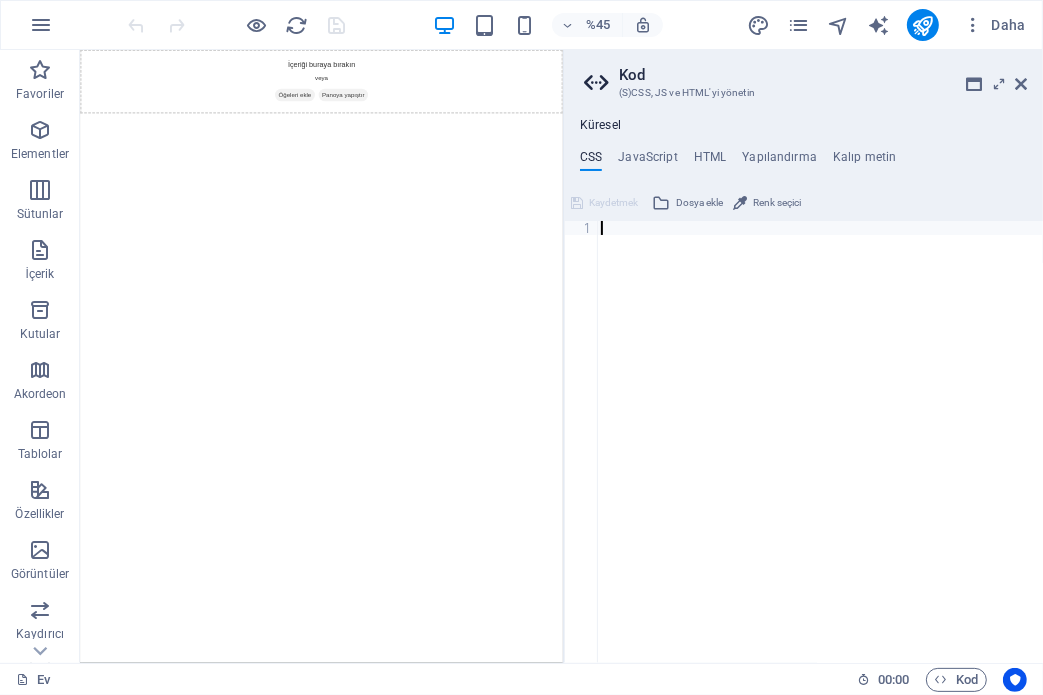 click at bounding box center (820, 456) 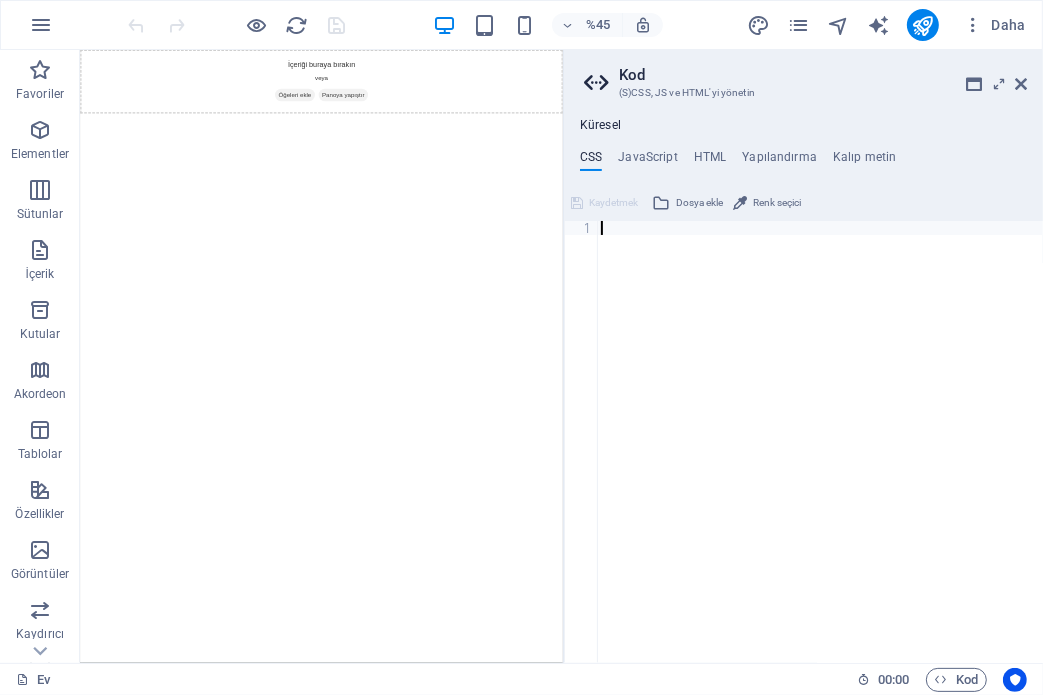 click on "Renk seçici" at bounding box center [777, 202] 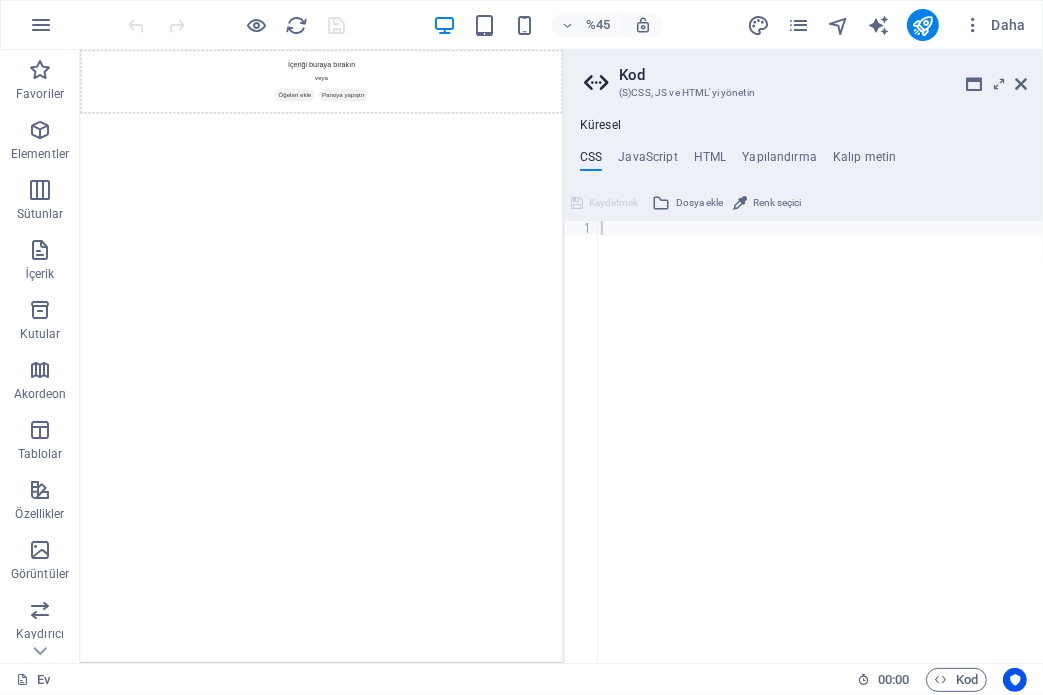 click on "Renk seçici" at bounding box center [777, 202] 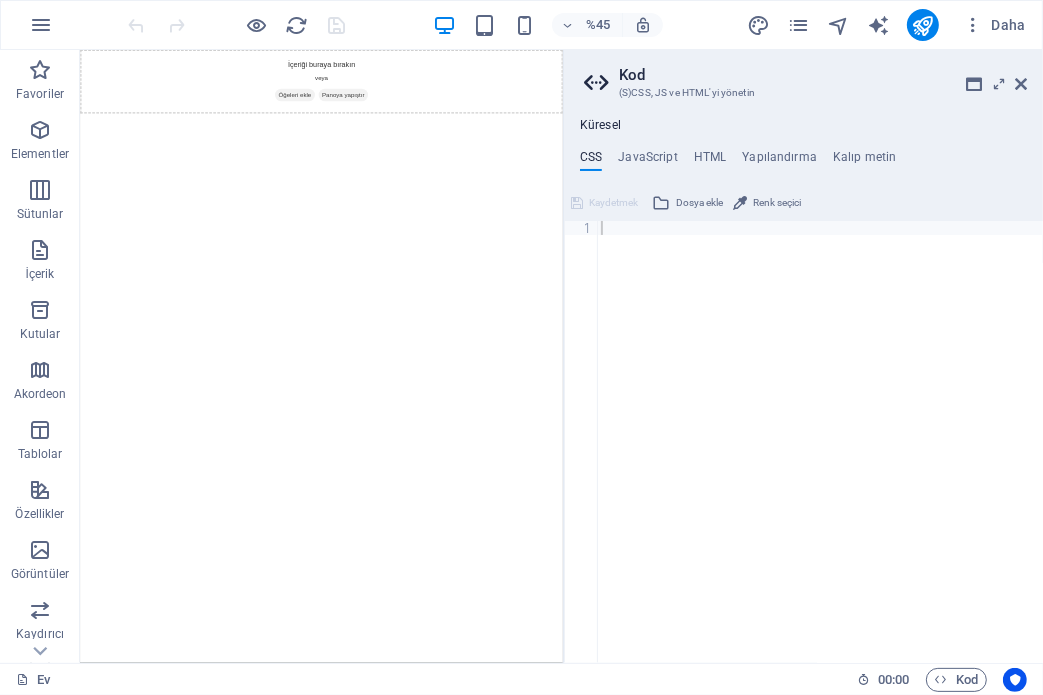 click at bounding box center [820, 456] 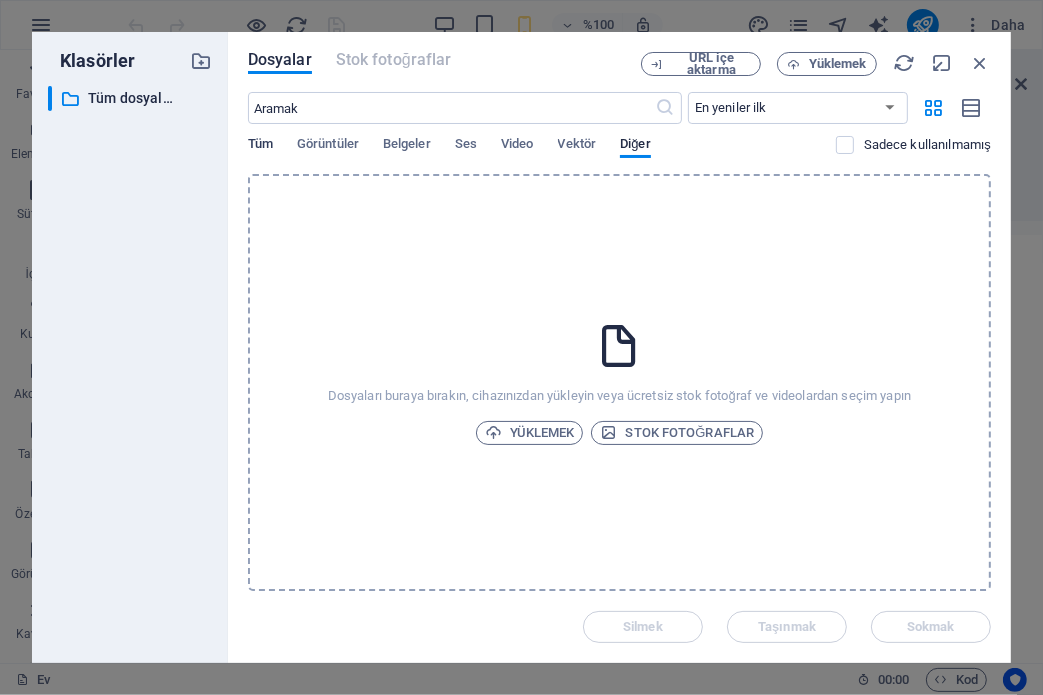 click on "Tüm" at bounding box center [260, 143] 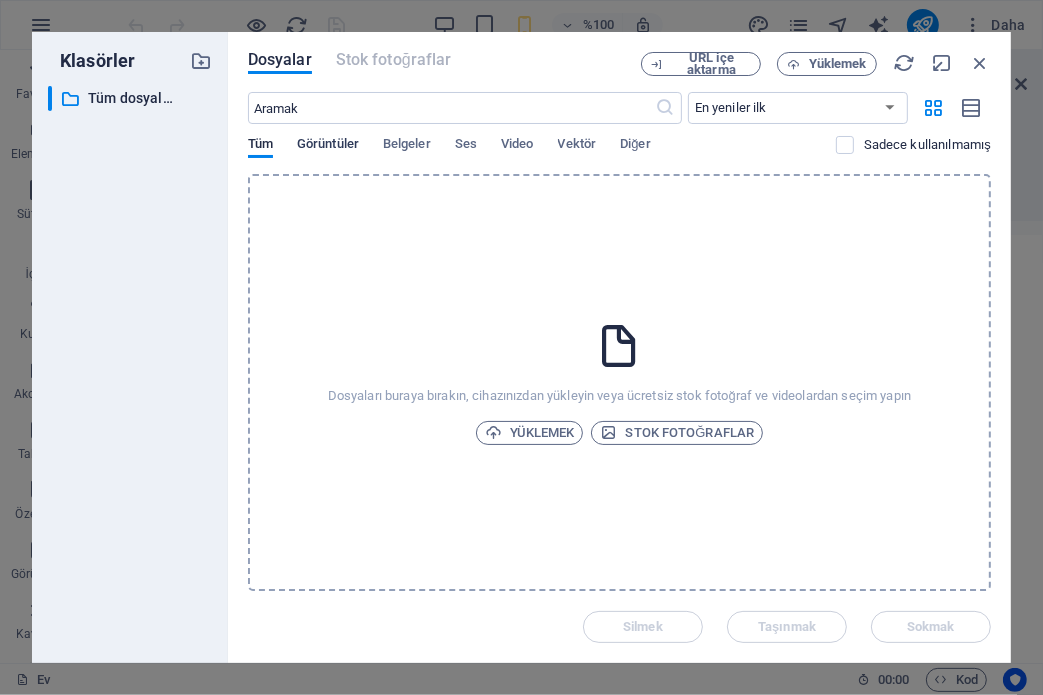 click on "Görüntüler" at bounding box center [328, 143] 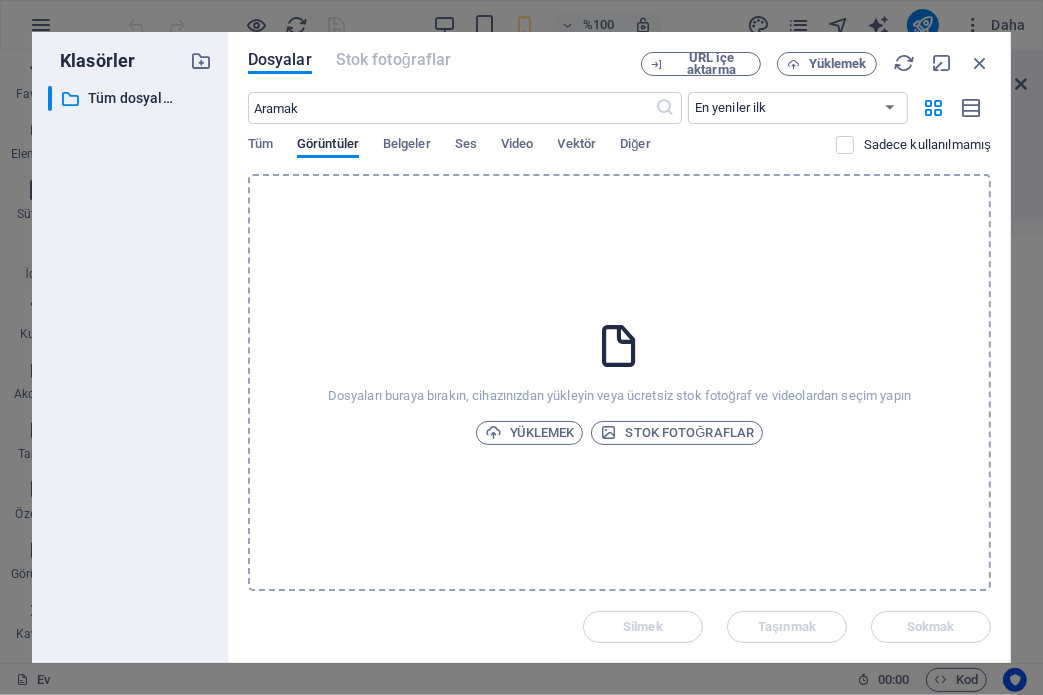 drag, startPoint x: 376, startPoint y: 143, endPoint x: 423, endPoint y: 148, distance: 47.26521 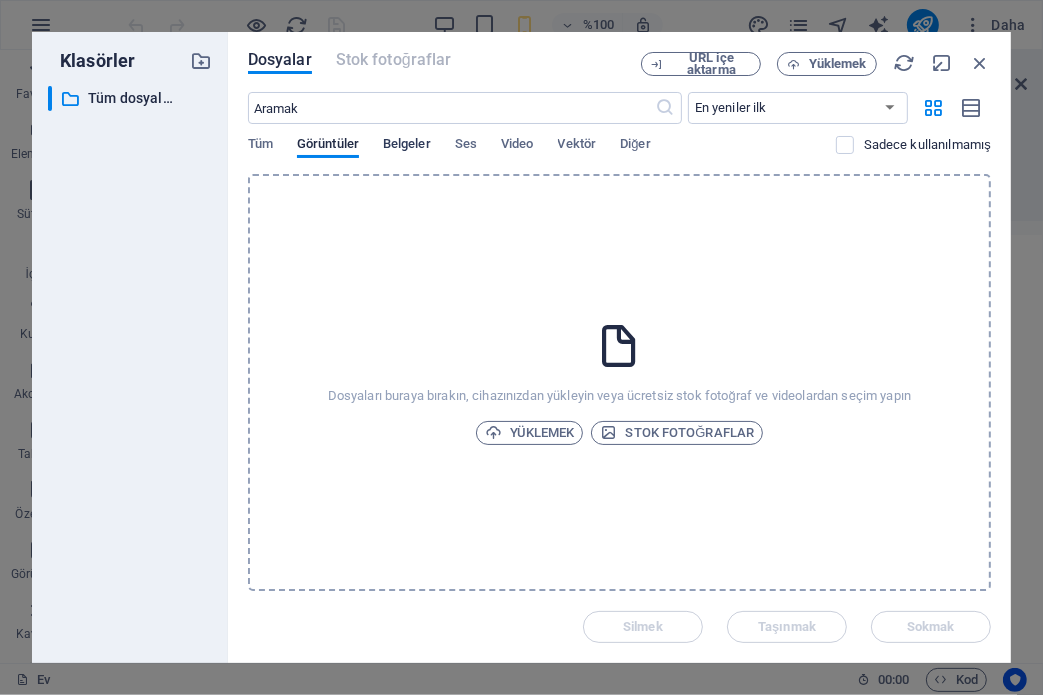 click on "Tüm Görüntüler Belgeler Ses Video Vektör Diğer" at bounding box center [542, 155] 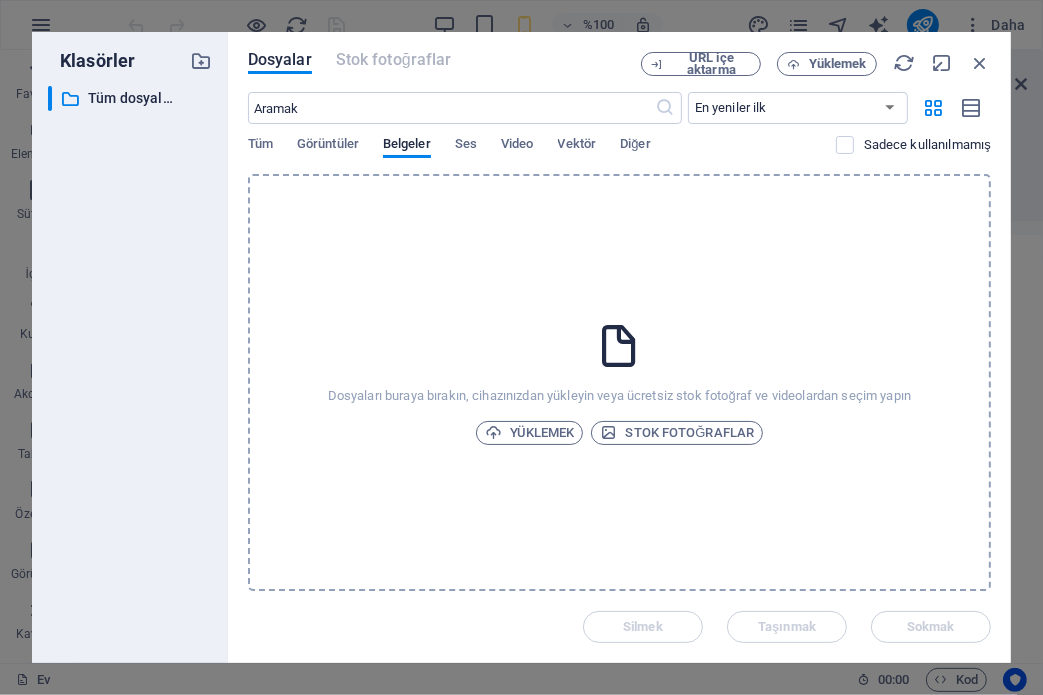 click on "Tüm Görüntüler Belgeler Ses Video Vektör Diğer" at bounding box center [542, 155] 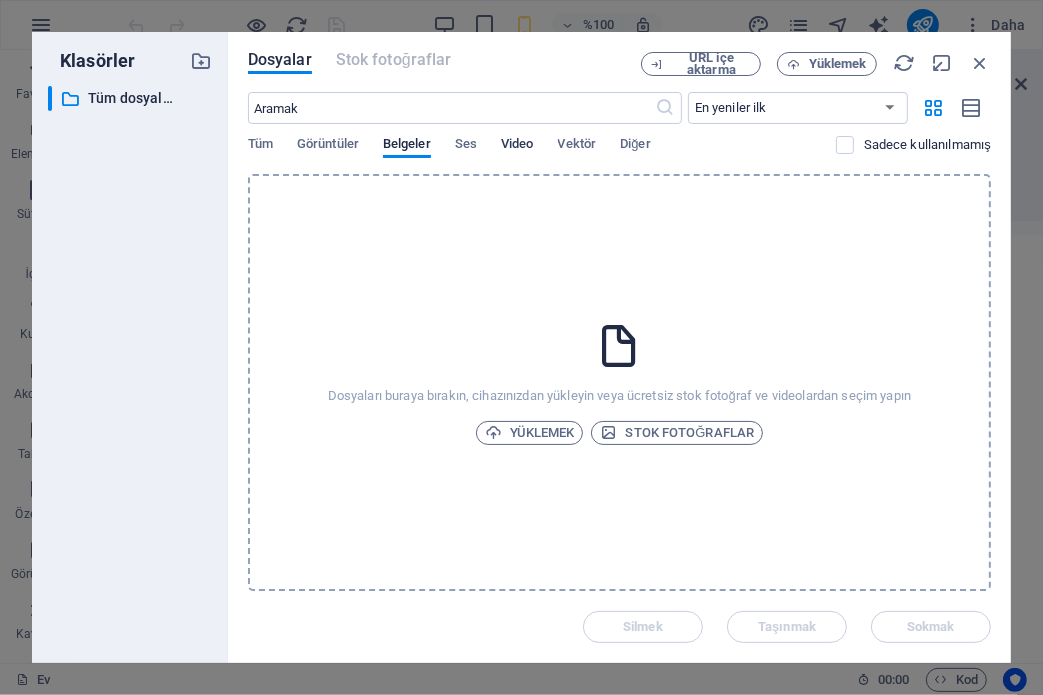 click on "Video" at bounding box center [517, 143] 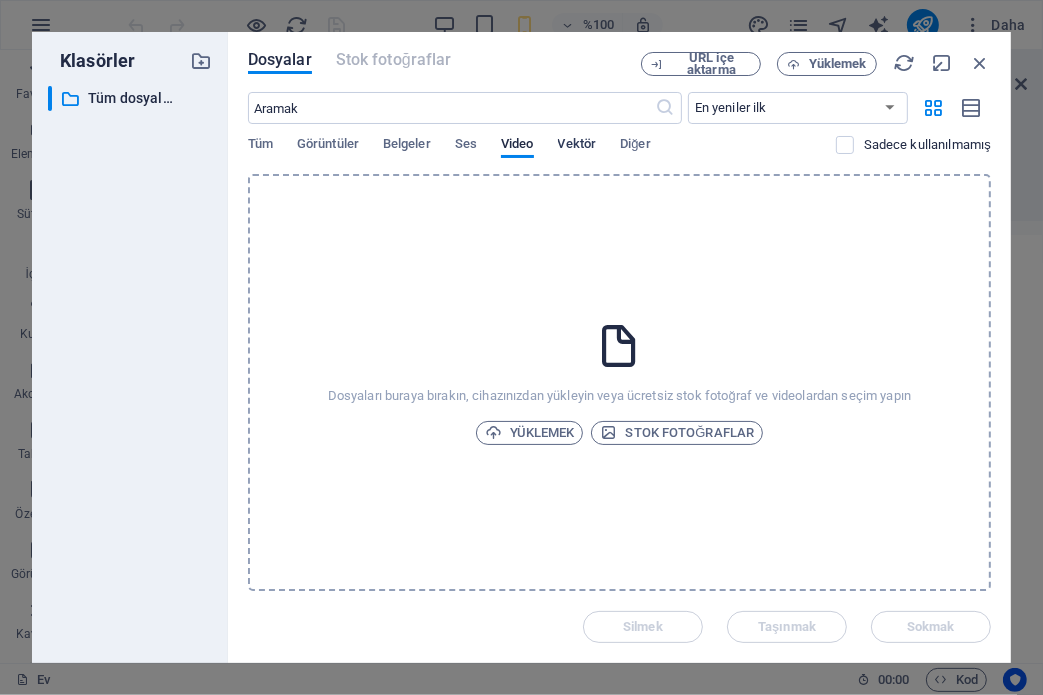click on "Vektör" at bounding box center [577, 143] 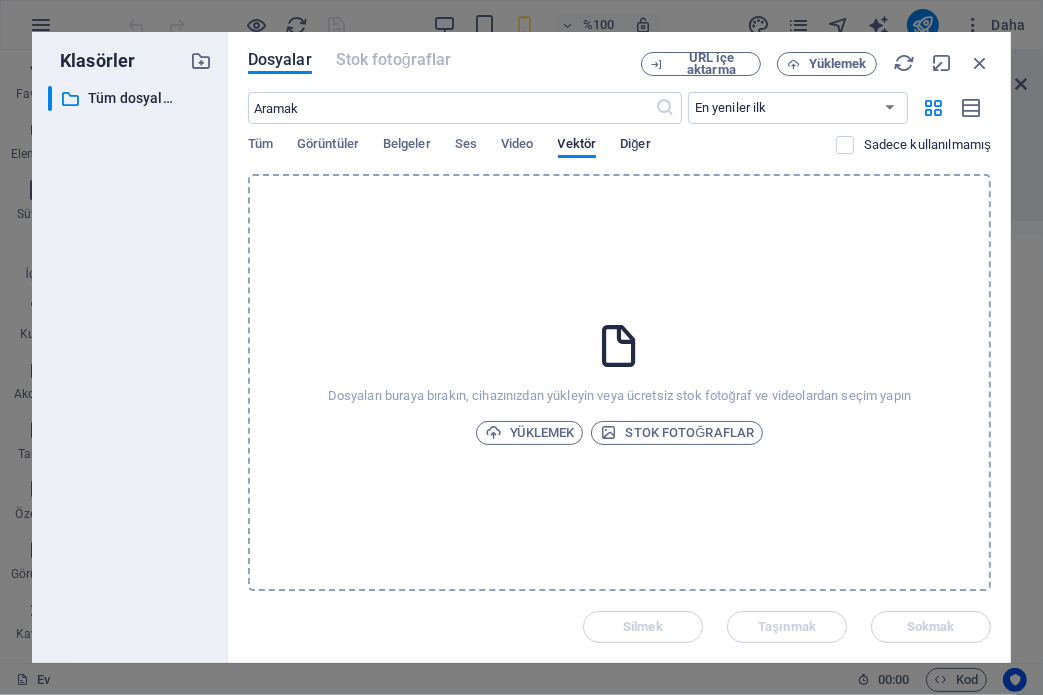 click on "Diğer" at bounding box center [635, 143] 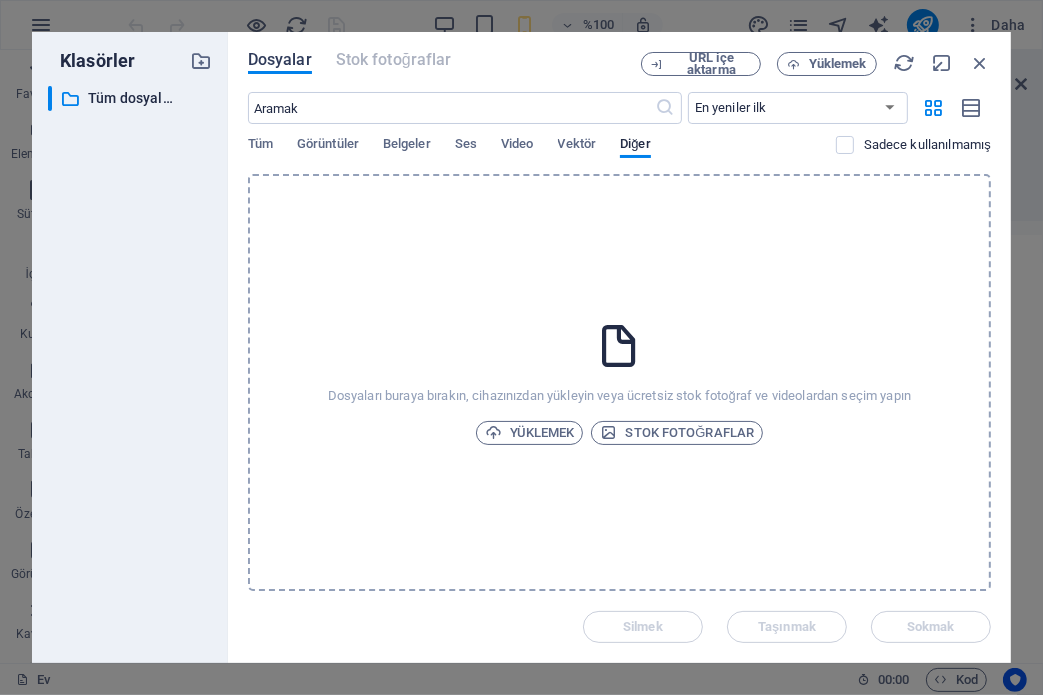 click on "Dosyalar" at bounding box center [280, 59] 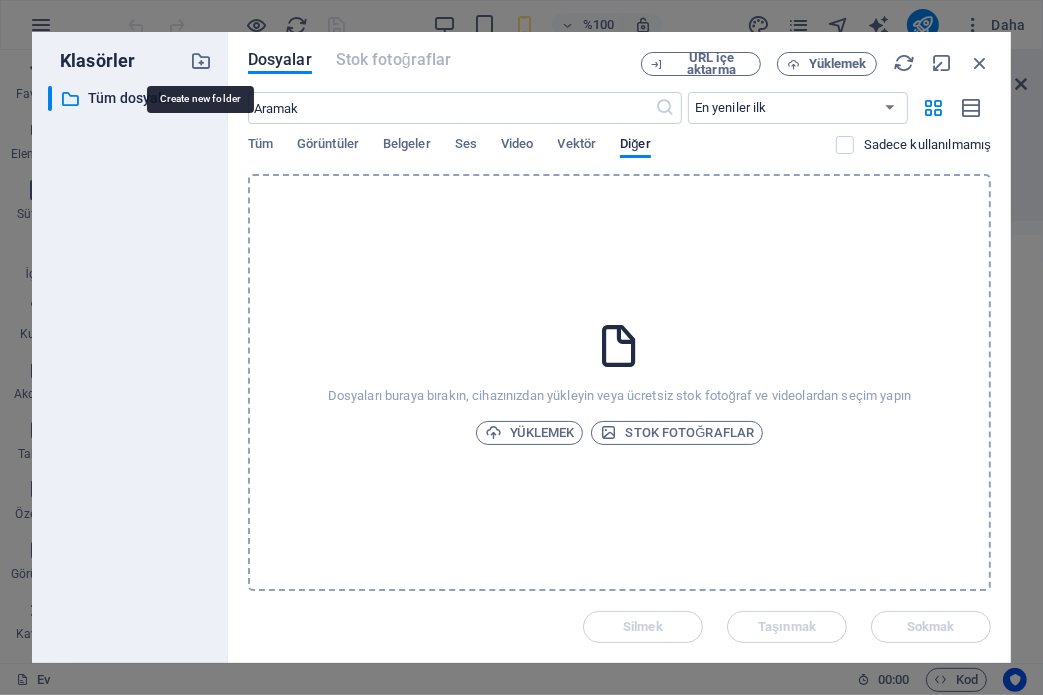 click at bounding box center (201, 61) 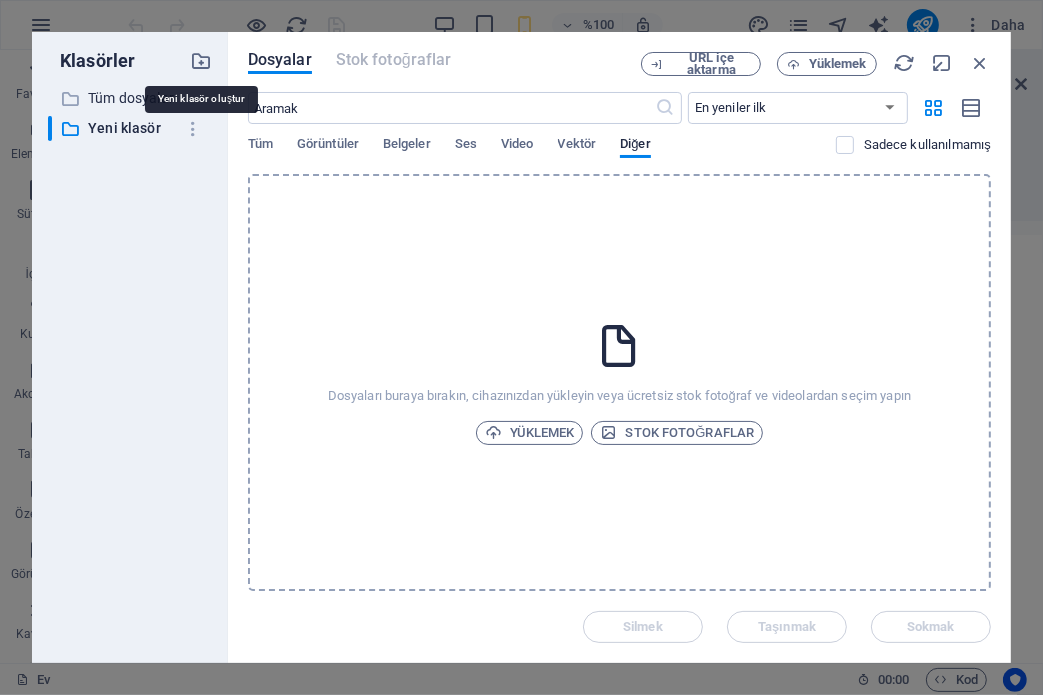click at bounding box center (201, 61) 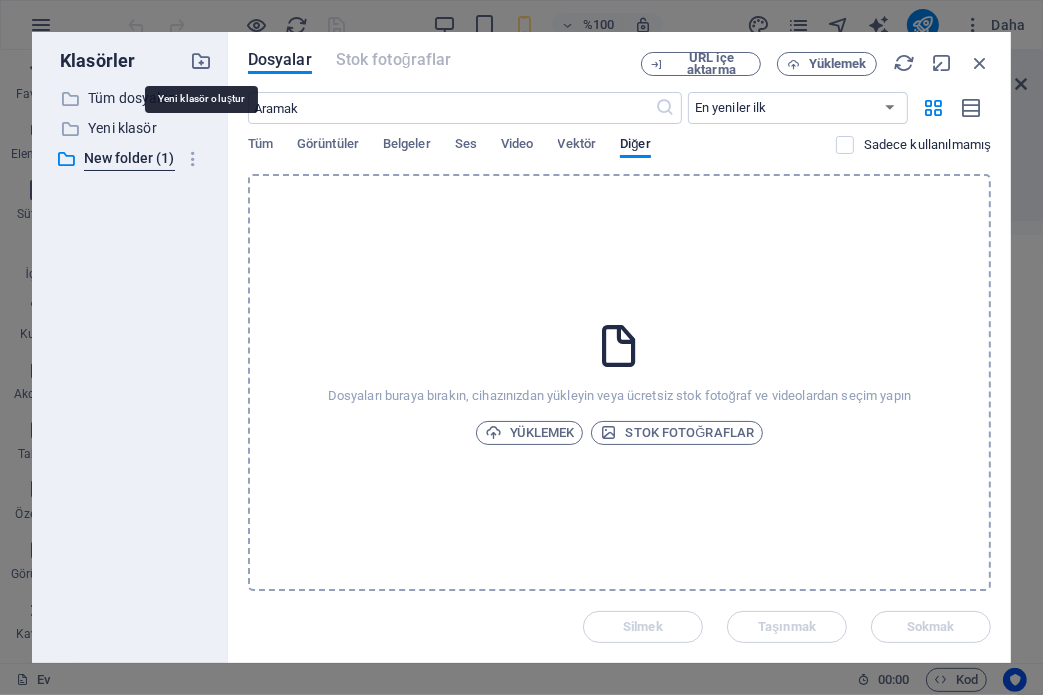 click at bounding box center (201, 61) 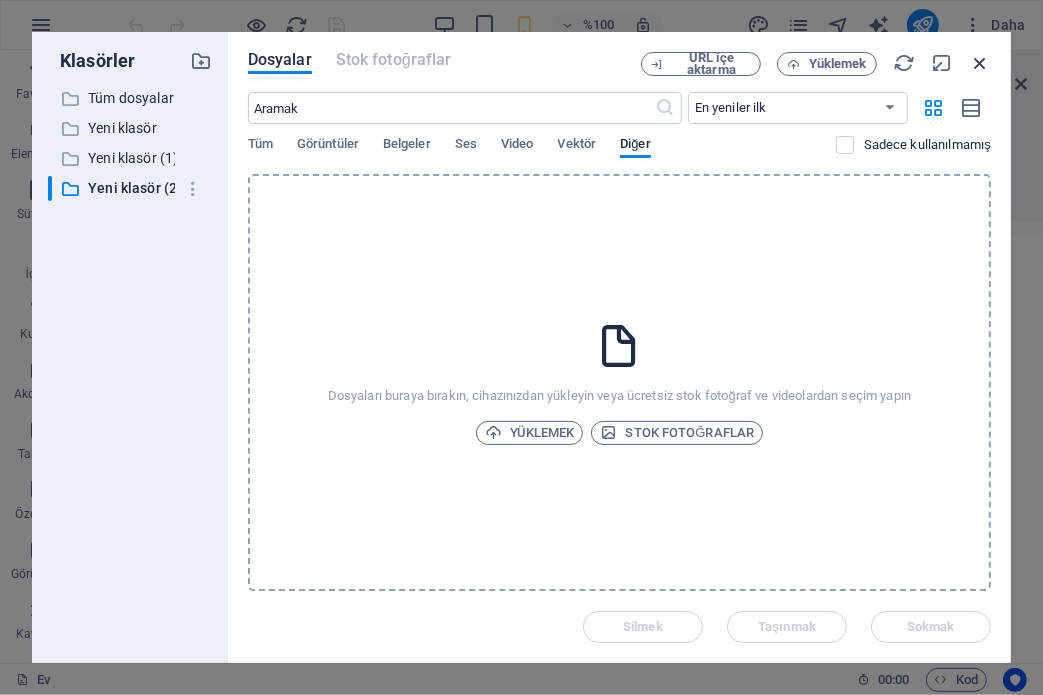 click on "URL içe aktarma Yüklemek" at bounding box center (816, 64) 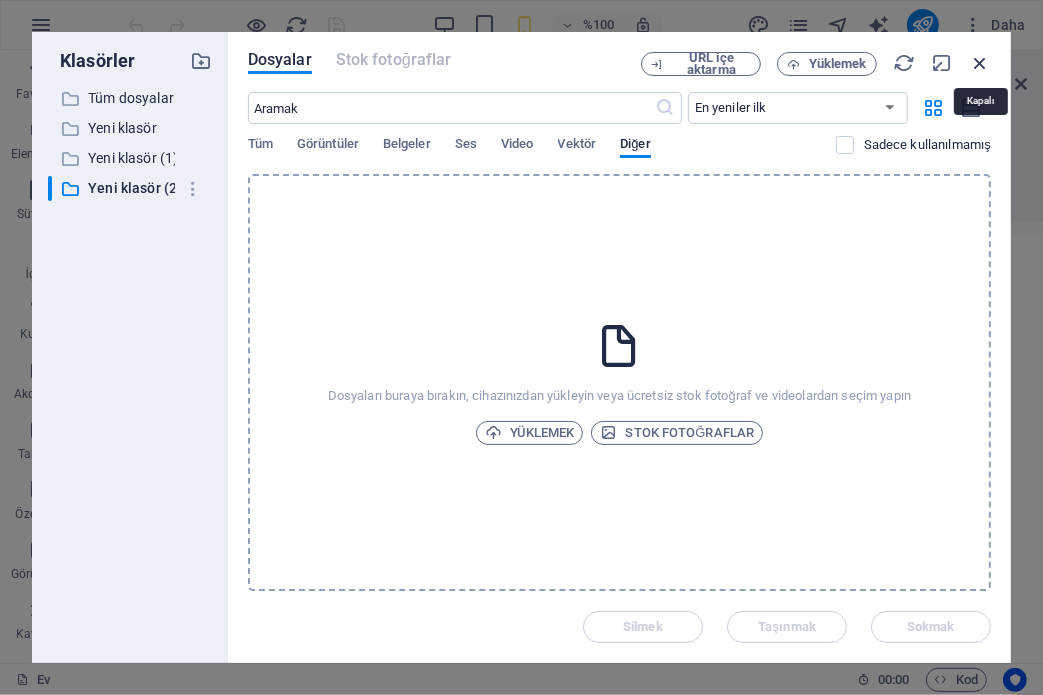 click at bounding box center [980, 63] 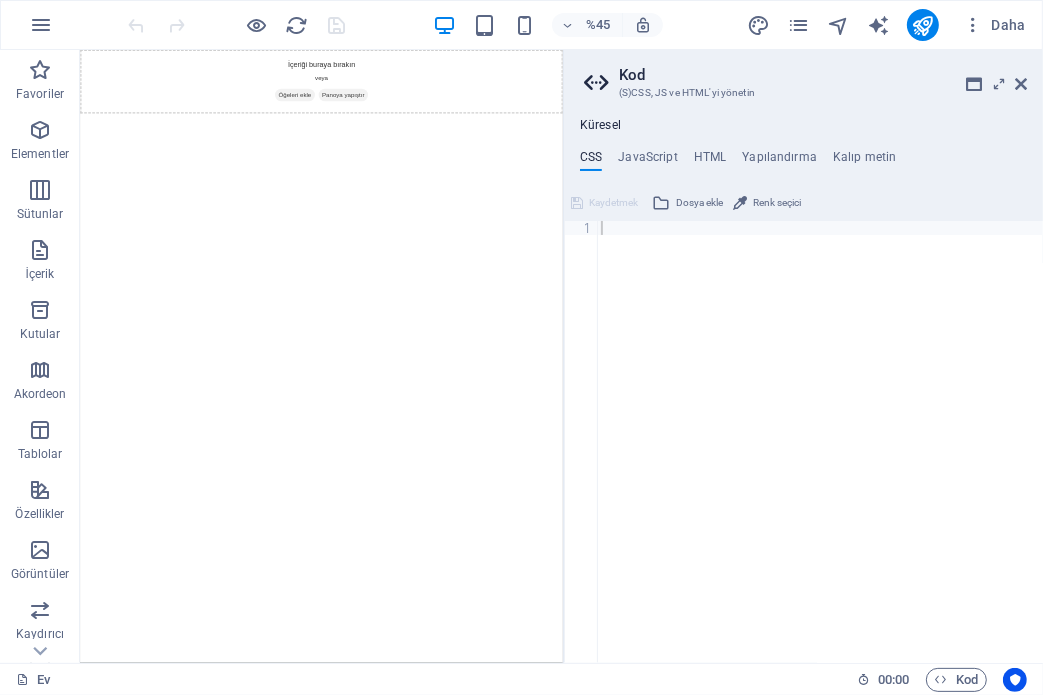click on "Dosya ekle" at bounding box center (699, 202) 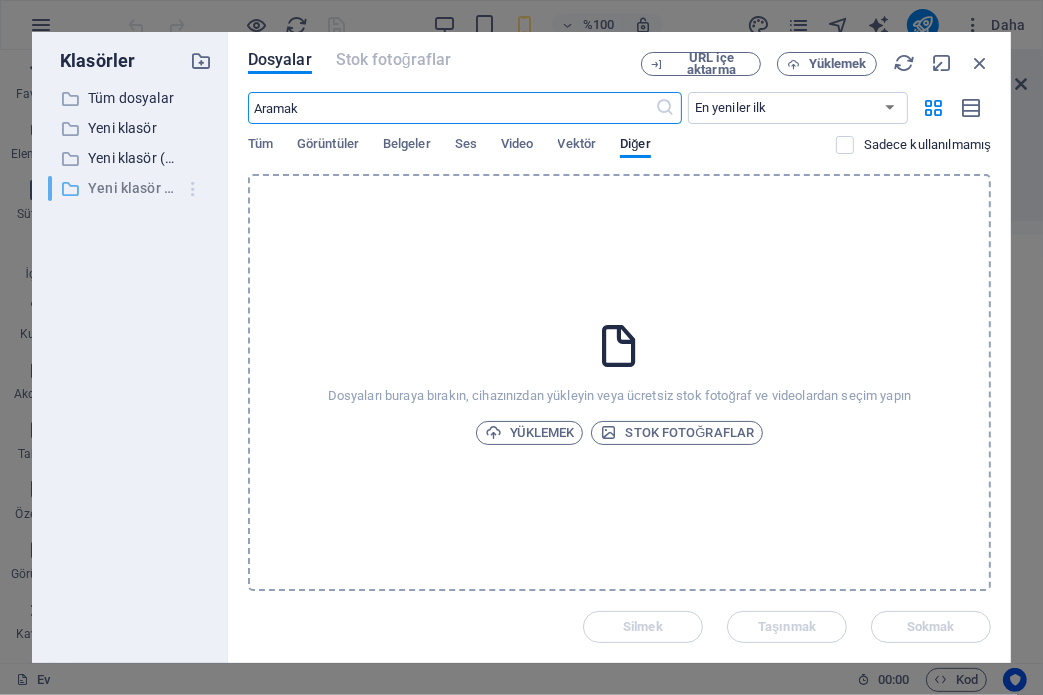 click at bounding box center (193, 189) 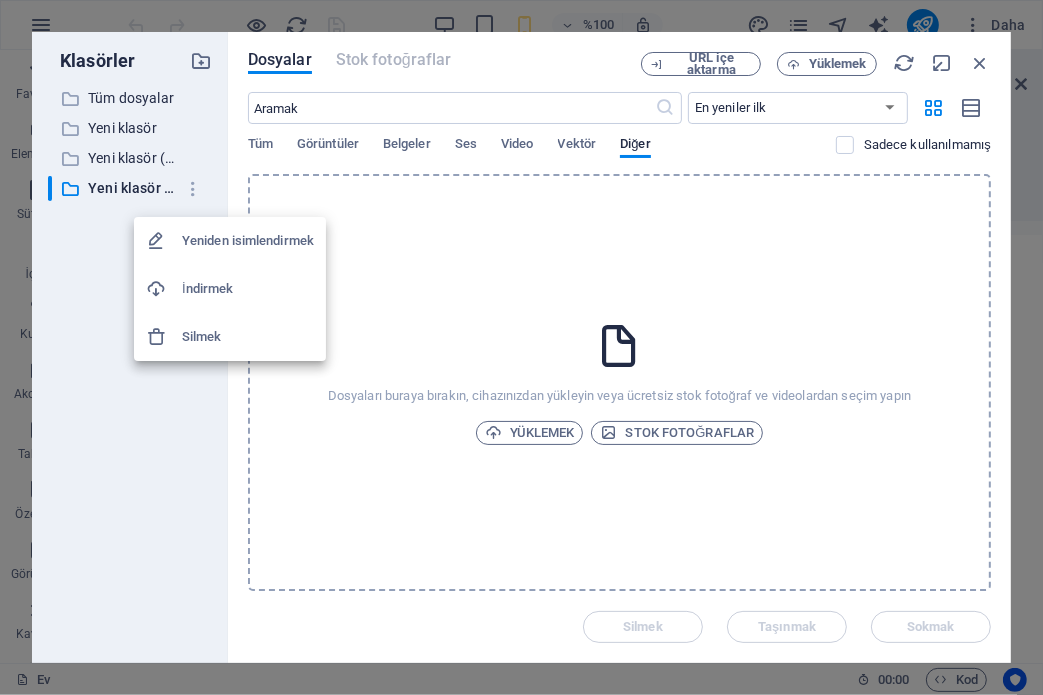 click on "Silmek" at bounding box center (202, 336) 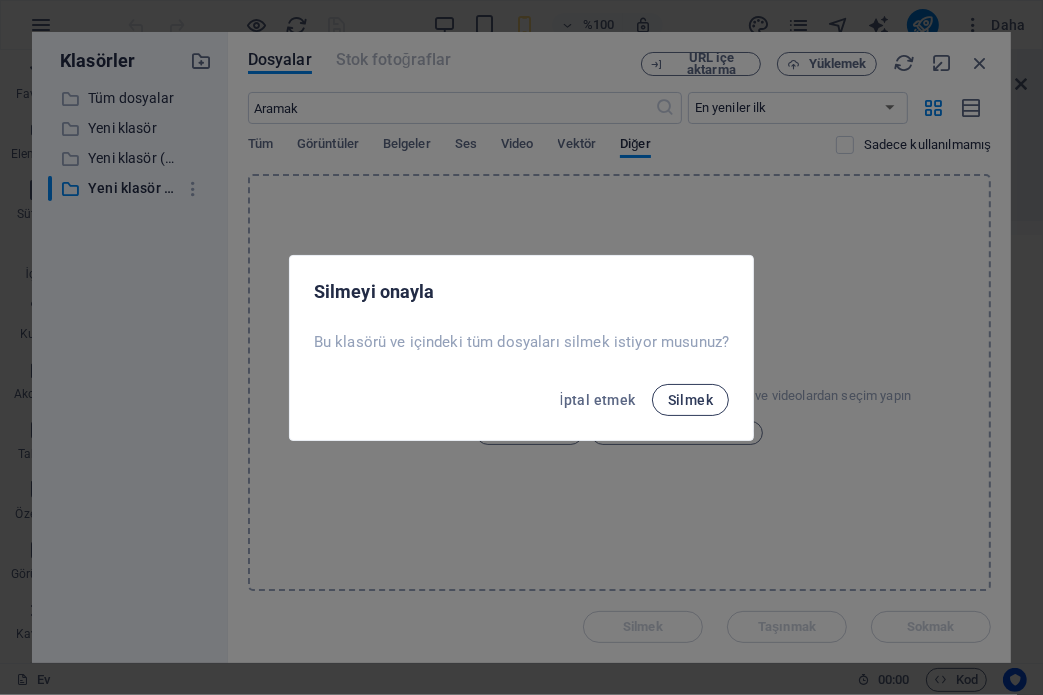 click on "Silmek" at bounding box center (690, 400) 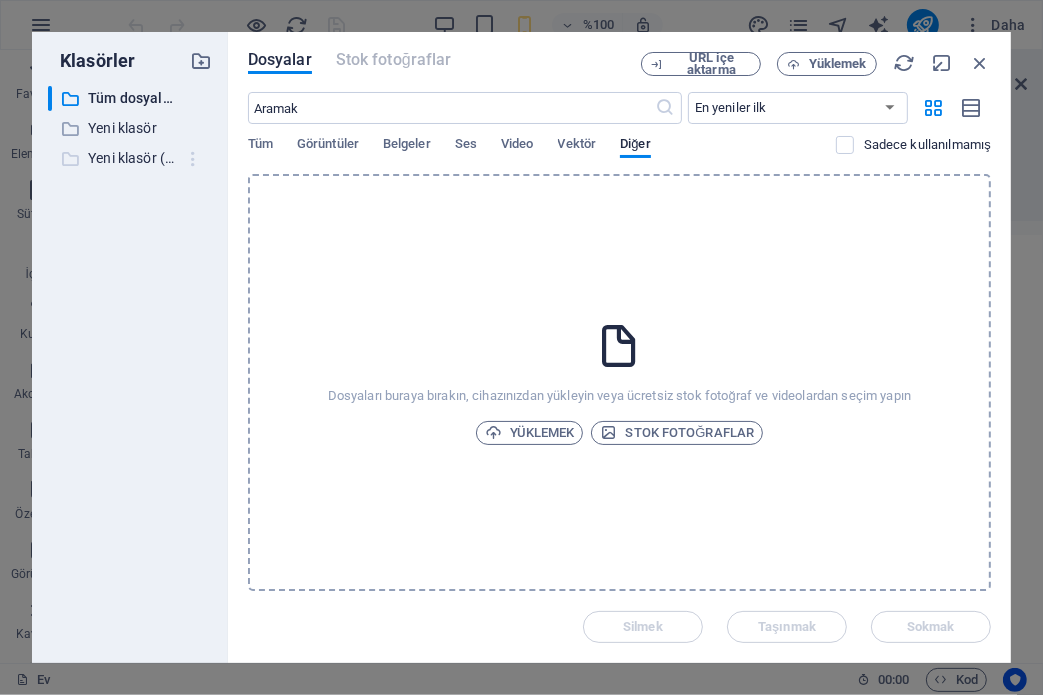 click at bounding box center (193, 159) 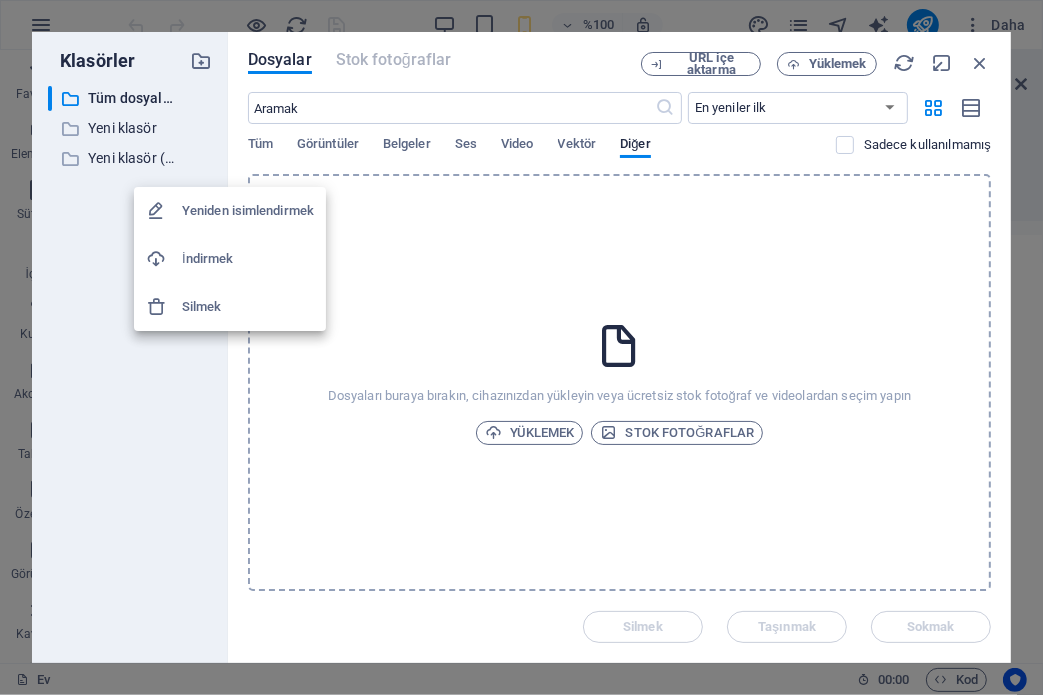 click on "Silmek" at bounding box center [202, 306] 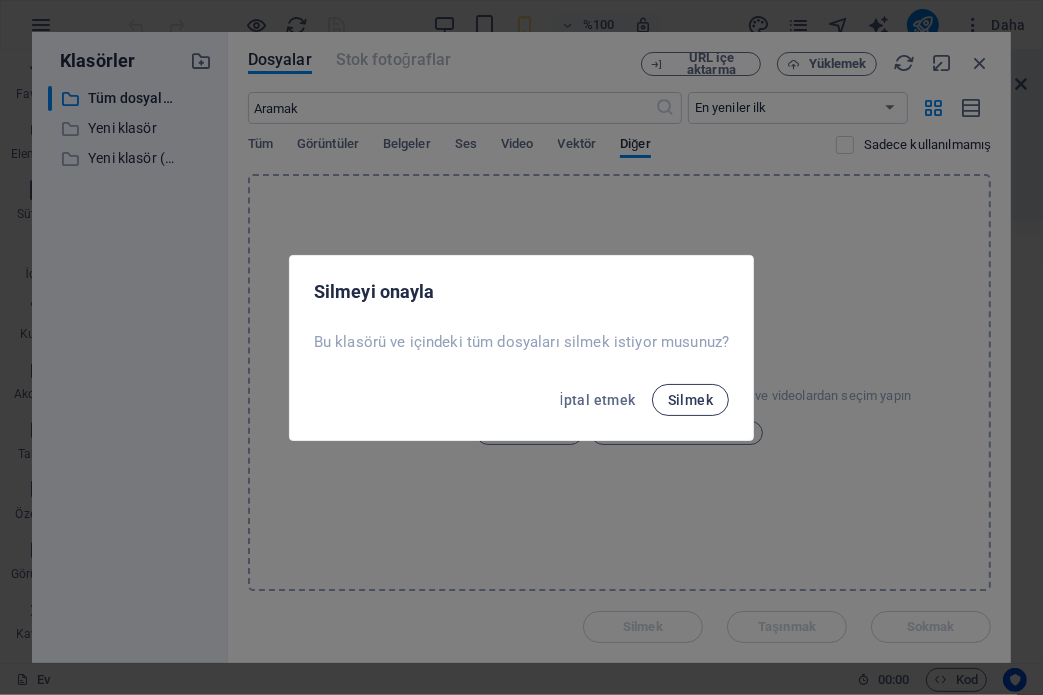click on "Silmek" at bounding box center [690, 400] 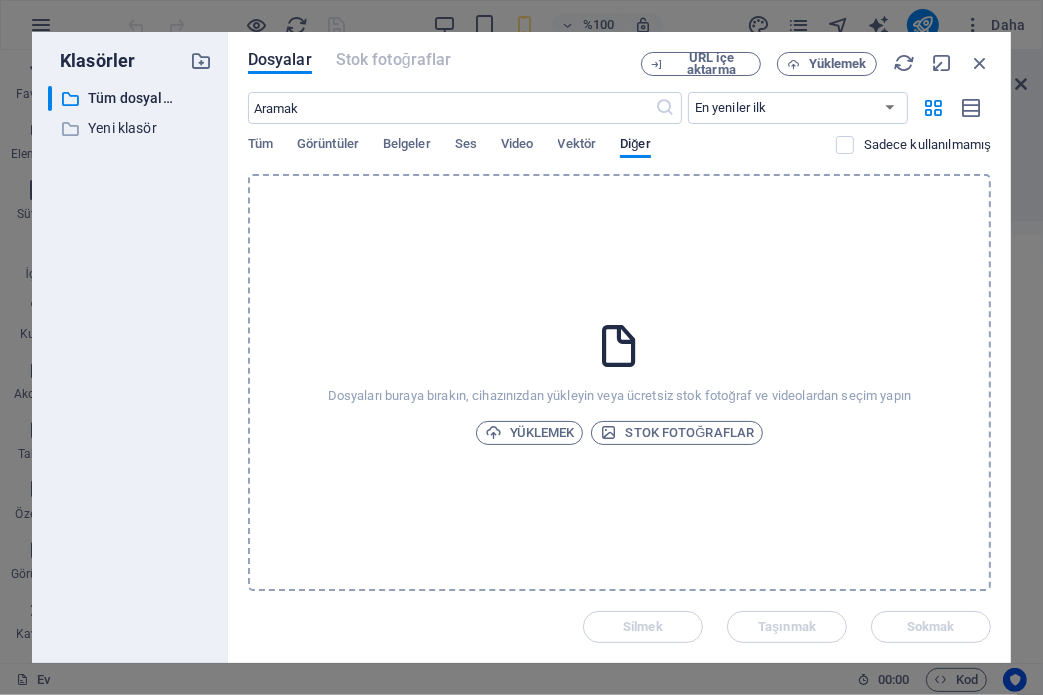 click on "Klasörler ​ All files Tüm dosyalar ​ New folder Yeni klasör" at bounding box center (130, 347) 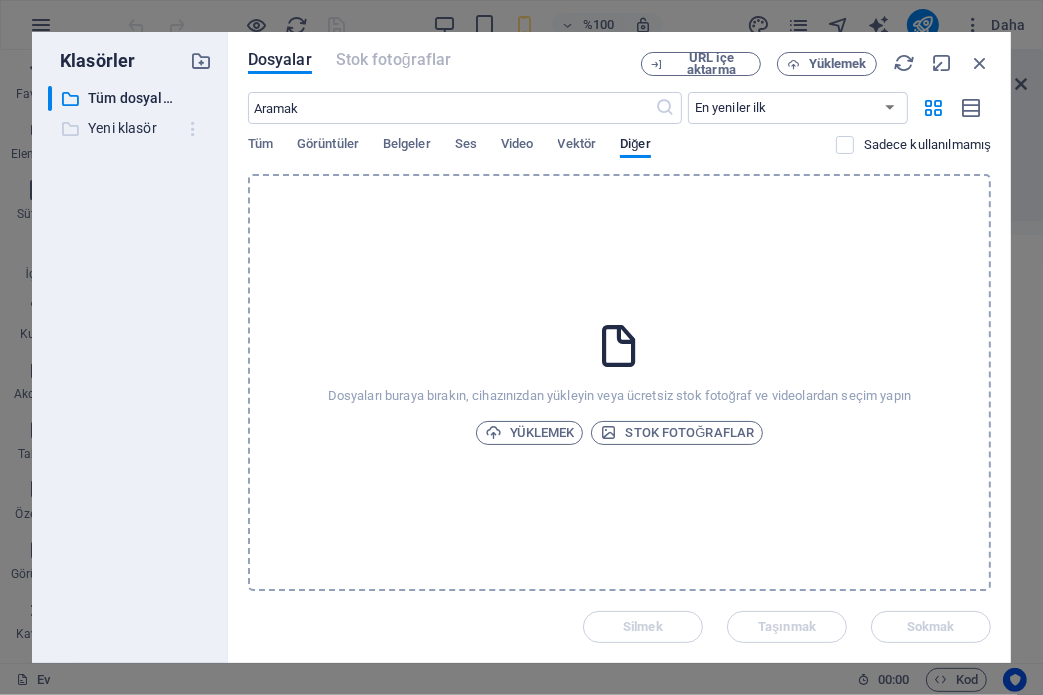 click at bounding box center [193, 129] 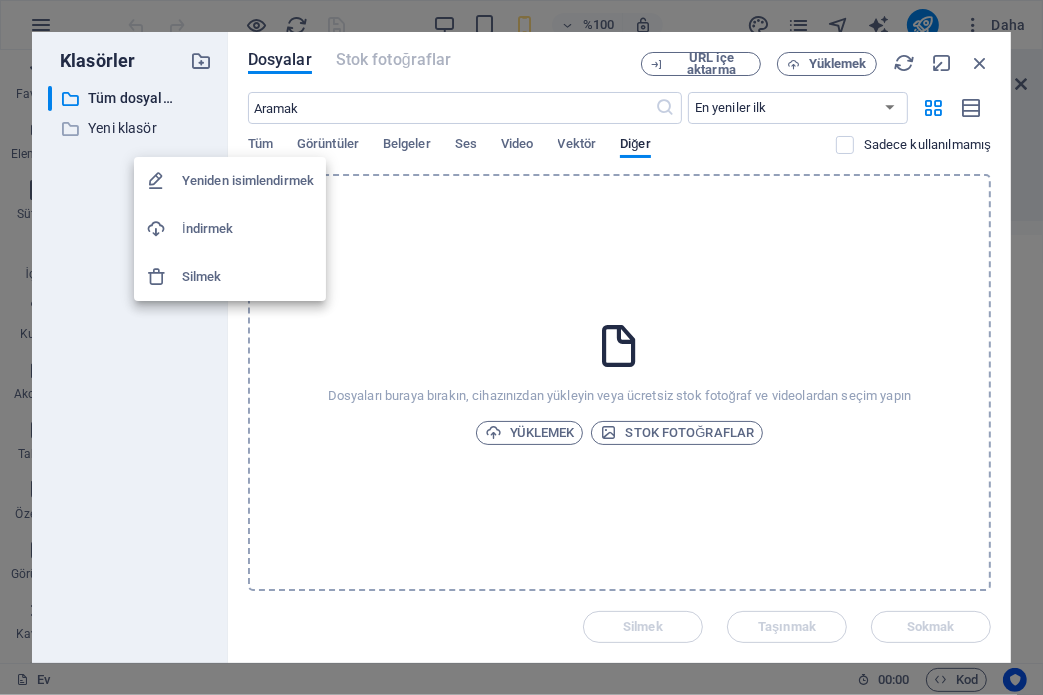 click on "Silmek" at bounding box center [202, 276] 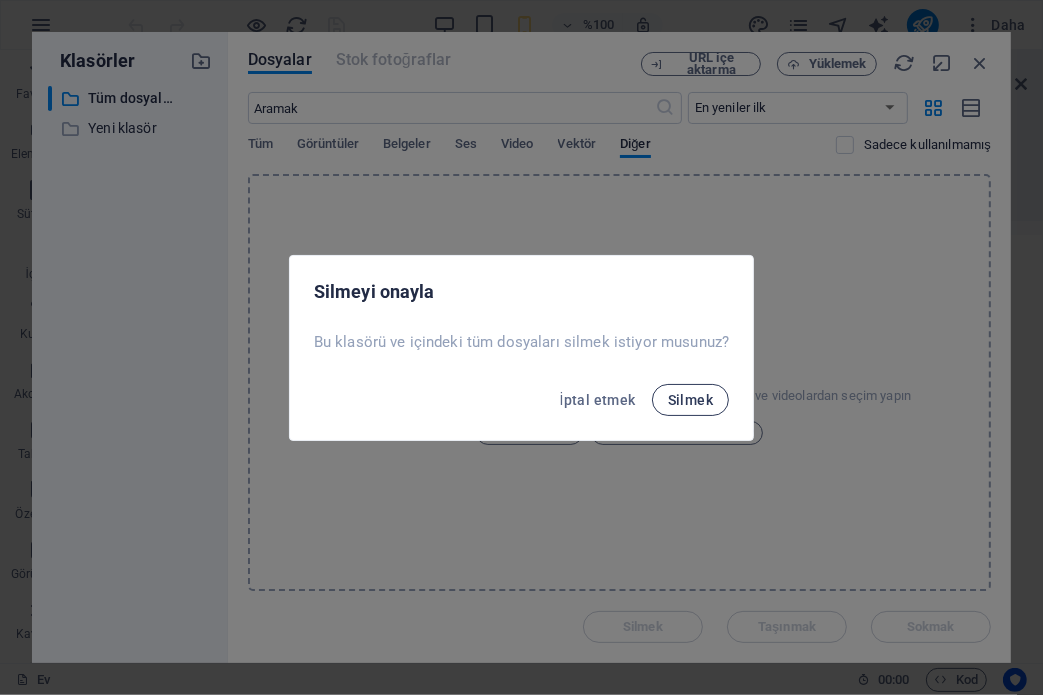 click on "Silmek" at bounding box center [690, 400] 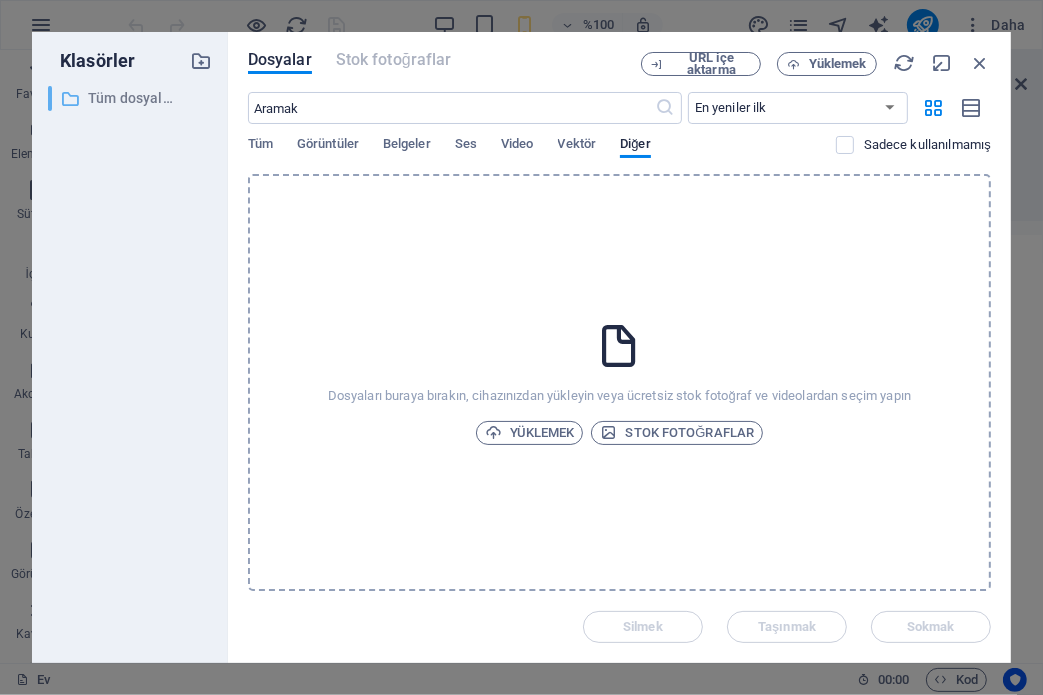 click on "Tüm dosyalar" at bounding box center [132, 98] 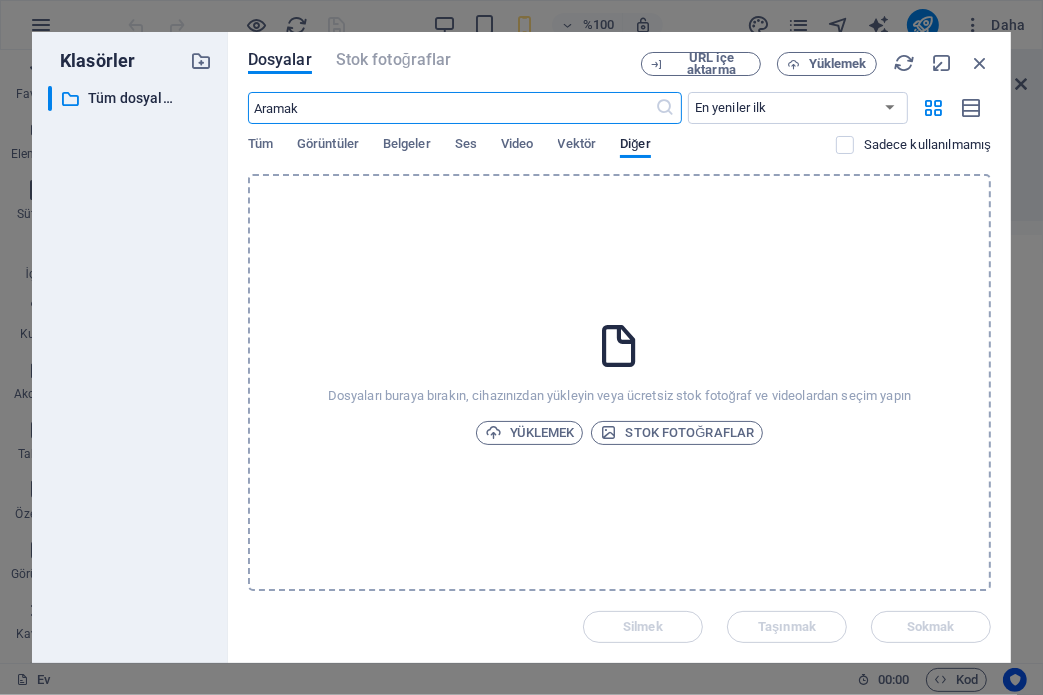 drag, startPoint x: 468, startPoint y: 113, endPoint x: 404, endPoint y: 68, distance: 78.23682 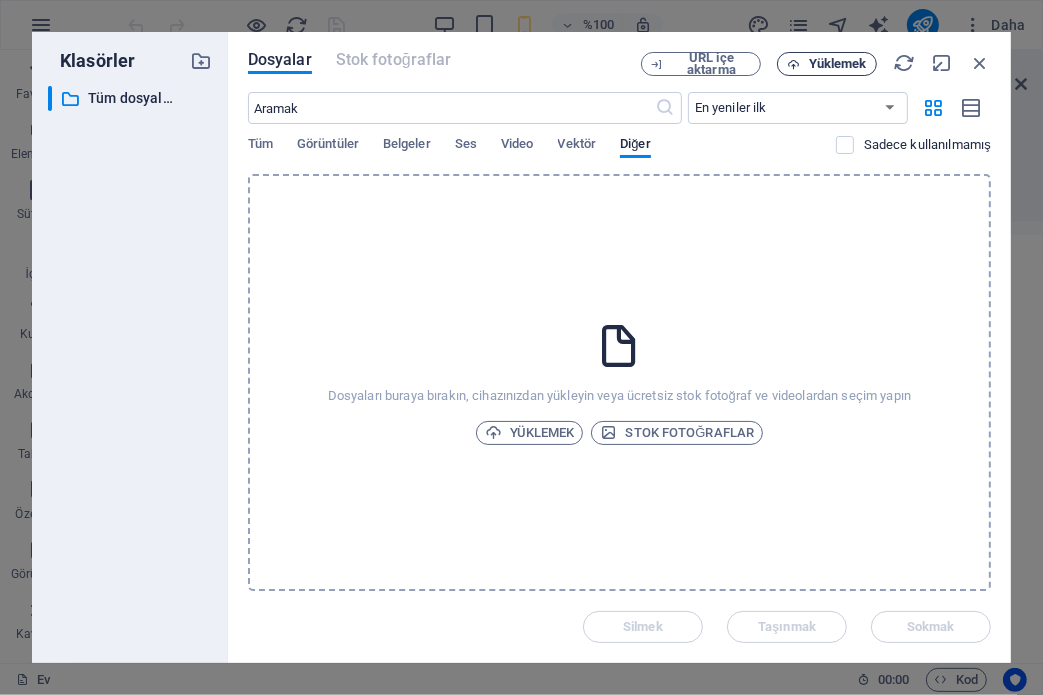 click on "Yüklemek" at bounding box center [838, 63] 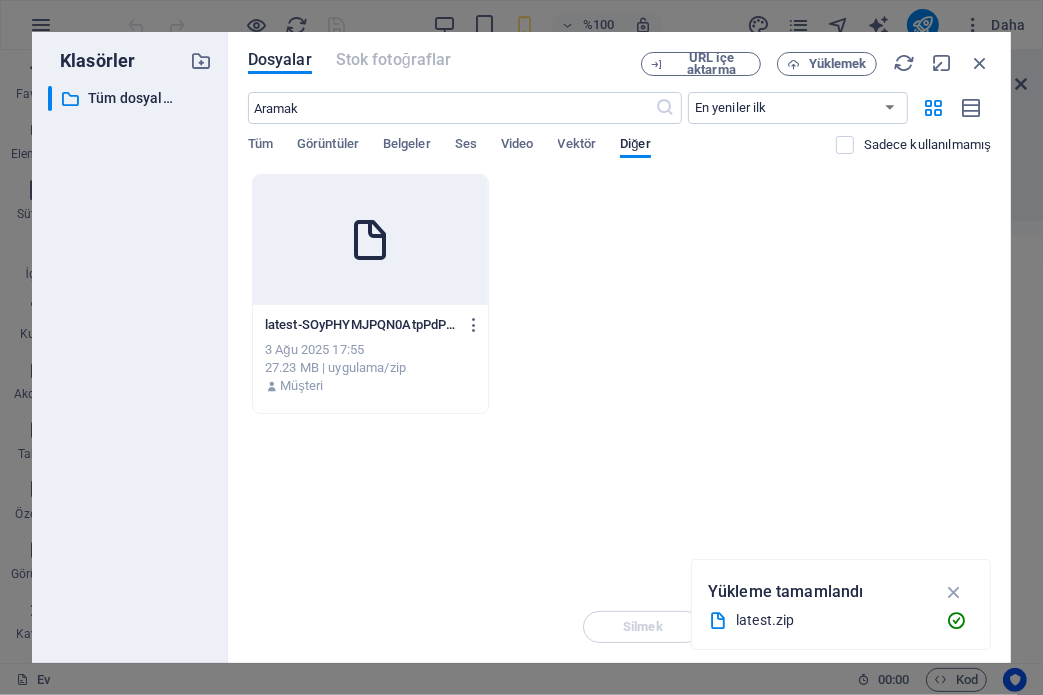 click on "Dosyalar Stok fotoğraflar URL içe aktarma Yüklemek ​ En yeniler ilk En eskiden başlayarak Adı (AZ) Adı (ZA) Beden (0-9) Boyut (9-0) Çözünürlük (0-9) Karar (9-0) Tüm Görüntüler Belgeler Ses Video Vektör Diğer Sadece kullanılmamış Dosyaları anında yüklemek için buraya bırakın latest-SOyPHYMJPQN0AtpPdP6MFA.zip latest-SOyPHYMJPQN0AtpPdP6MFA.zip 3 Ağu 2025 17:55 27.23 MB | uygulama/zip Müşteri Silmek Taşınmak Sokmak" at bounding box center (619, 347) 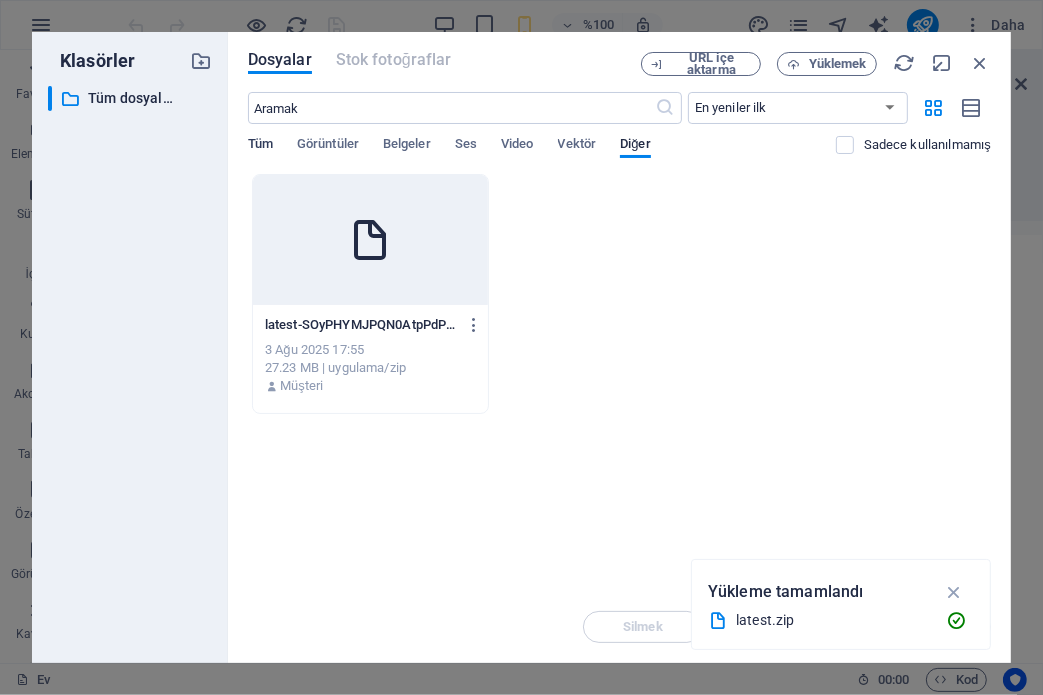 click on "Tüm" at bounding box center [260, 143] 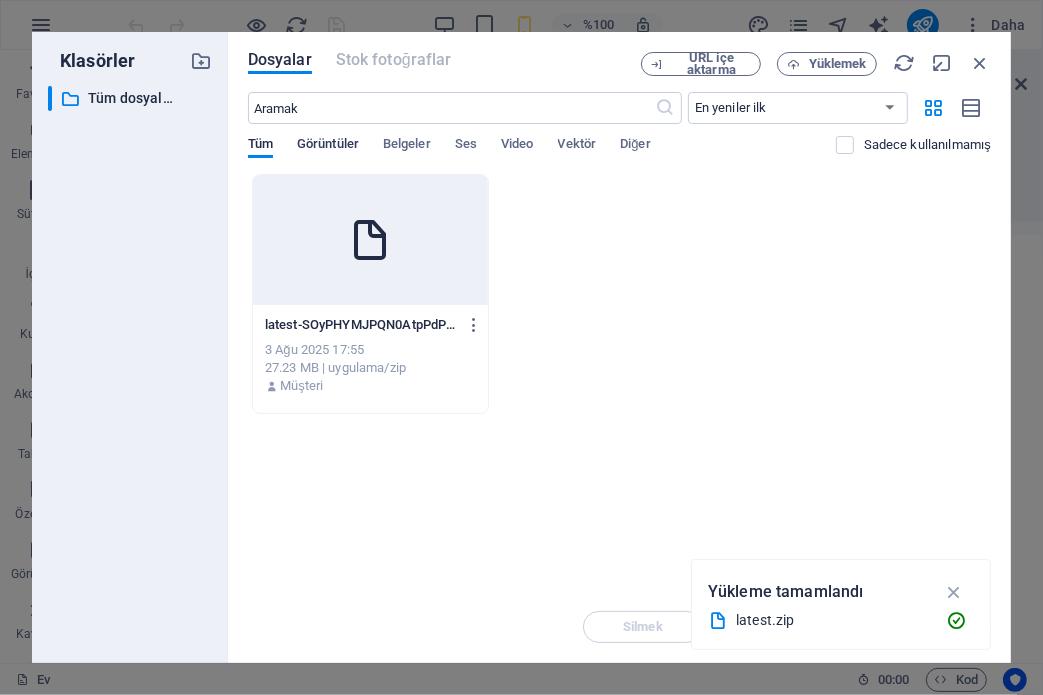 click on "Görüntüler" at bounding box center [328, 143] 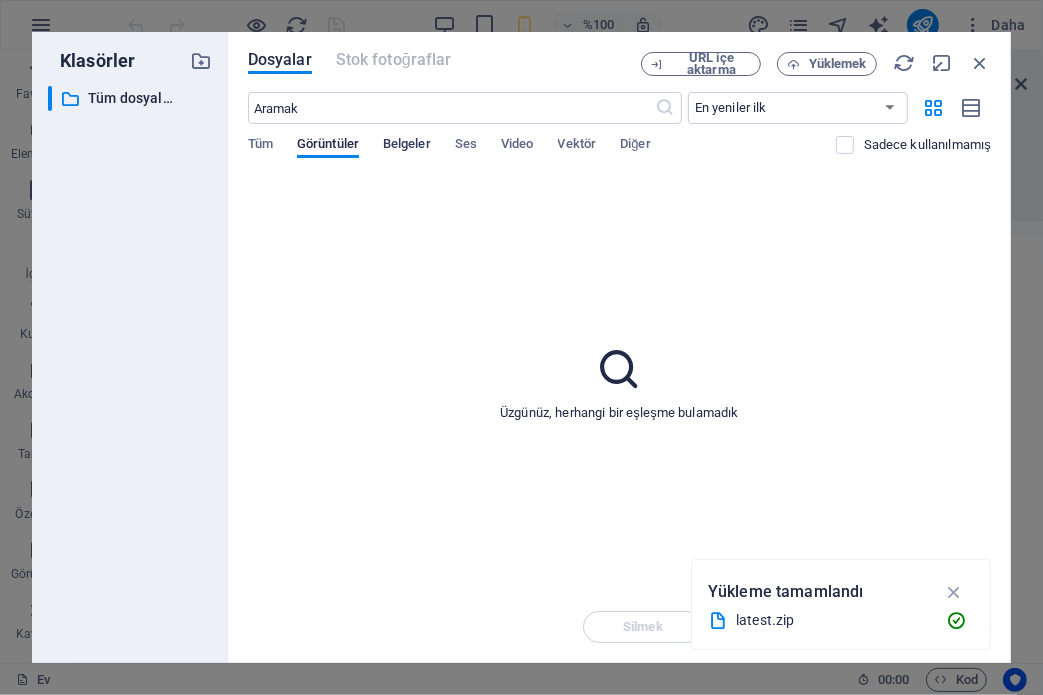 click on "Belgeler" at bounding box center (407, 143) 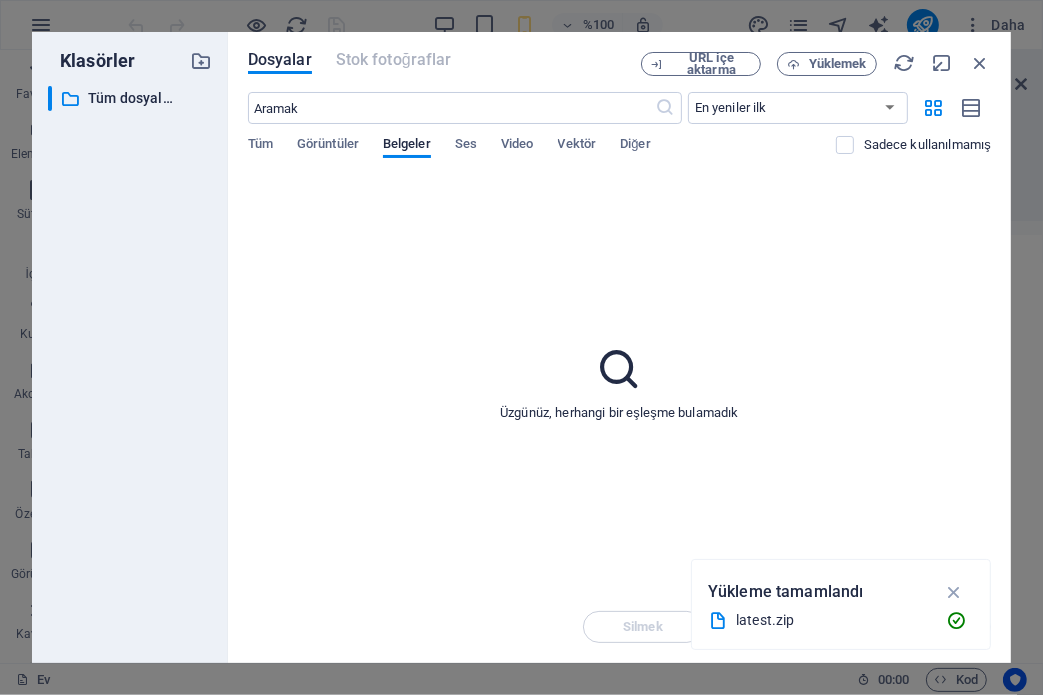 drag, startPoint x: 474, startPoint y: 146, endPoint x: 488, endPoint y: 148, distance: 14.142136 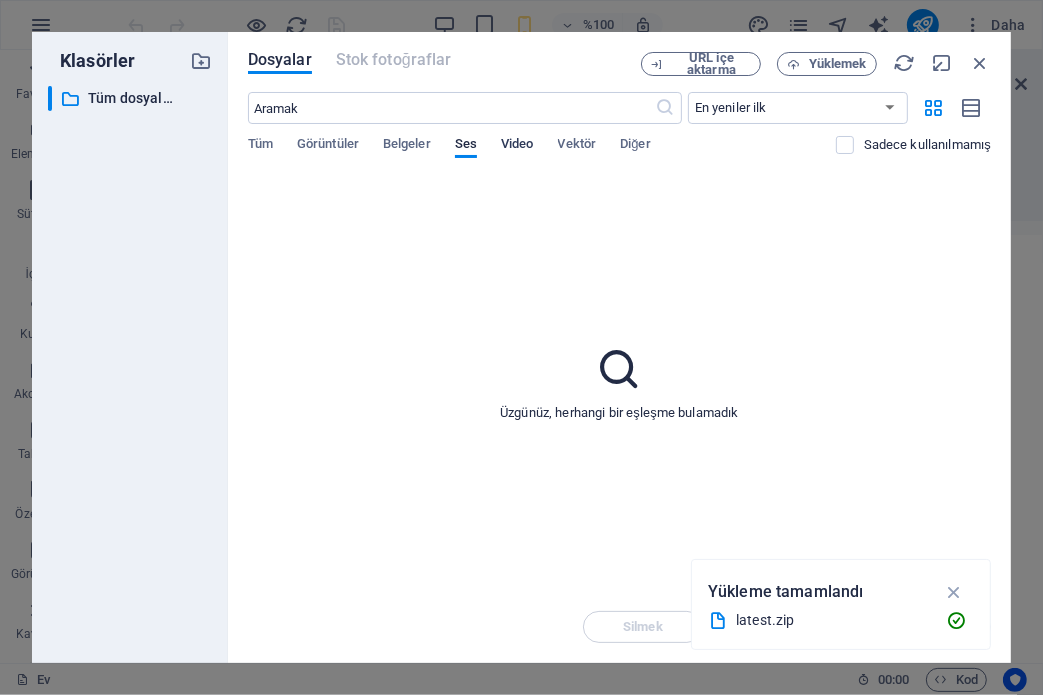 drag, startPoint x: 523, startPoint y: 144, endPoint x: 564, endPoint y: 149, distance: 41.303753 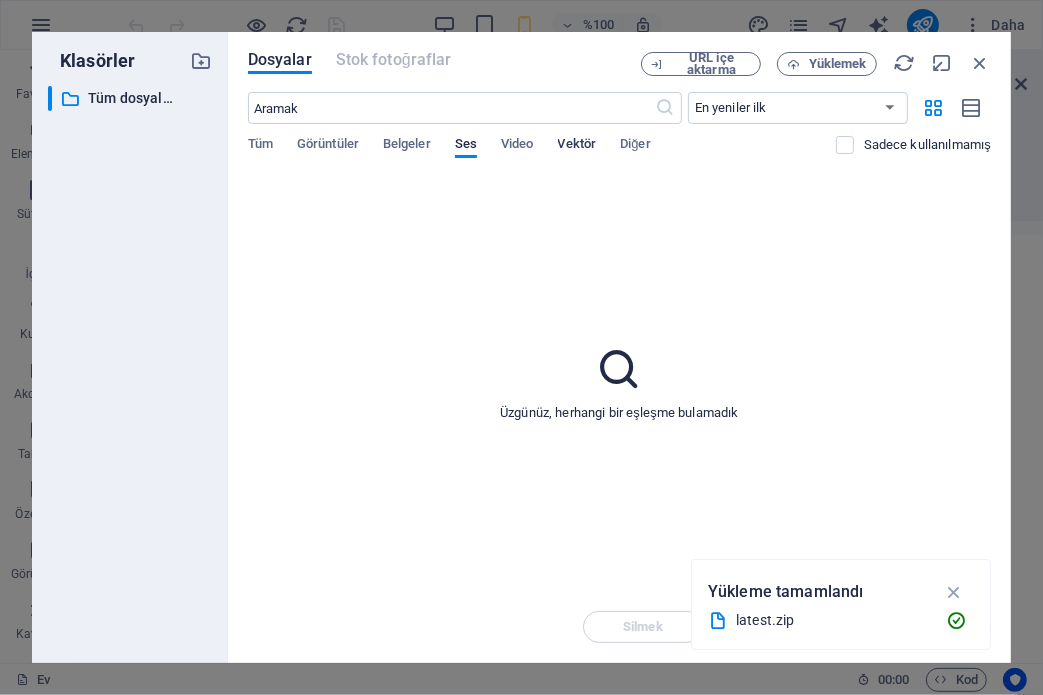 click on "Video" at bounding box center [517, 143] 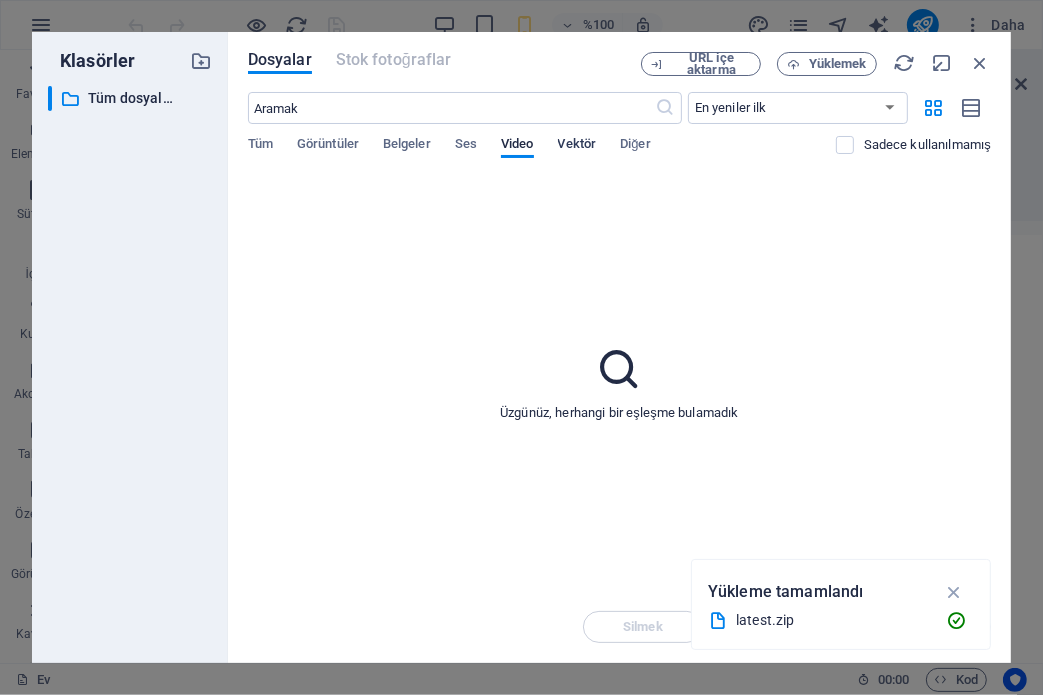 drag, startPoint x: 564, startPoint y: 149, endPoint x: 628, endPoint y: 147, distance: 64.03124 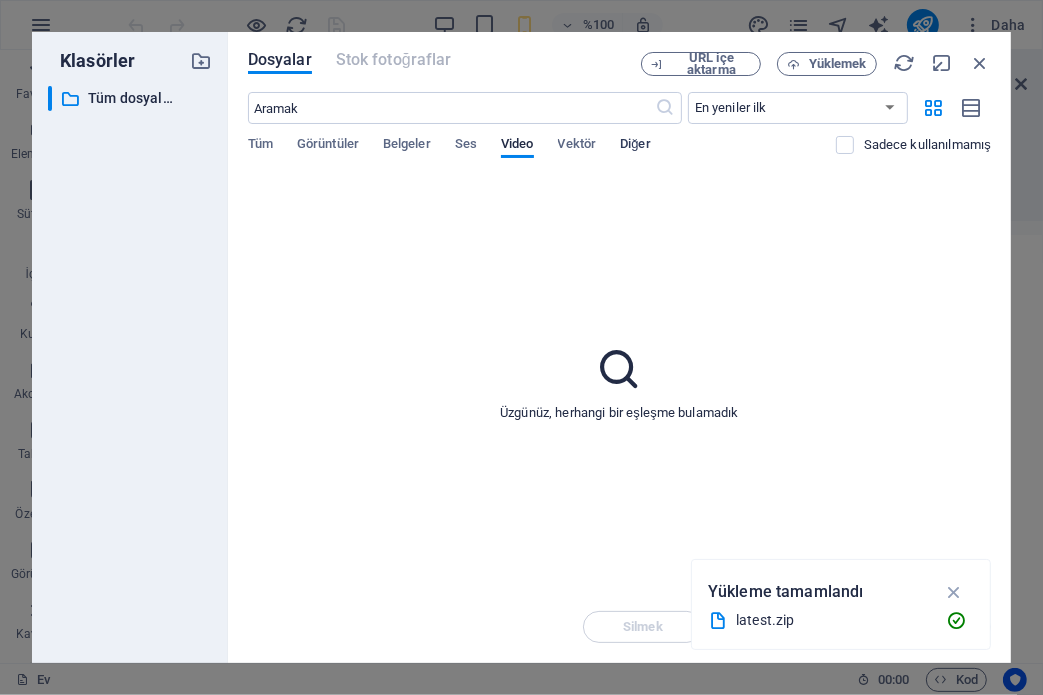 click on "Vektör" at bounding box center [577, 143] 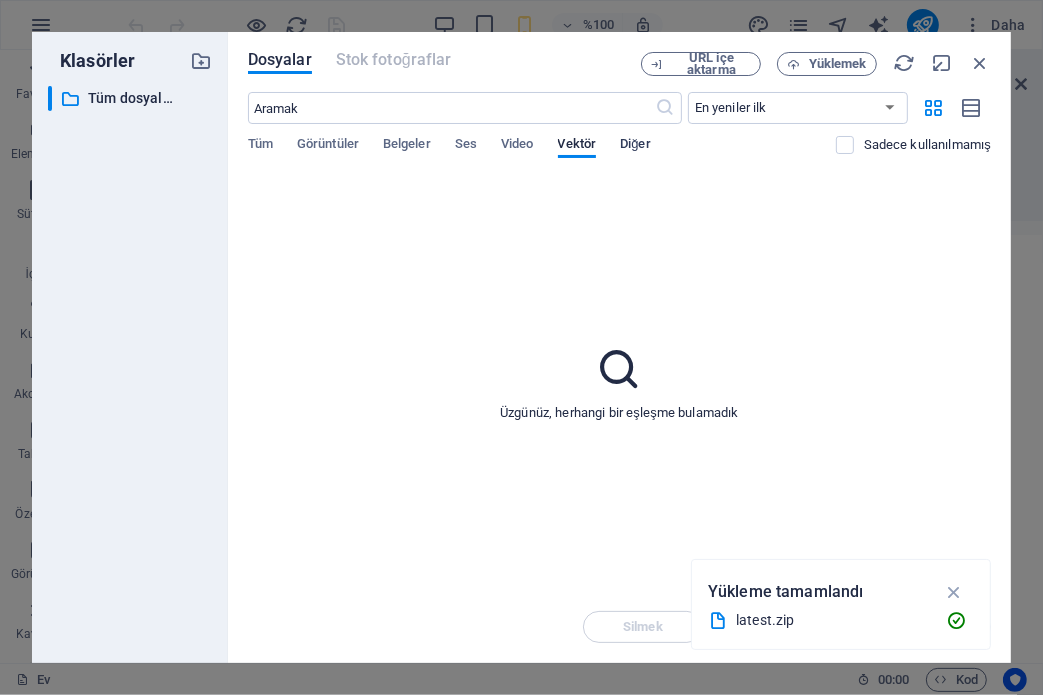 click on "Diğer" at bounding box center [635, 143] 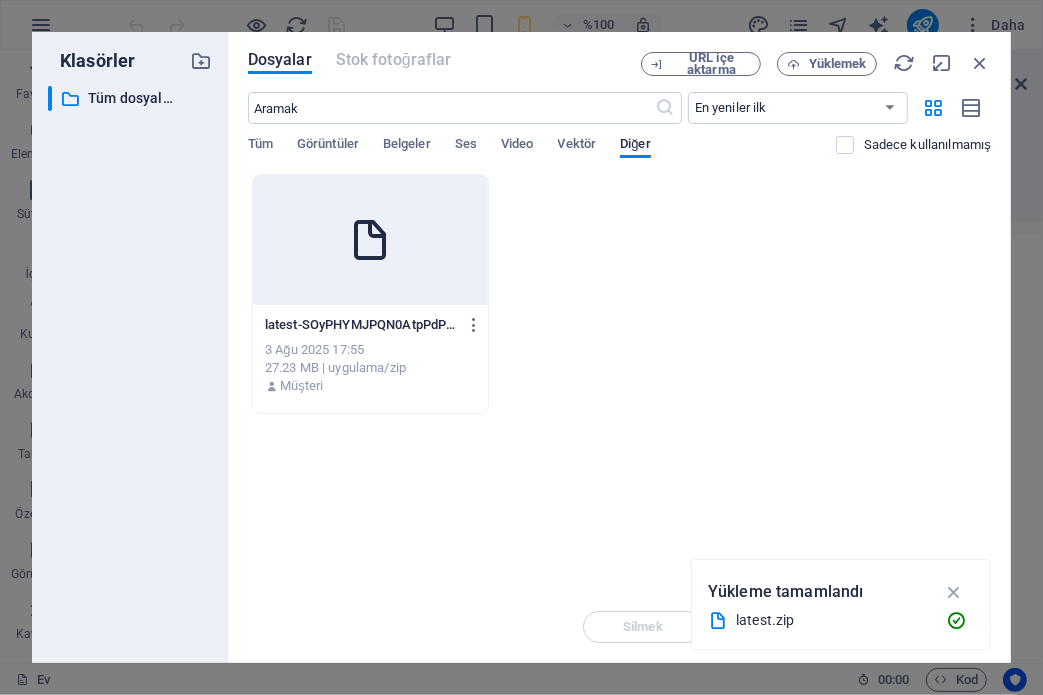 click at bounding box center [370, 240] 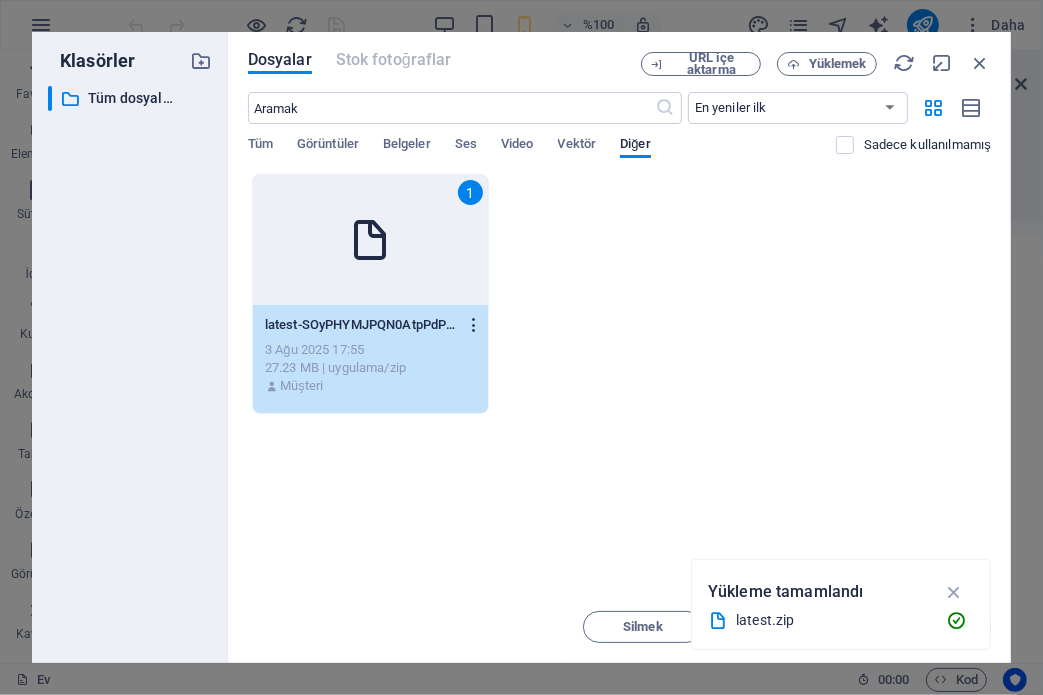 click at bounding box center [474, 325] 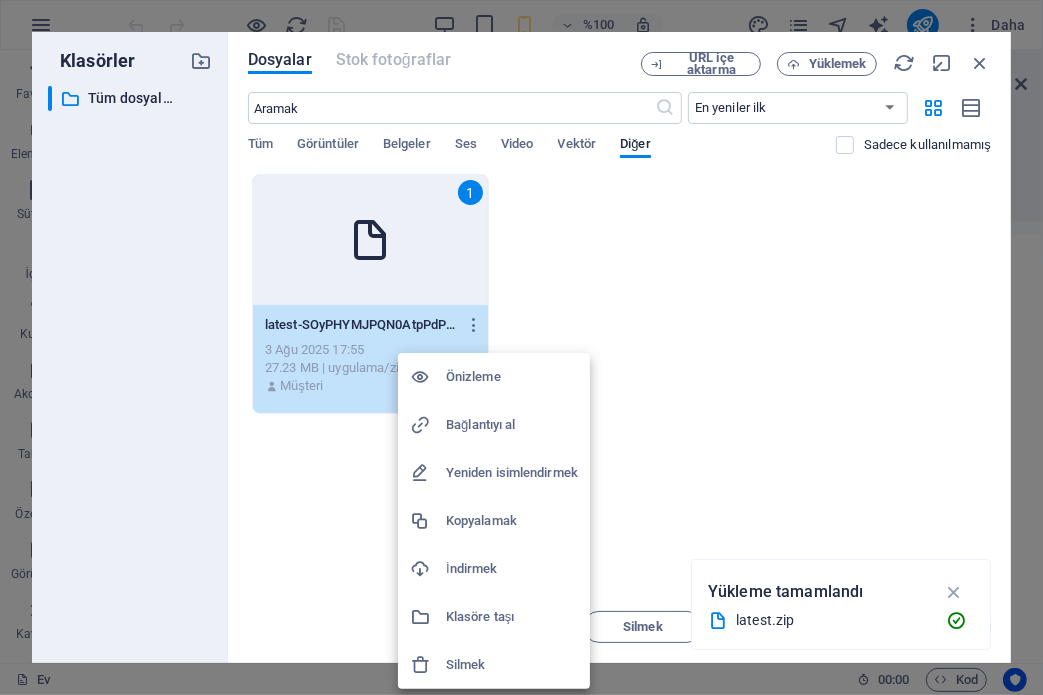 click on "Klasöre taşı" at bounding box center [480, 616] 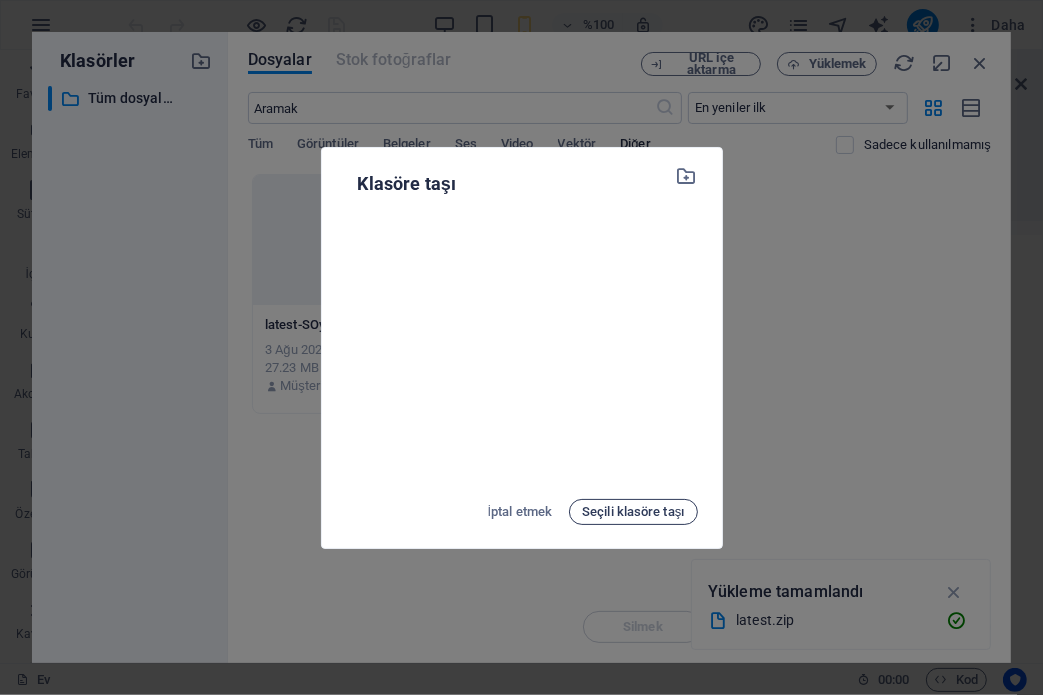 click on "Seçili klasöre taşı" at bounding box center (633, 511) 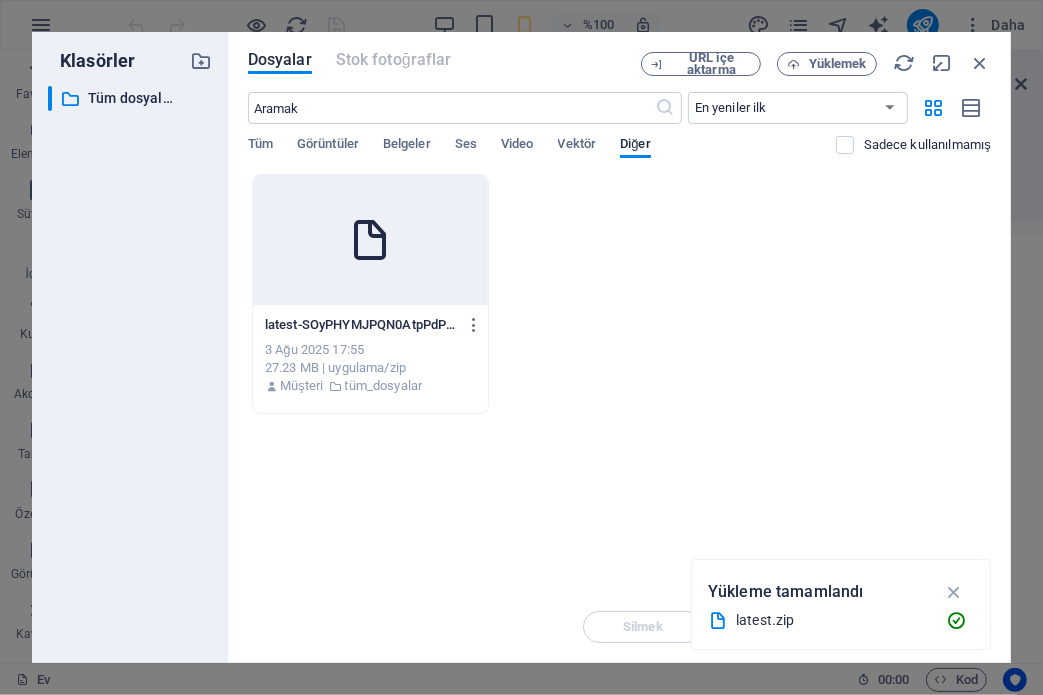 drag, startPoint x: 107, startPoint y: 95, endPoint x: 191, endPoint y: 81, distance: 85.158676 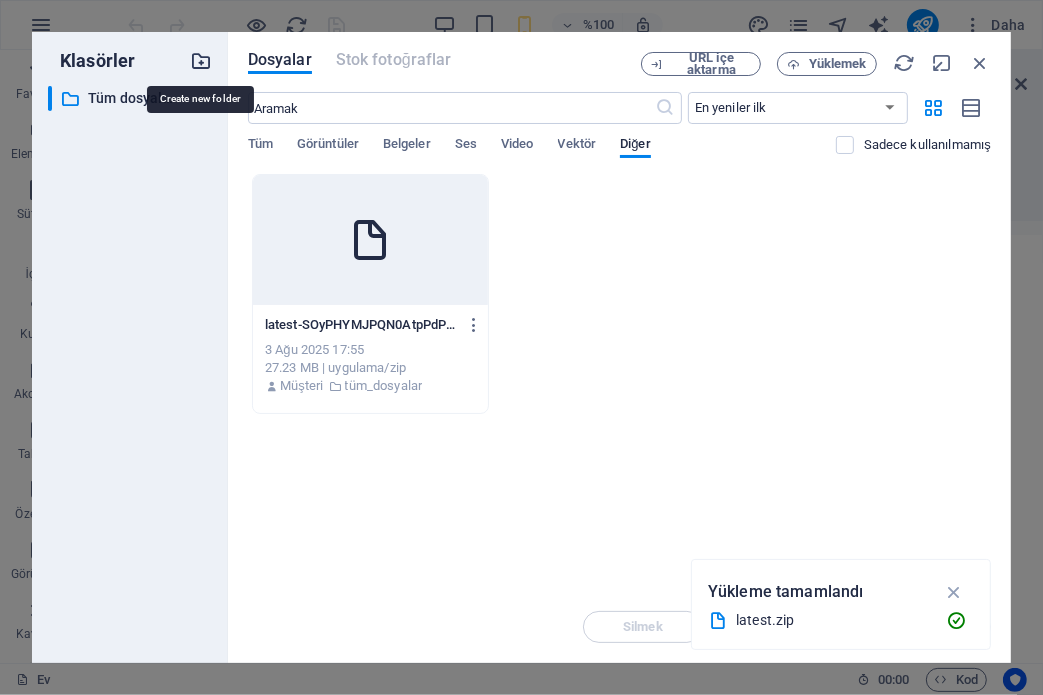 click at bounding box center (201, 61) 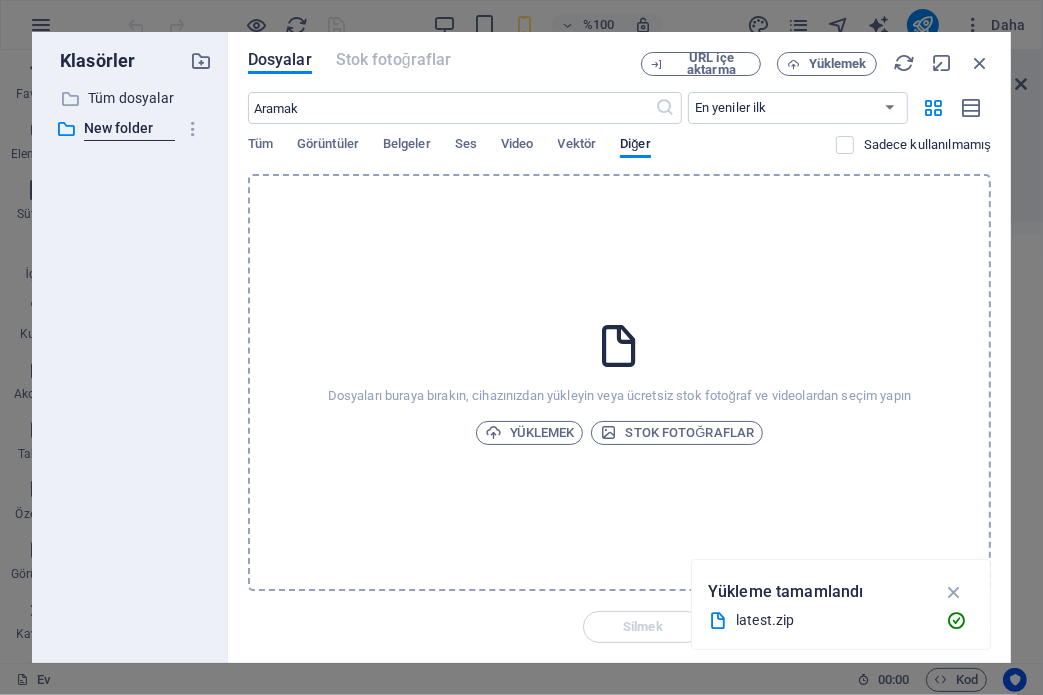 click on "​ All files Tüm dosyalar ​ New folder Yeni klasör" at bounding box center (130, 366) 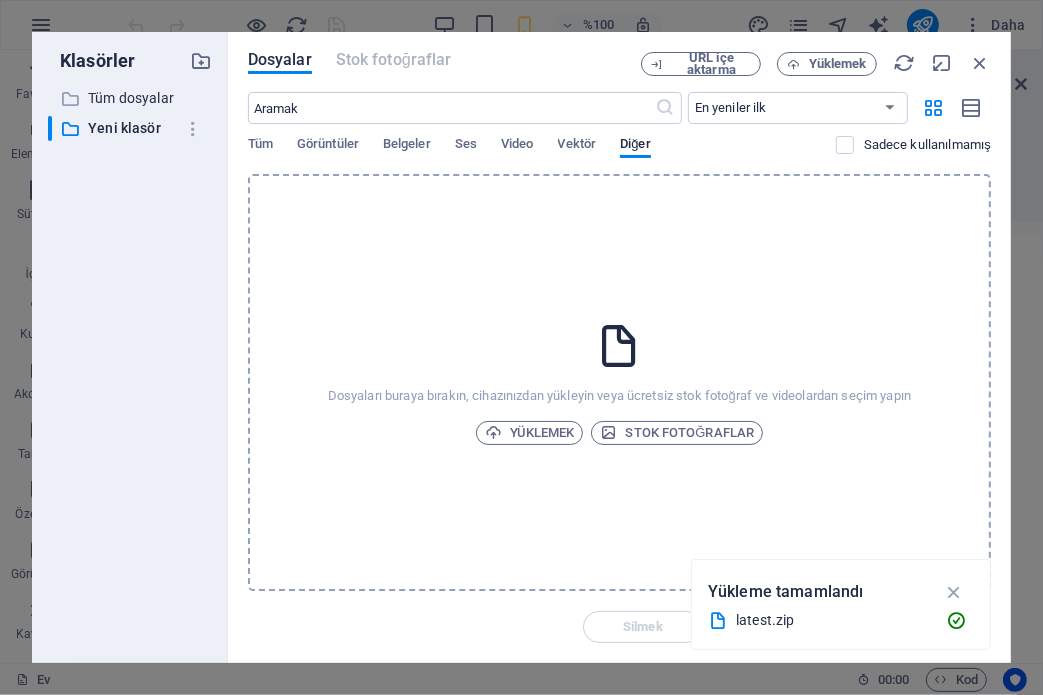 click on "latest.zip" at bounding box center (833, 620) 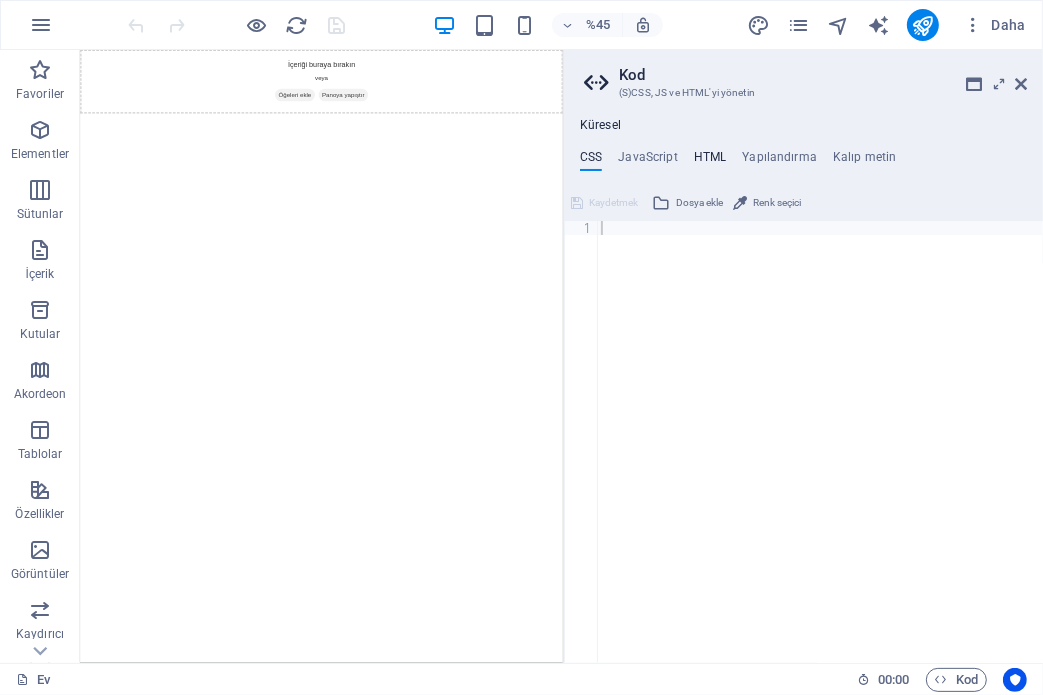 click on "HTML" at bounding box center (710, 157) 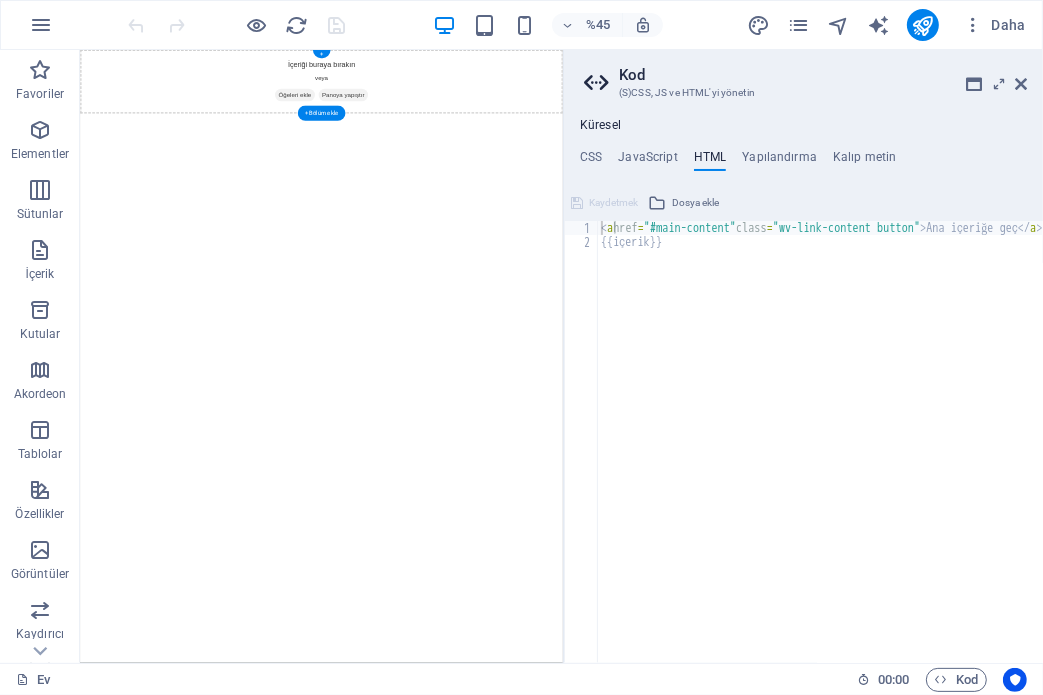 click on "Panoya yapıştır" at bounding box center (665, 150) 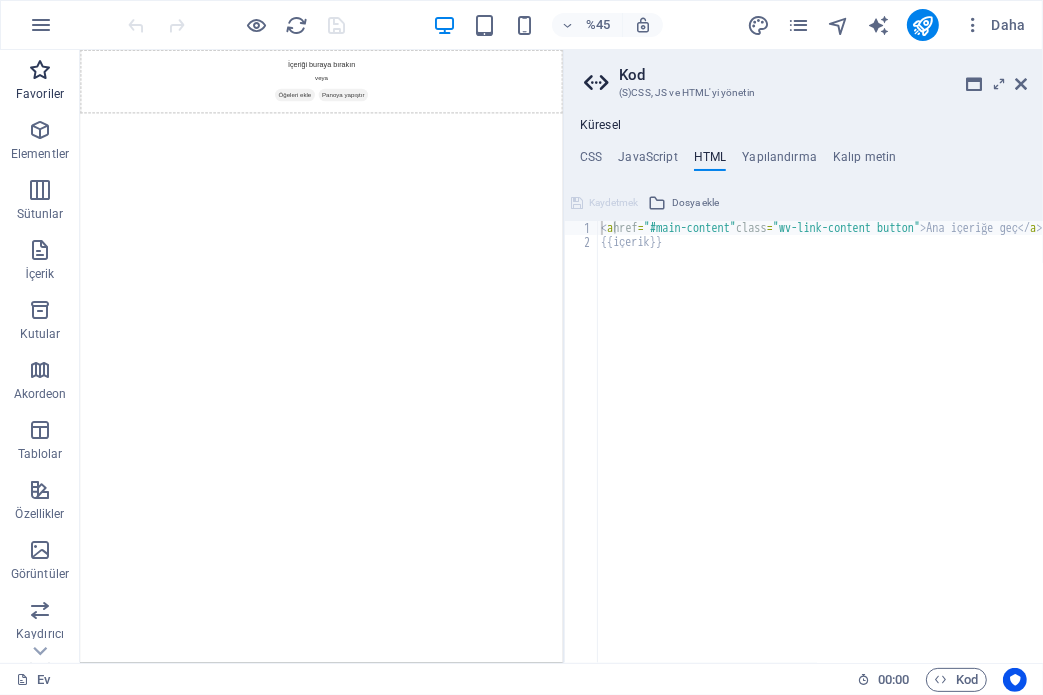 click on "Favoriler" at bounding box center [40, 82] 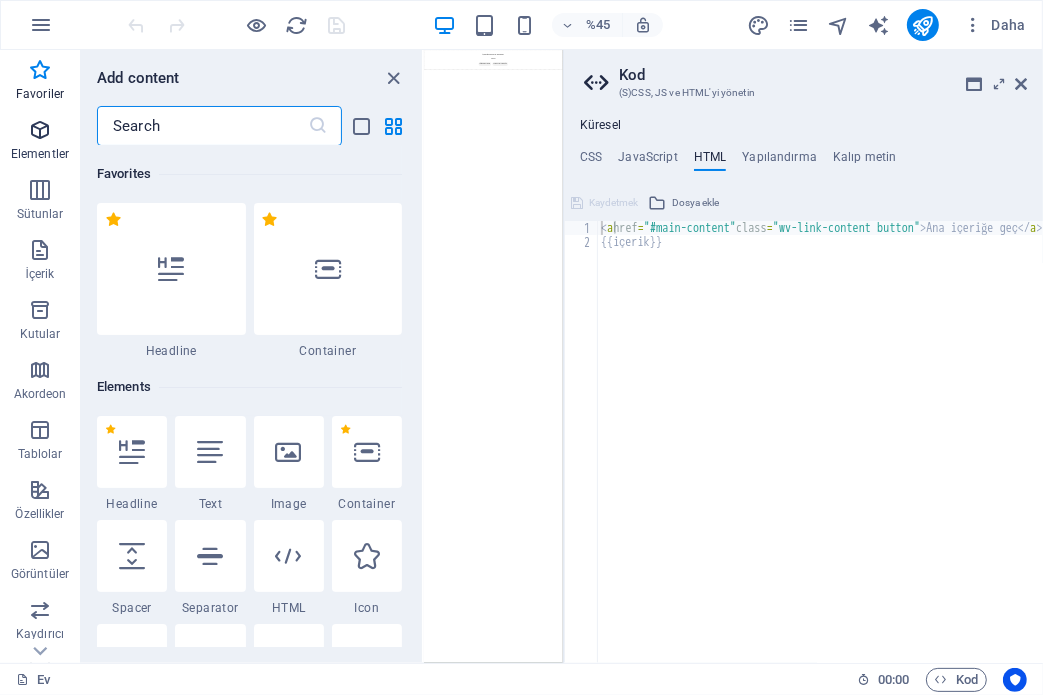 click at bounding box center [40, 130] 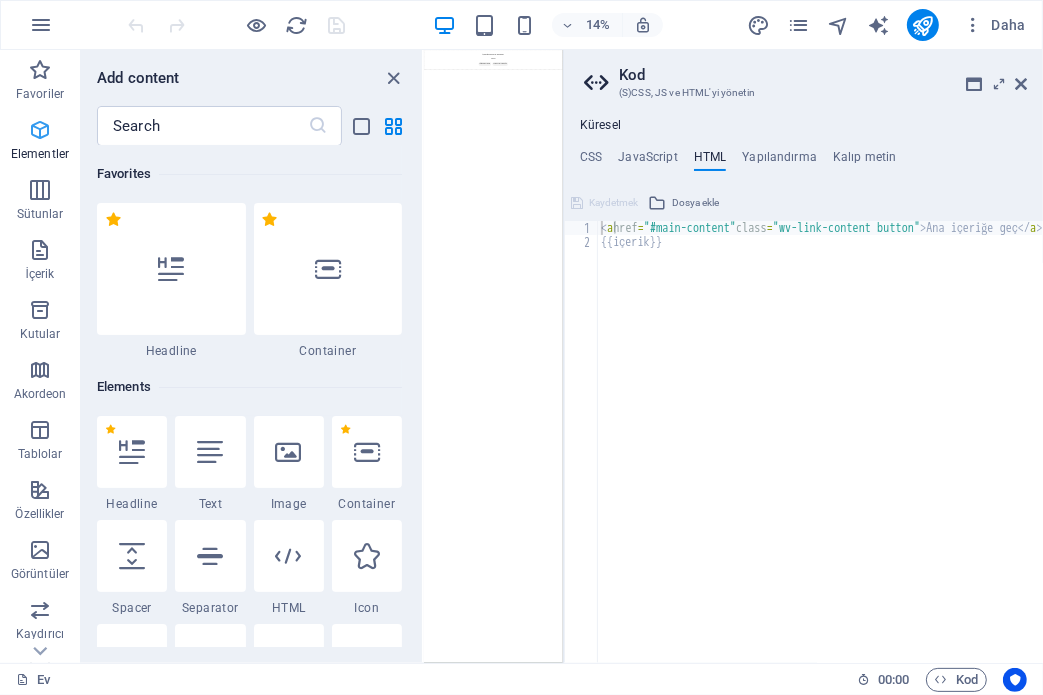scroll, scrollTop: 0, scrollLeft: 0, axis: both 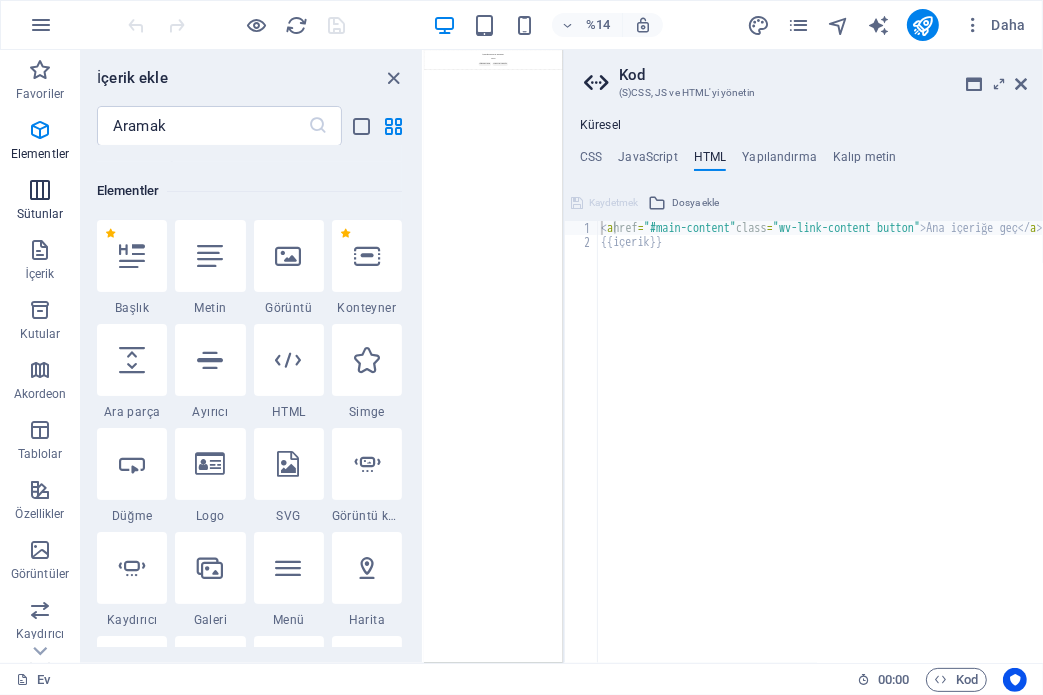 click at bounding box center [40, 190] 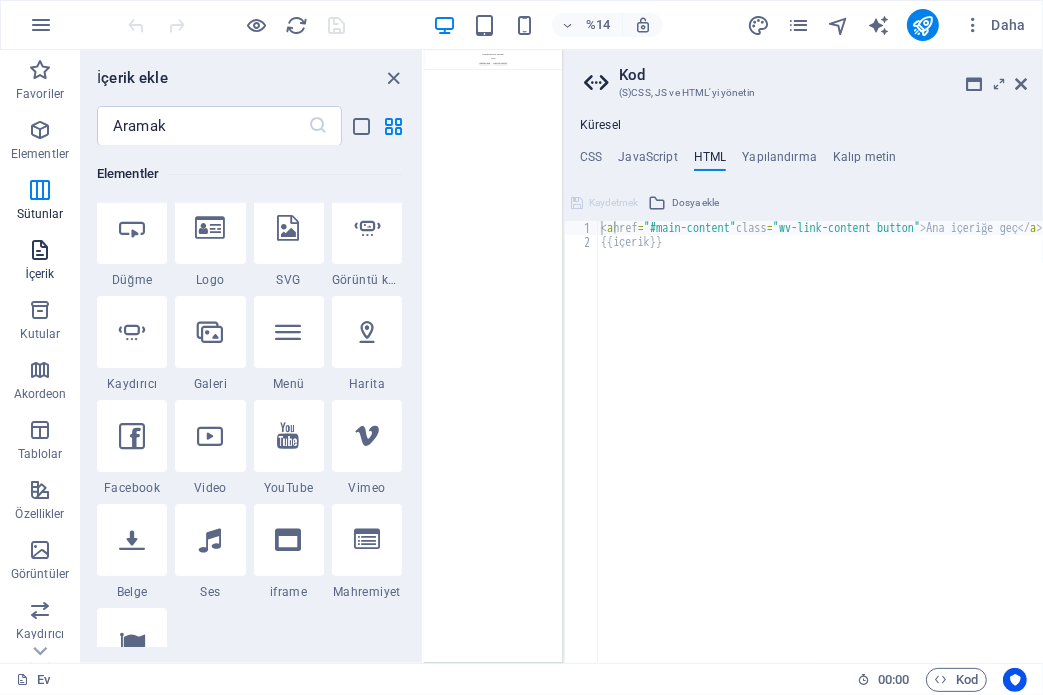 click on "İçerik" at bounding box center [40, 262] 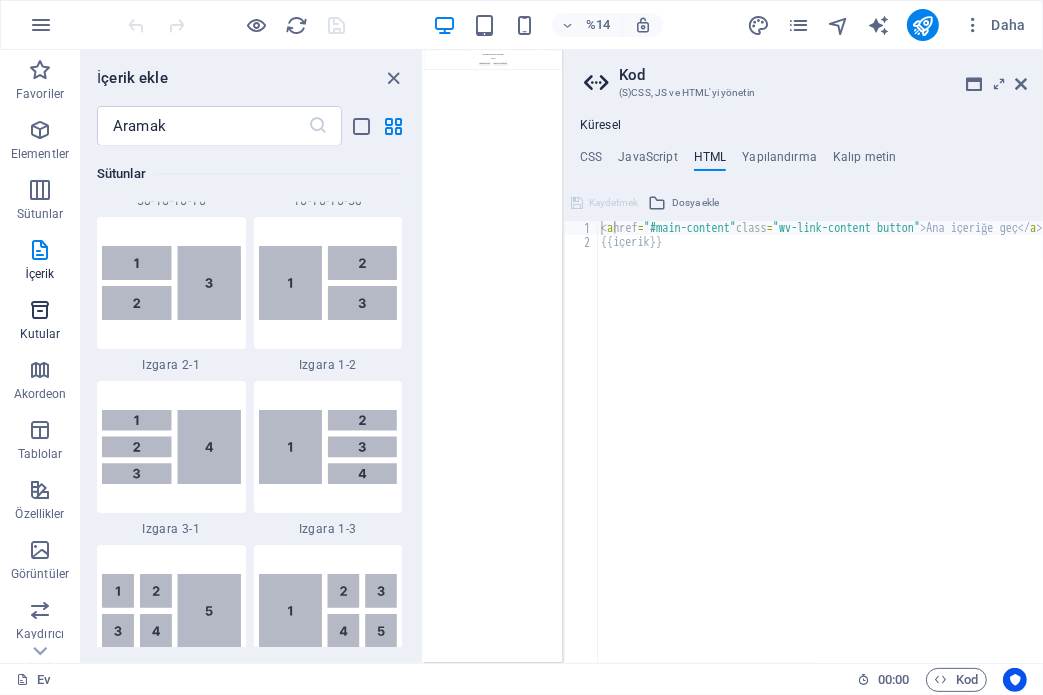 drag, startPoint x: 47, startPoint y: 315, endPoint x: 41, endPoint y: 336, distance: 21.84033 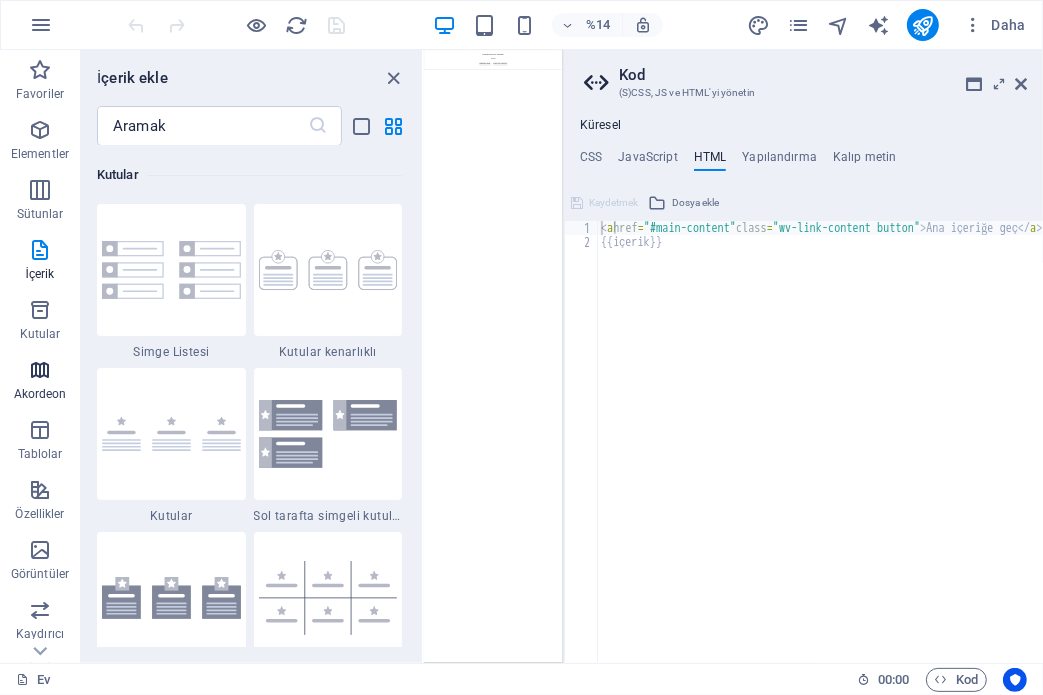 click on "Akordeon" at bounding box center [40, 382] 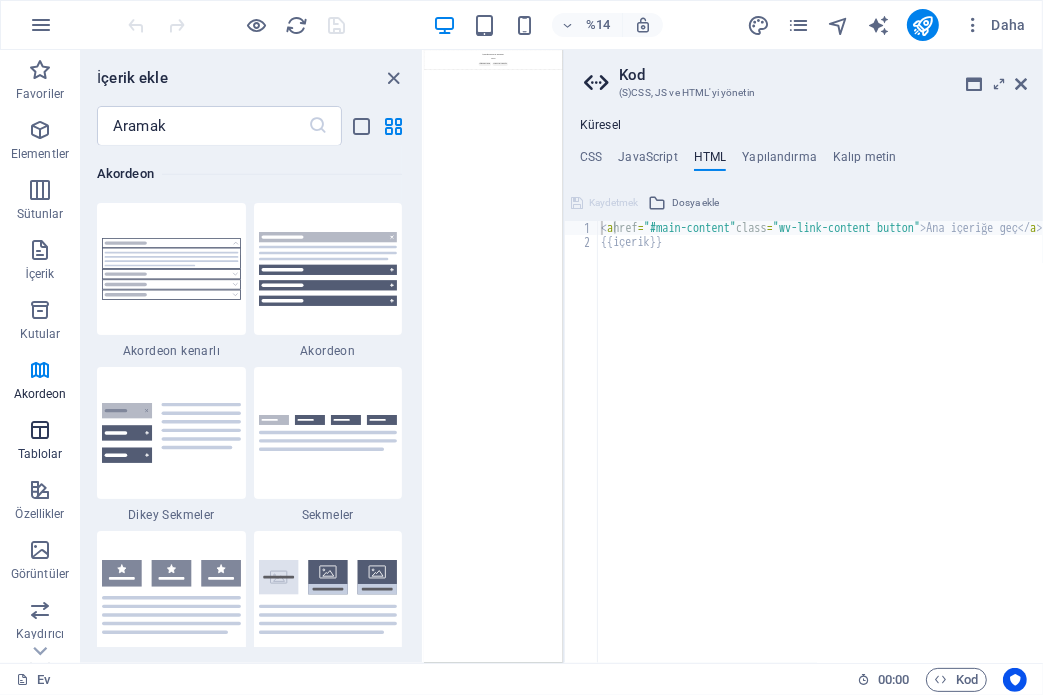 click at bounding box center (40, 430) 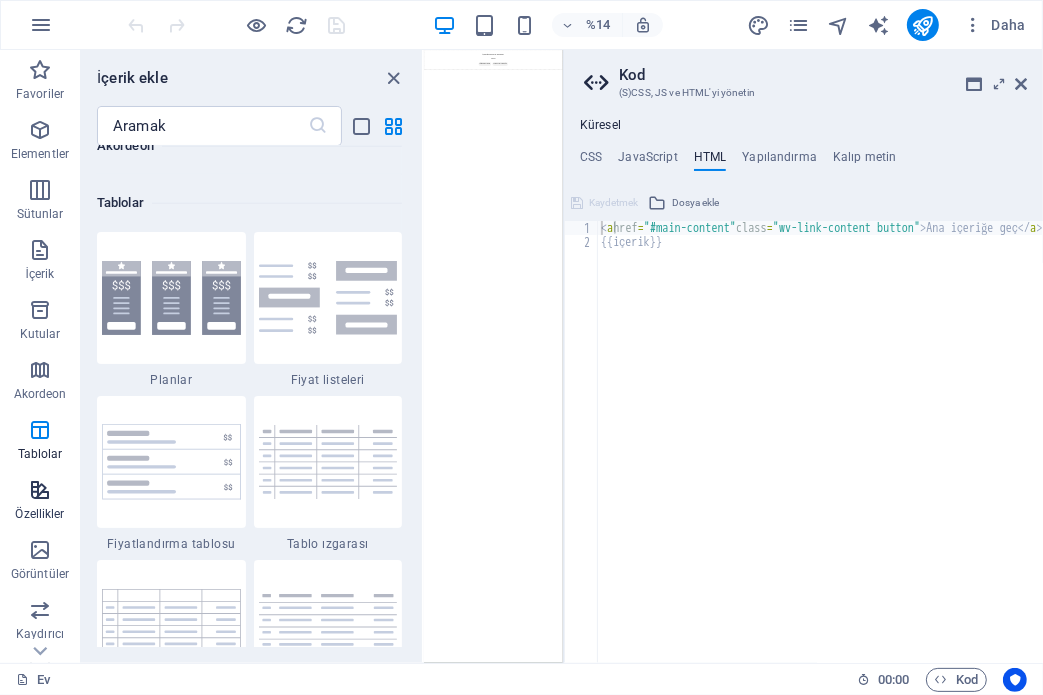 click at bounding box center [40, 490] 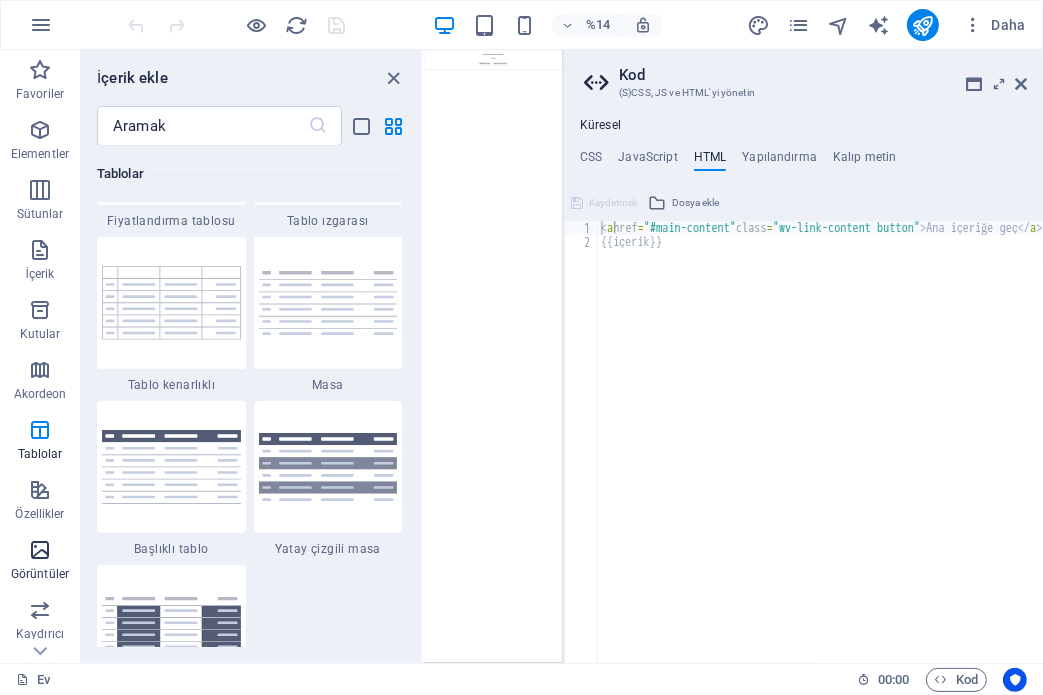 click at bounding box center (40, 550) 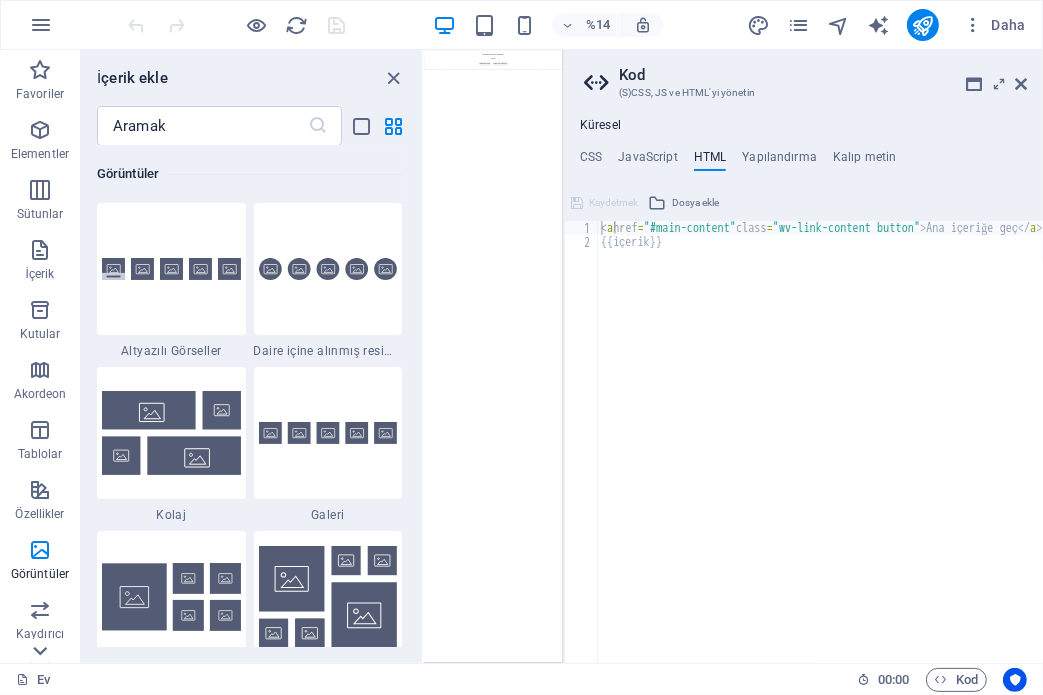 drag, startPoint x: 49, startPoint y: 628, endPoint x: 48, endPoint y: 641, distance: 13.038404 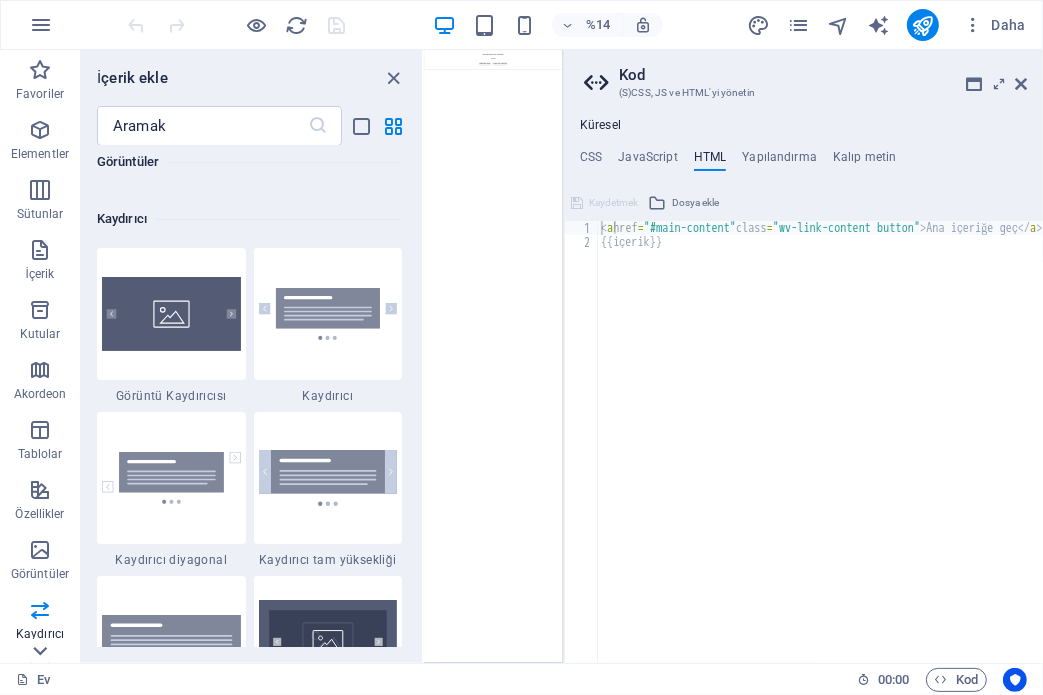 scroll, scrollTop: 11336, scrollLeft: 0, axis: vertical 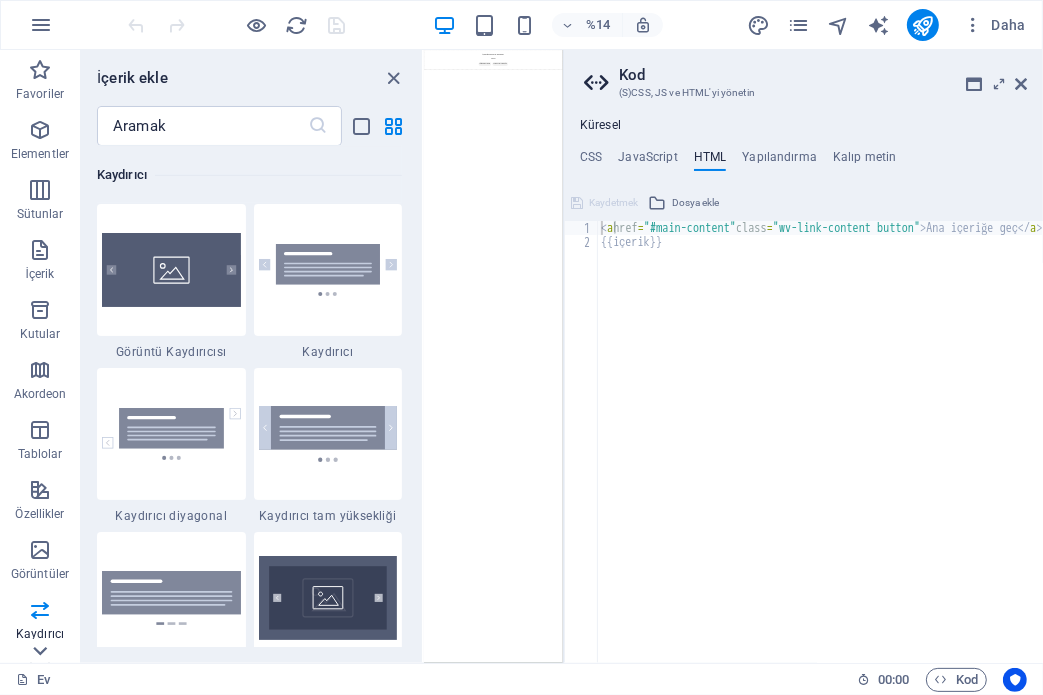 click 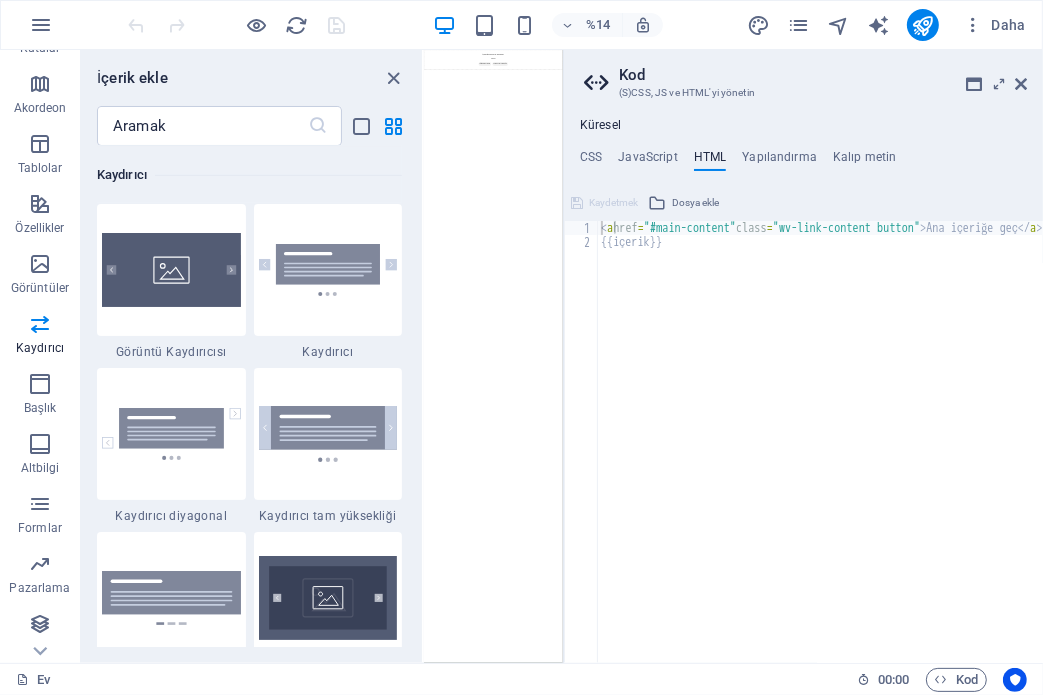 scroll, scrollTop: 286, scrollLeft: 0, axis: vertical 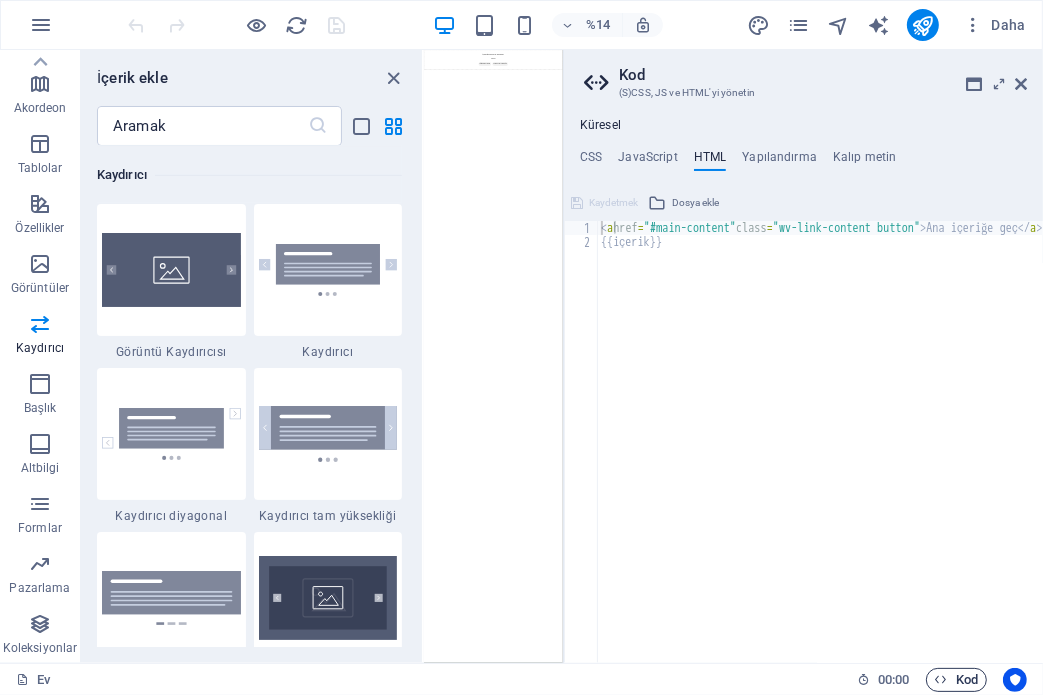 click on "Kod" at bounding box center [956, 680] 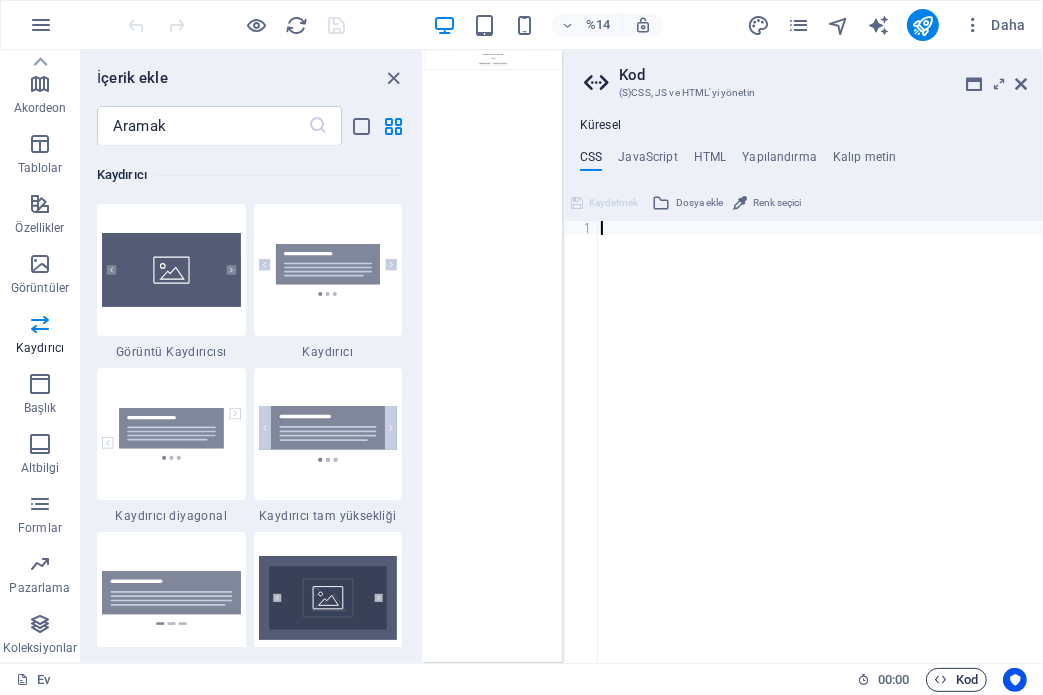 click on "Kod" at bounding box center [956, 680] 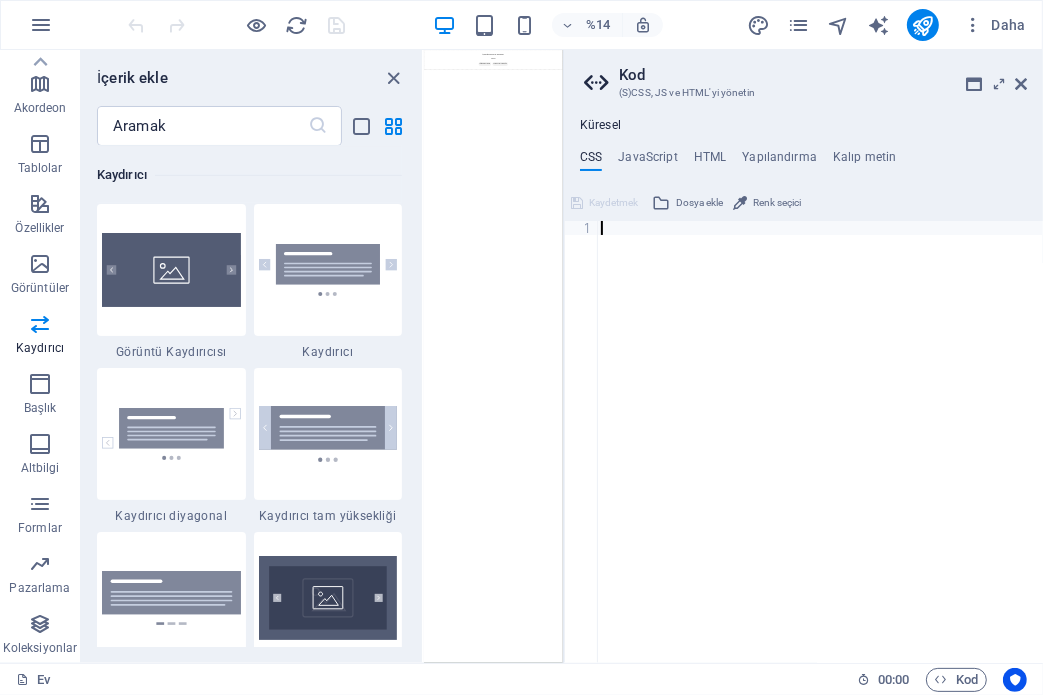 click on "Dosya ekle" at bounding box center (699, 202) 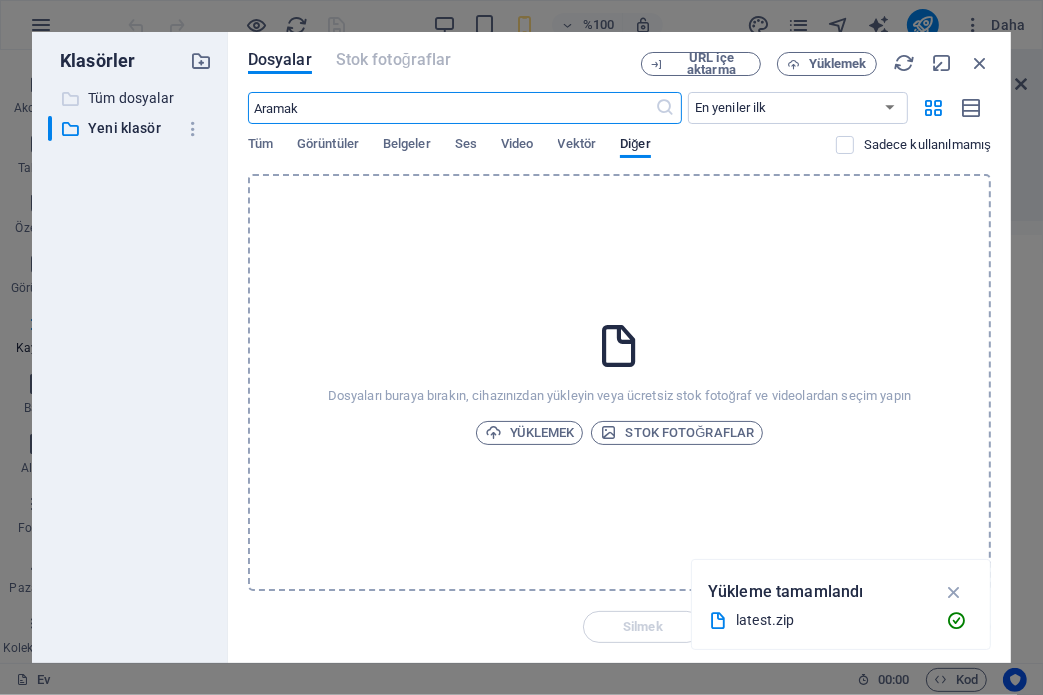 click on "Tüm dosyalar" at bounding box center [131, 98] 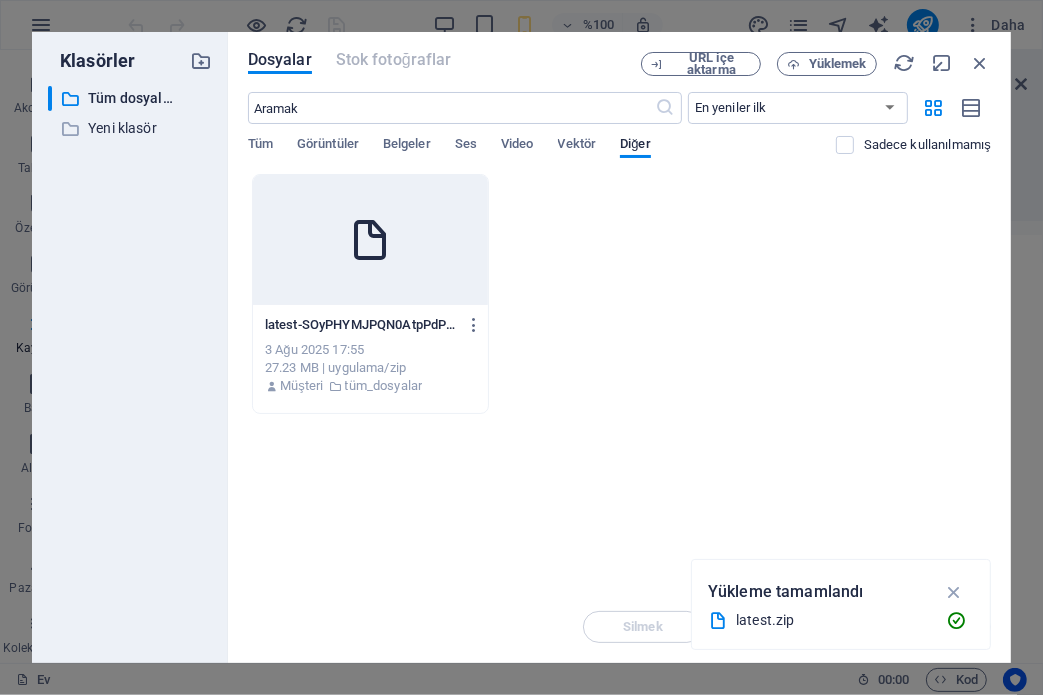 click at bounding box center [370, 240] 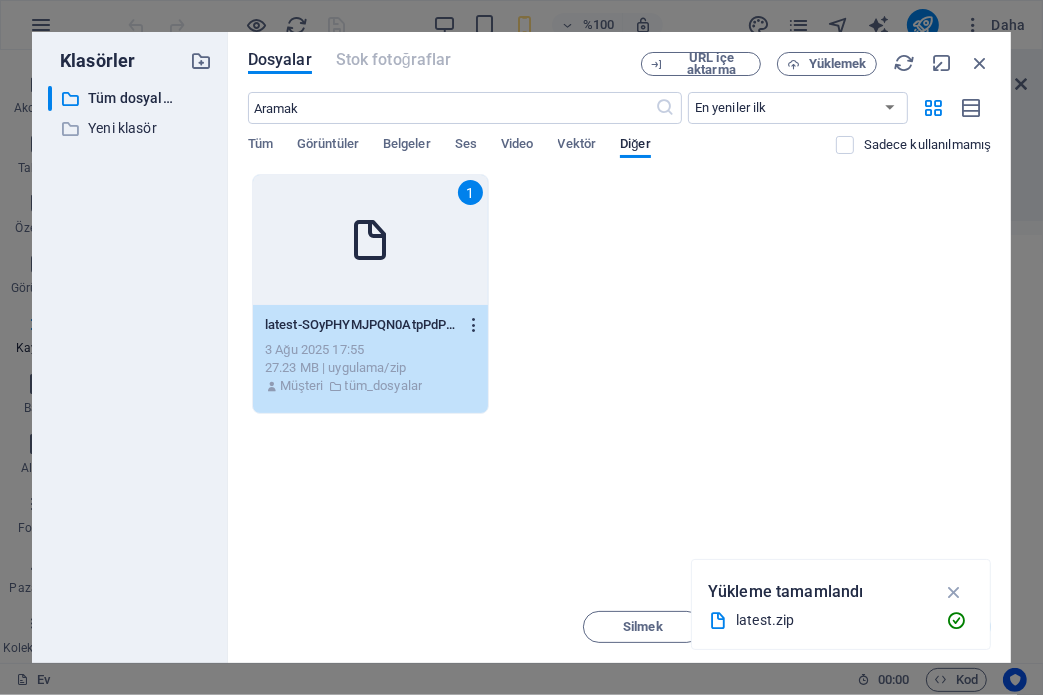 click at bounding box center (474, 325) 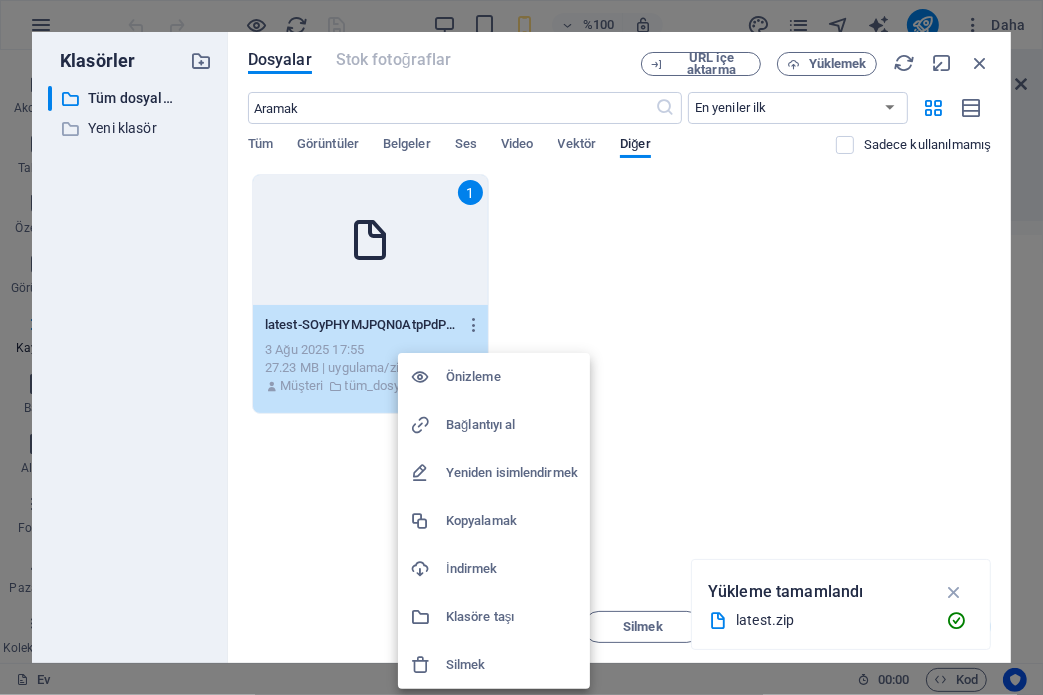click at bounding box center [521, 347] 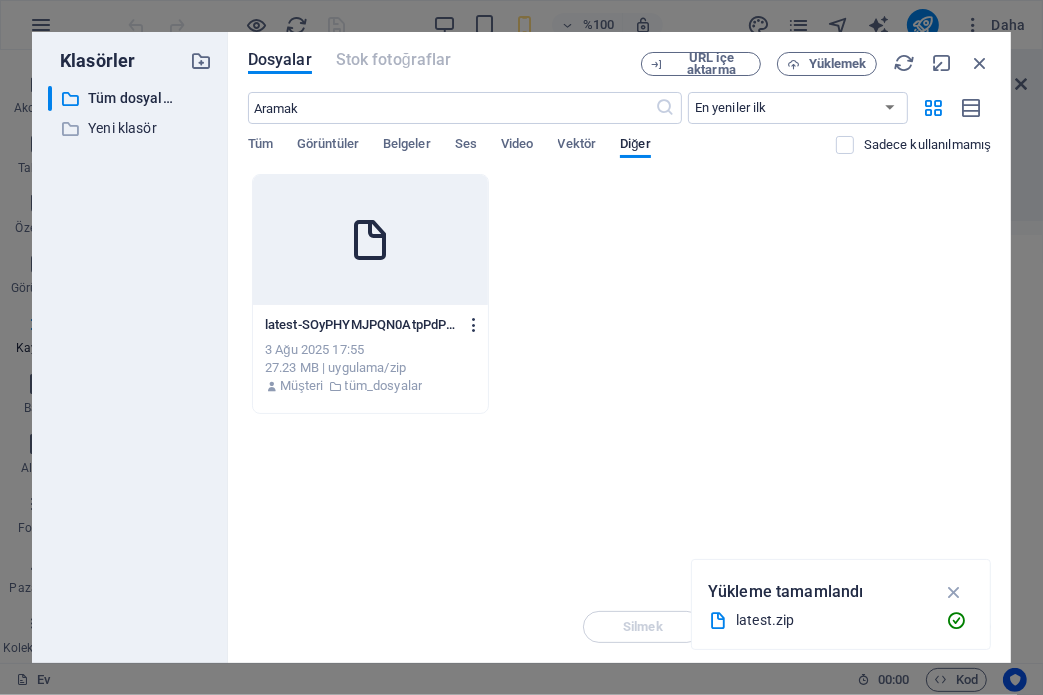 click at bounding box center [474, 325] 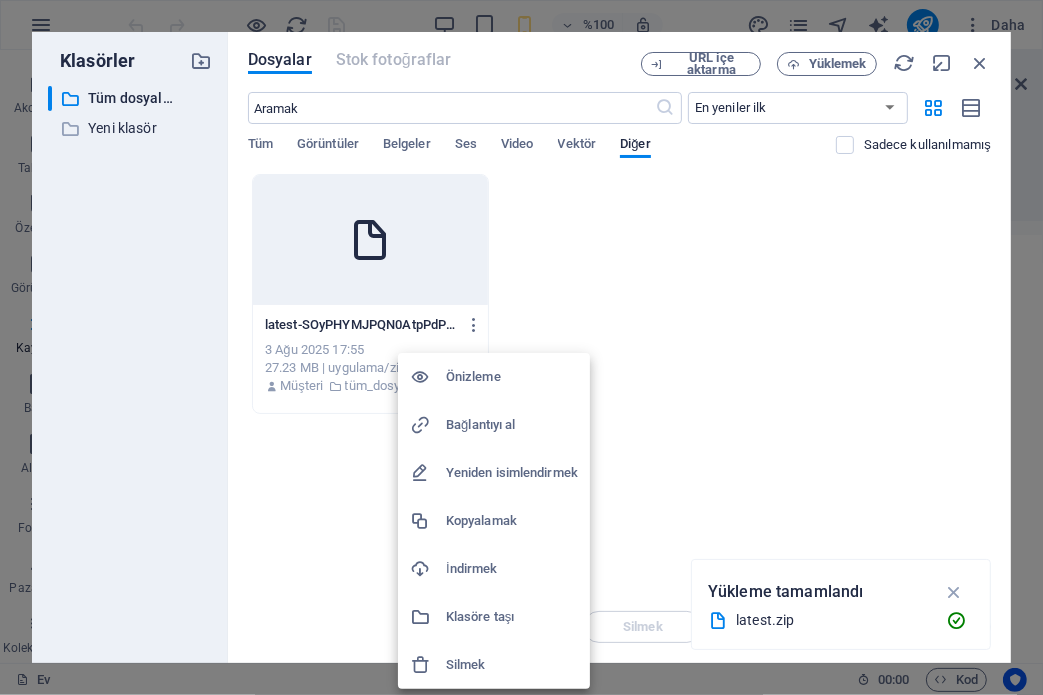 click at bounding box center [521, 347] 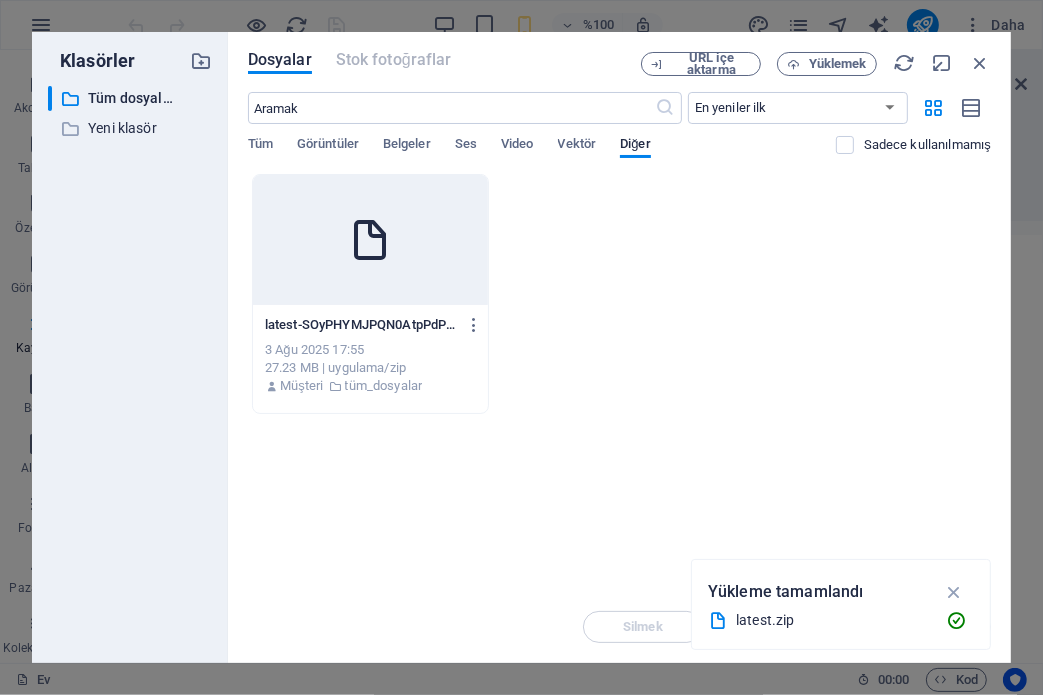 click at bounding box center (370, 240) 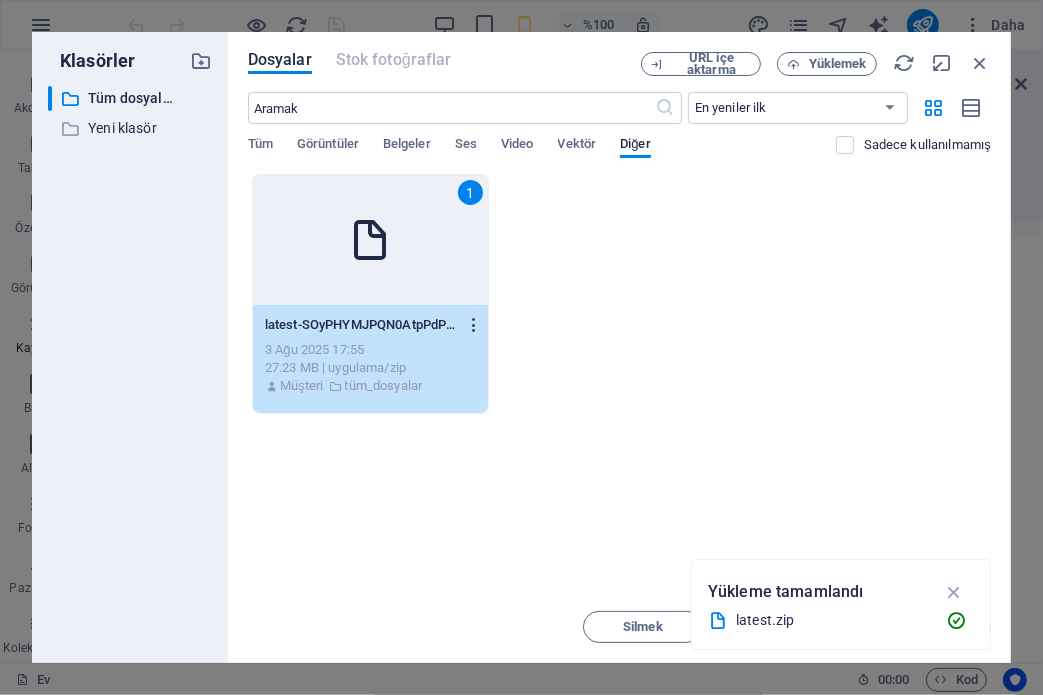 click at bounding box center [474, 325] 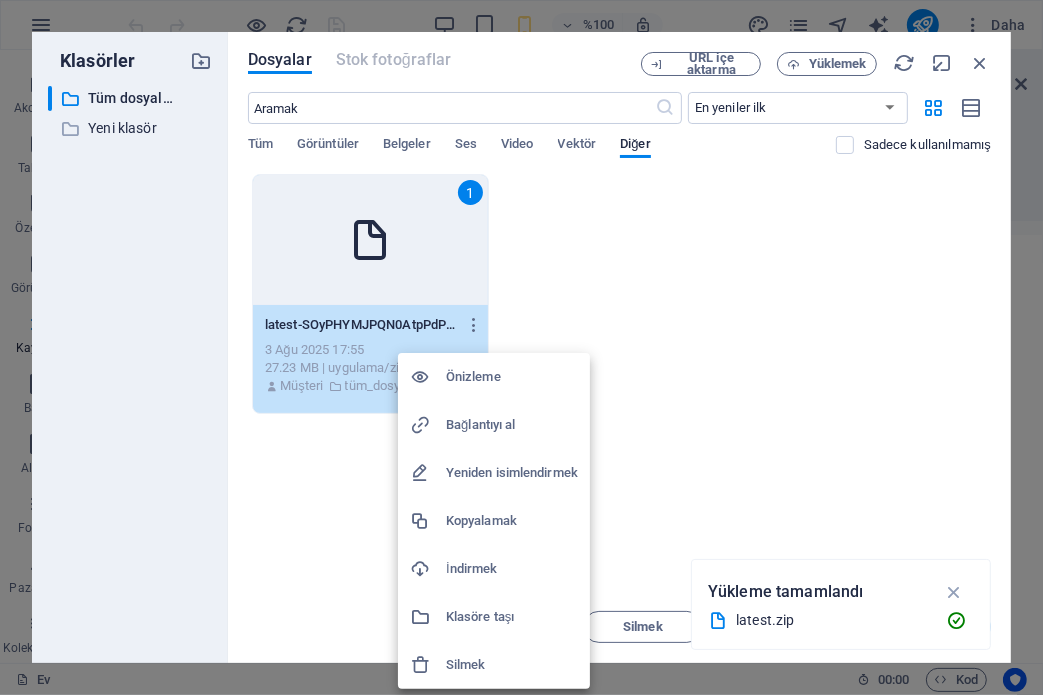 click on "Klasöre taşı" at bounding box center (480, 616) 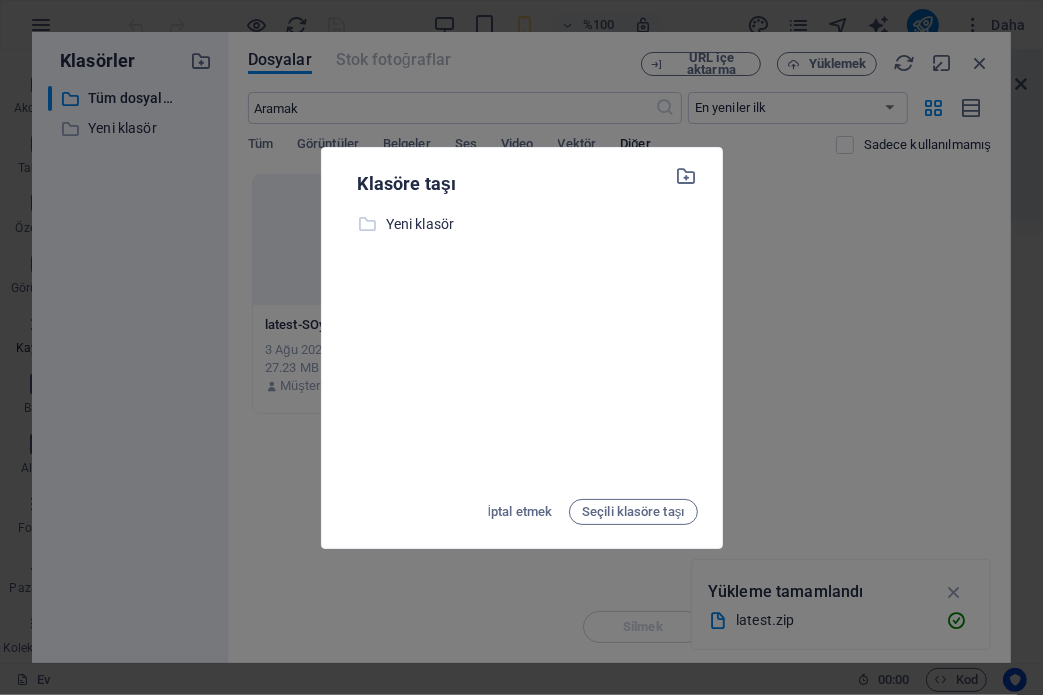 click at bounding box center [368, 224] 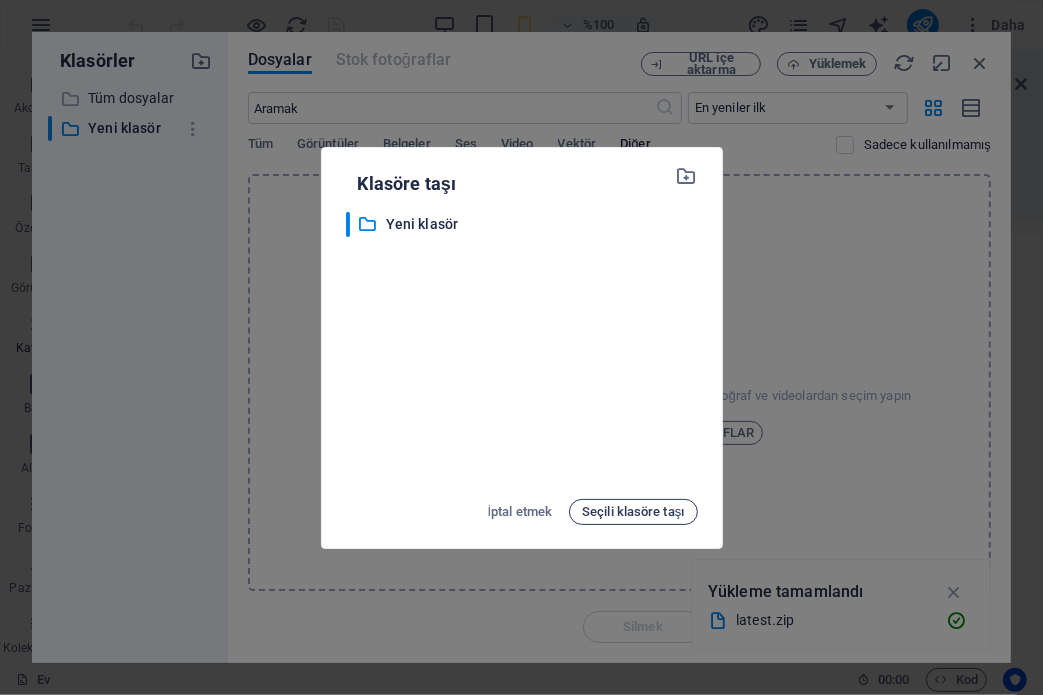 click on "Seçili klasöre taşı" at bounding box center (633, 511) 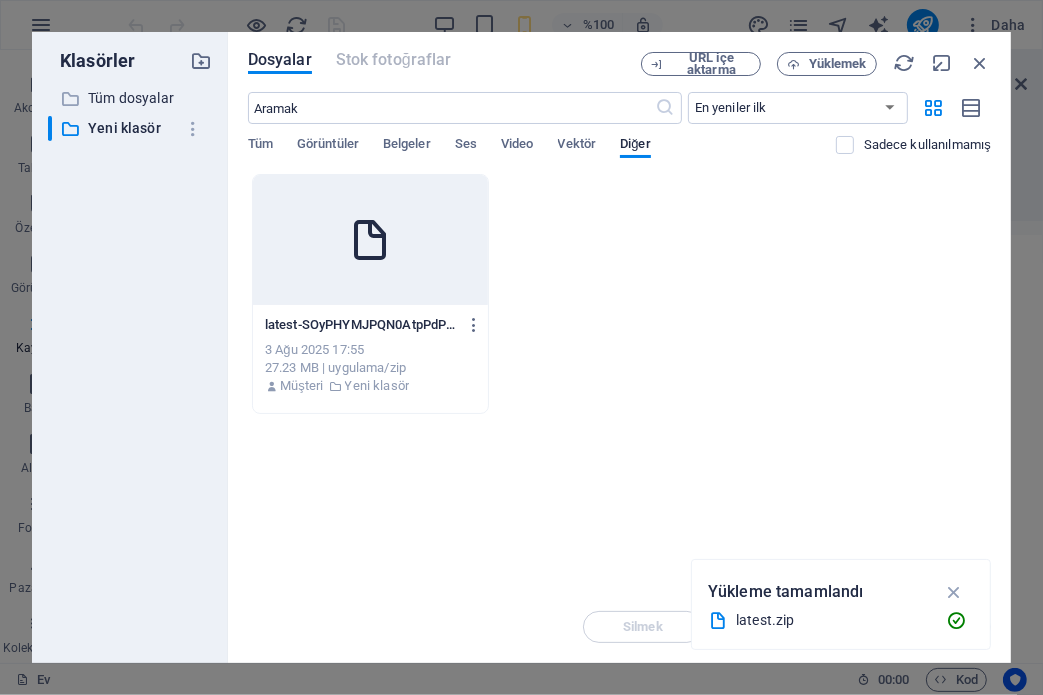 click on "Yükleme tamamlandı" at bounding box center [786, 591] 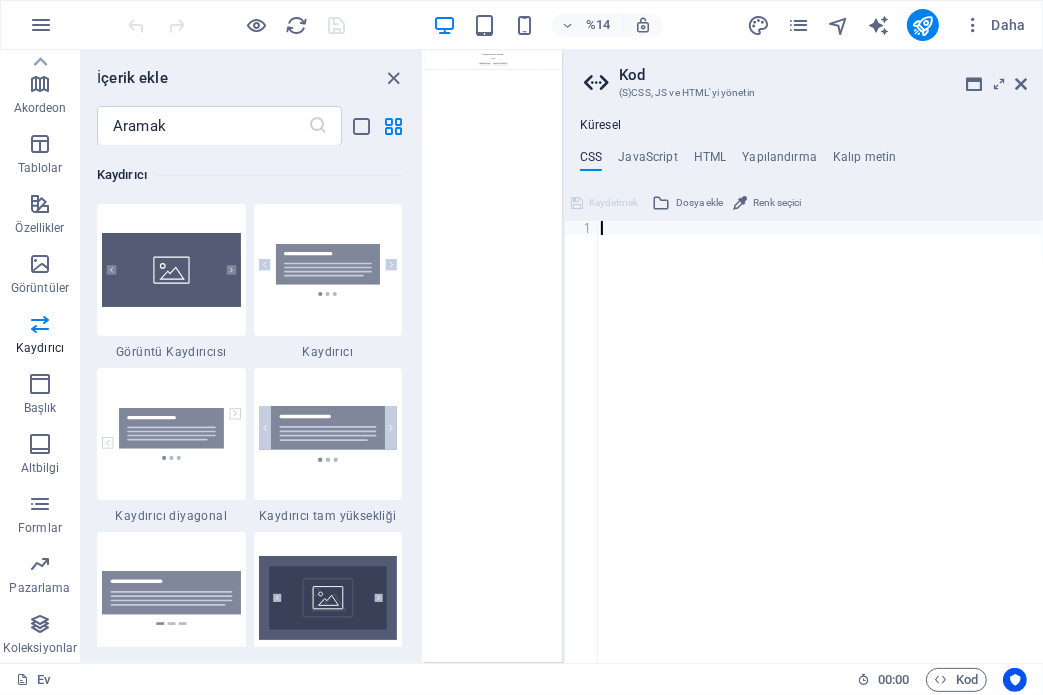 drag, startPoint x: 783, startPoint y: 599, endPoint x: 711, endPoint y: 531, distance: 99.03535 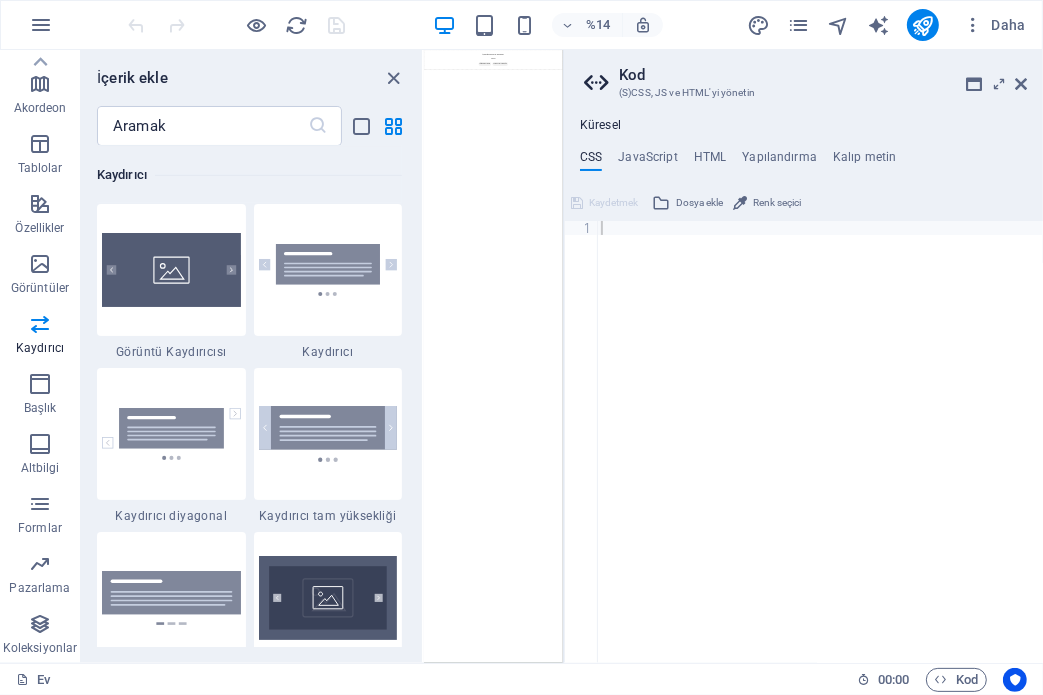 click on "Dosya ekle" at bounding box center (699, 202) 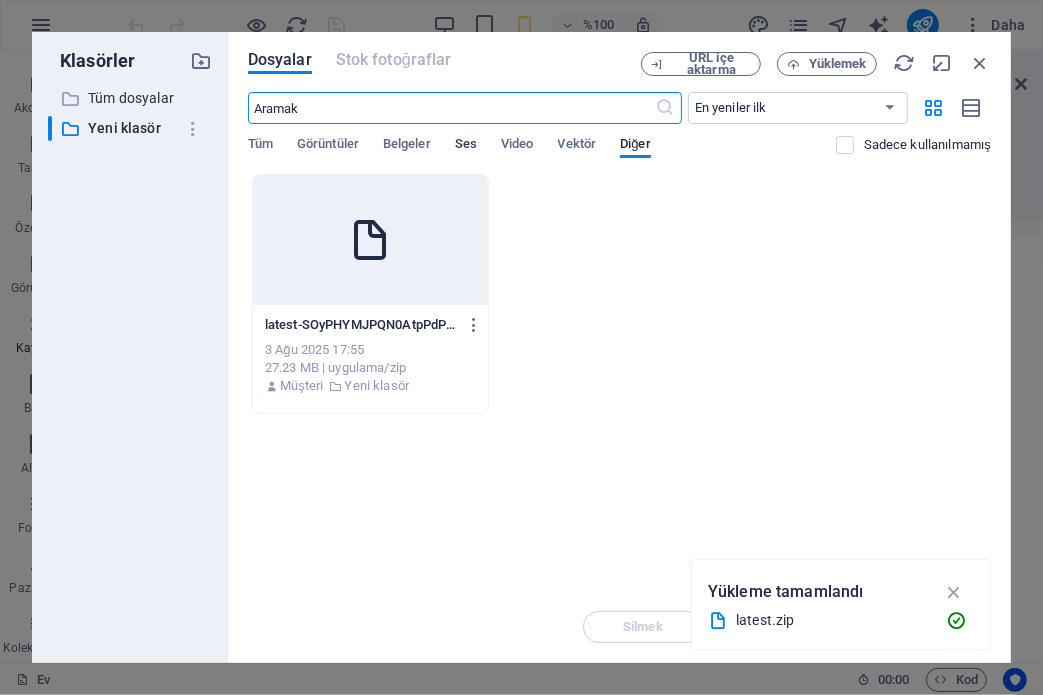 click on "Ses" at bounding box center (466, 143) 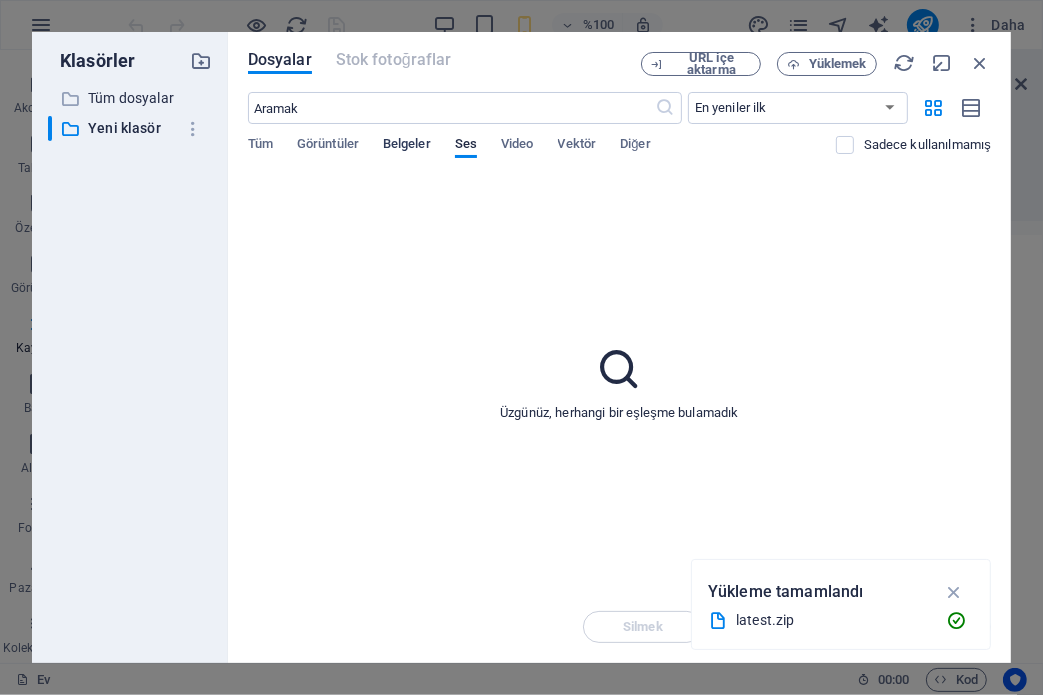 click on "Belgeler" at bounding box center [407, 143] 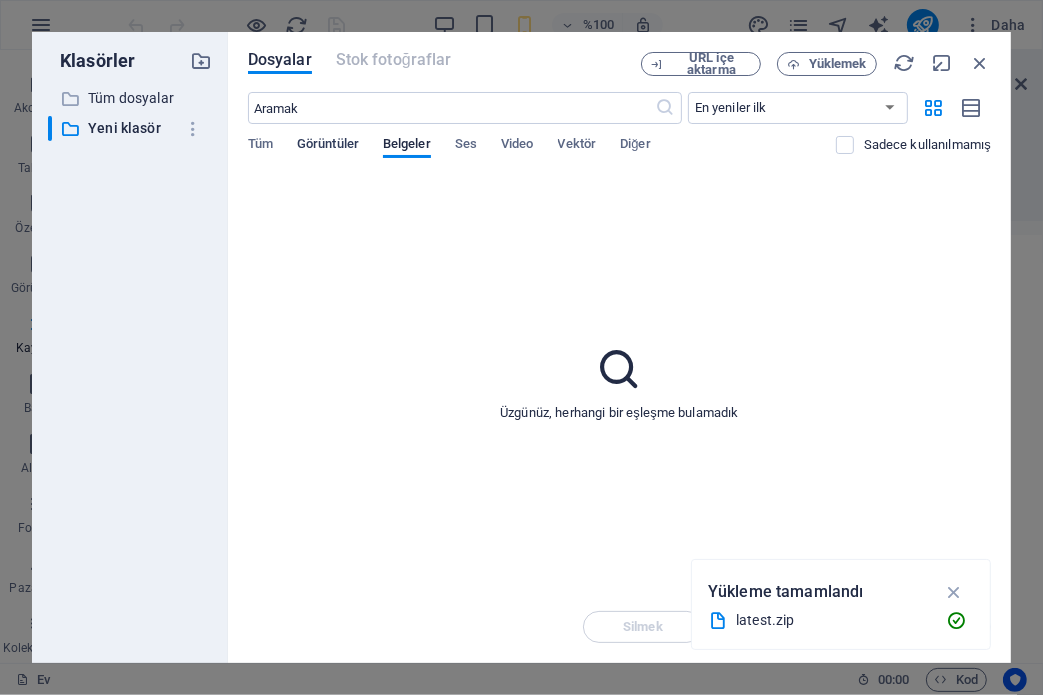 click on "Görüntüler" at bounding box center (328, 143) 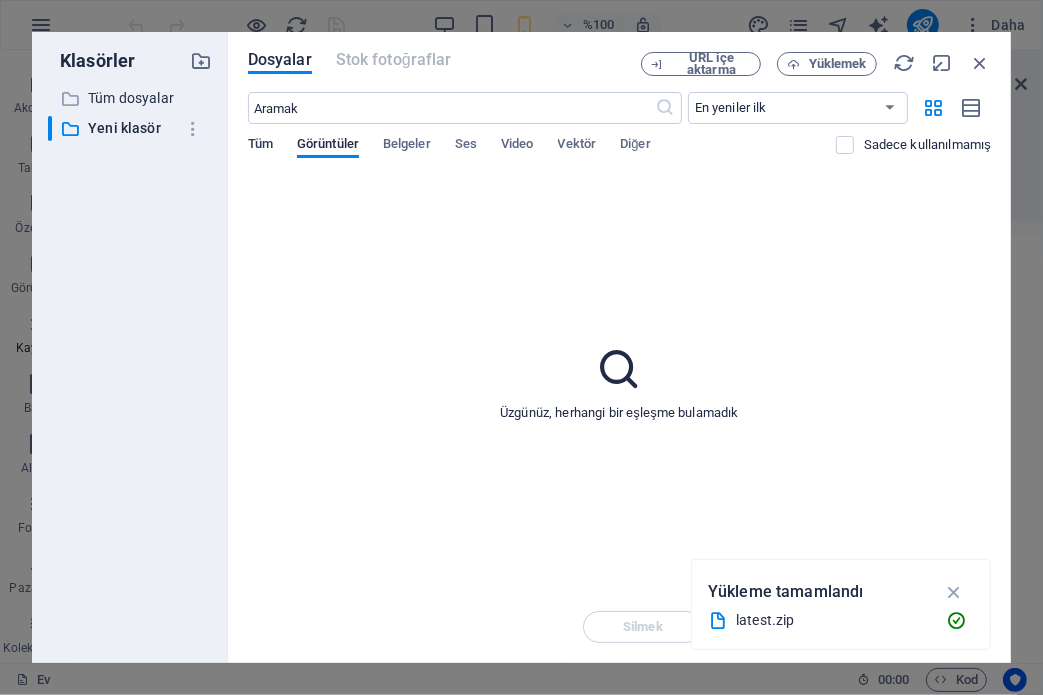 click on "Tüm" at bounding box center [260, 143] 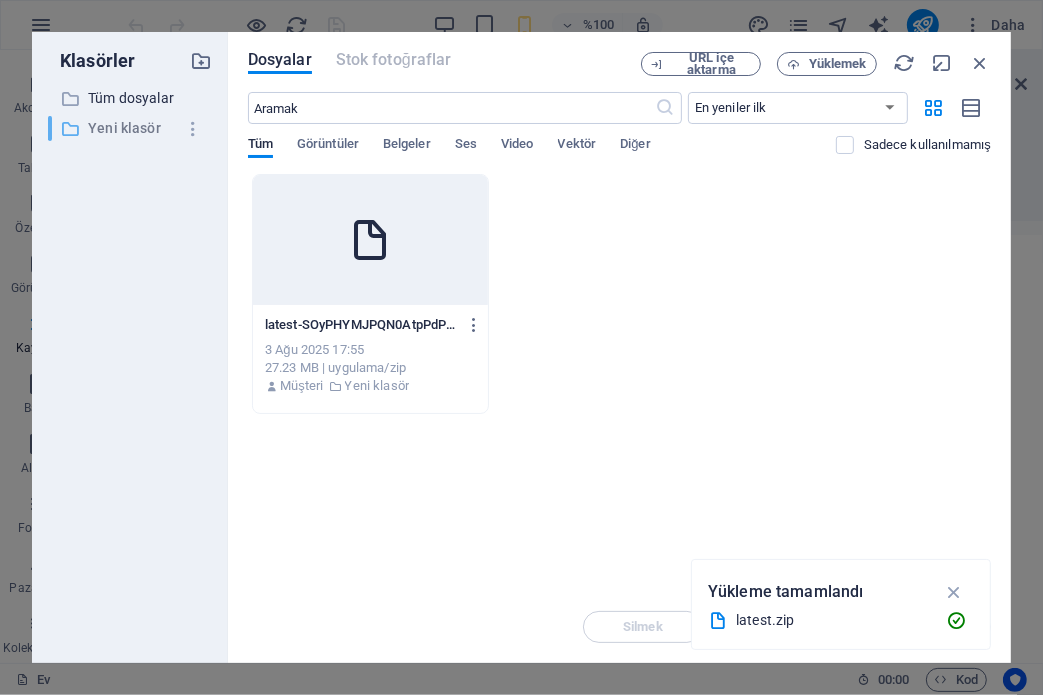 click on "Yeni klasör" at bounding box center [131, 128] 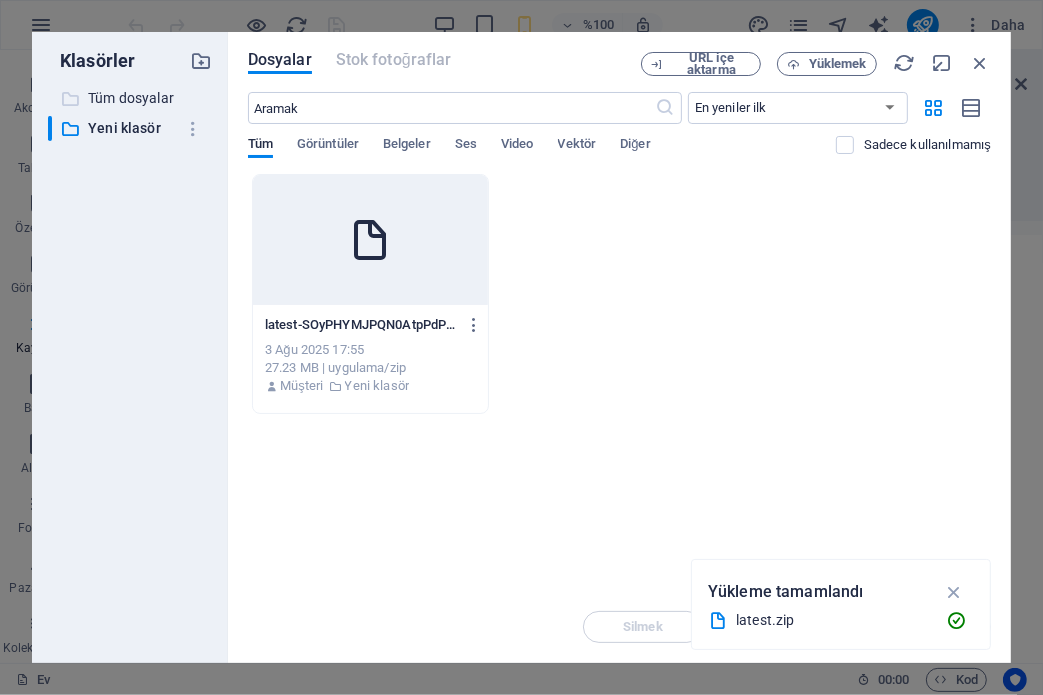 click on "Tüm dosyalar" at bounding box center (131, 98) 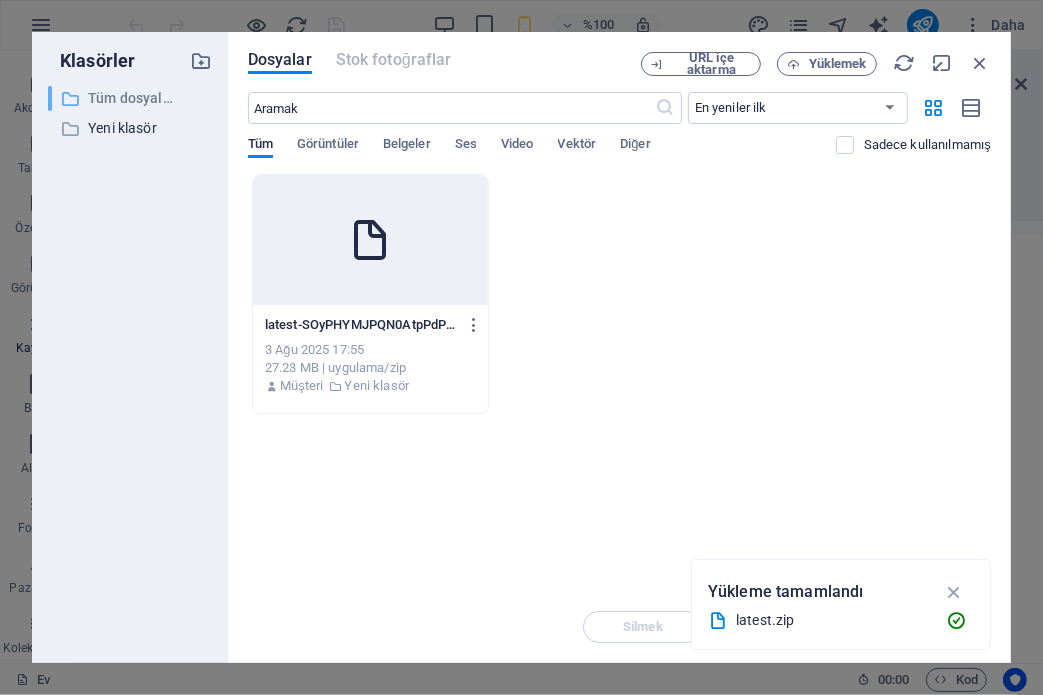click on "Tüm dosyalar" at bounding box center [132, 98] 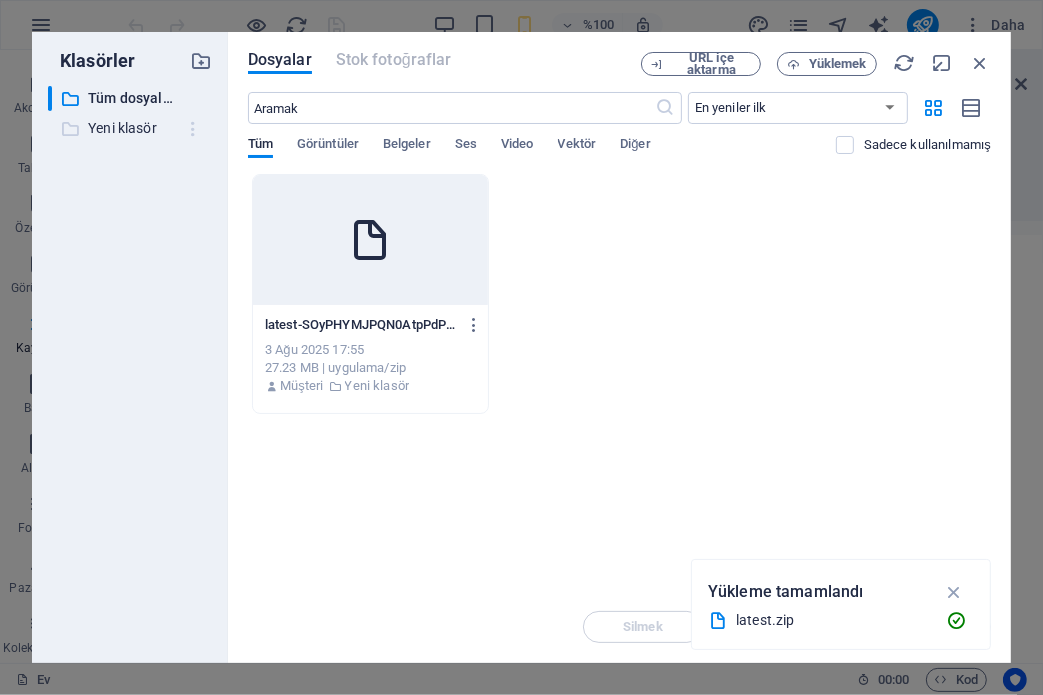 click at bounding box center [193, 129] 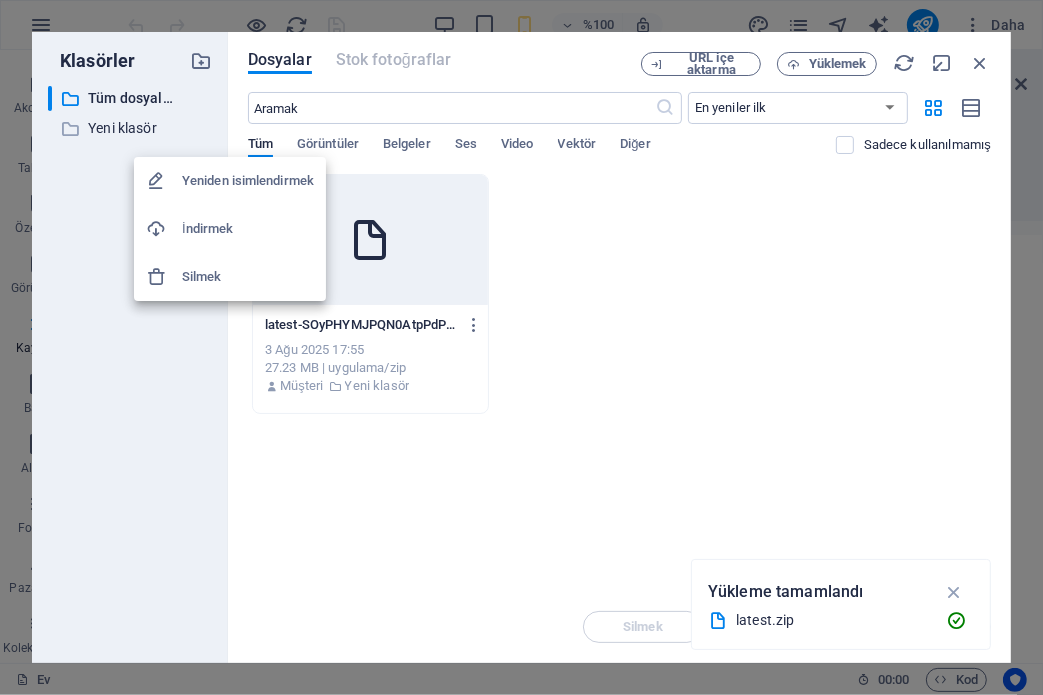 click at bounding box center [521, 347] 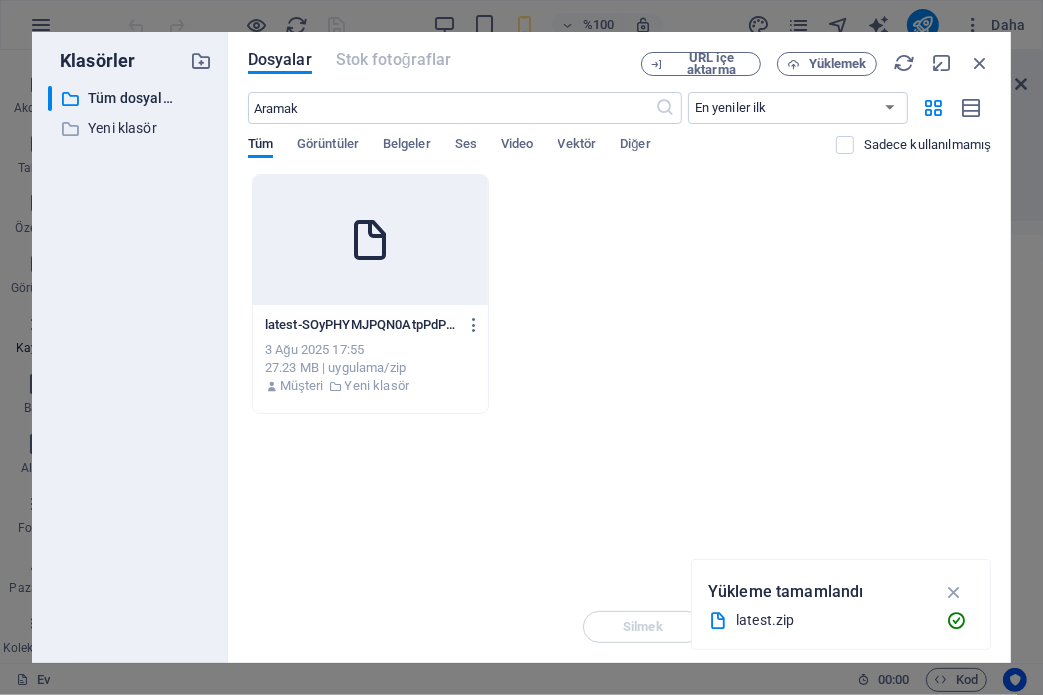 click on "latest-SOyPHYMJPQN0AtpPdP6MFA.zip" at bounding box center (383, 324) 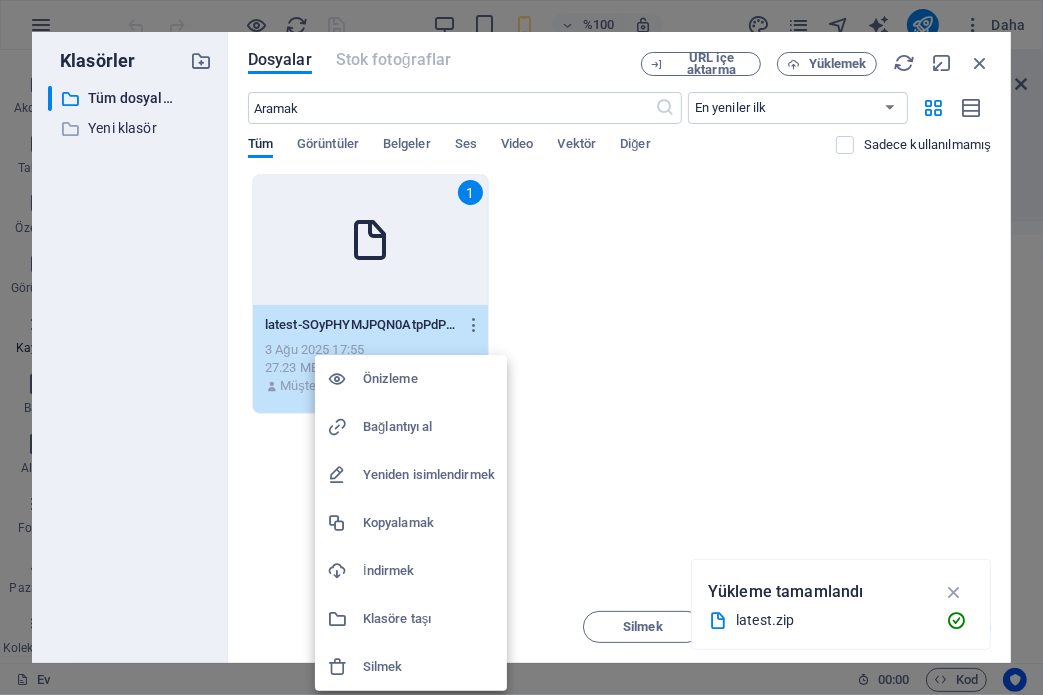 click on "Önizleme" at bounding box center (429, 379) 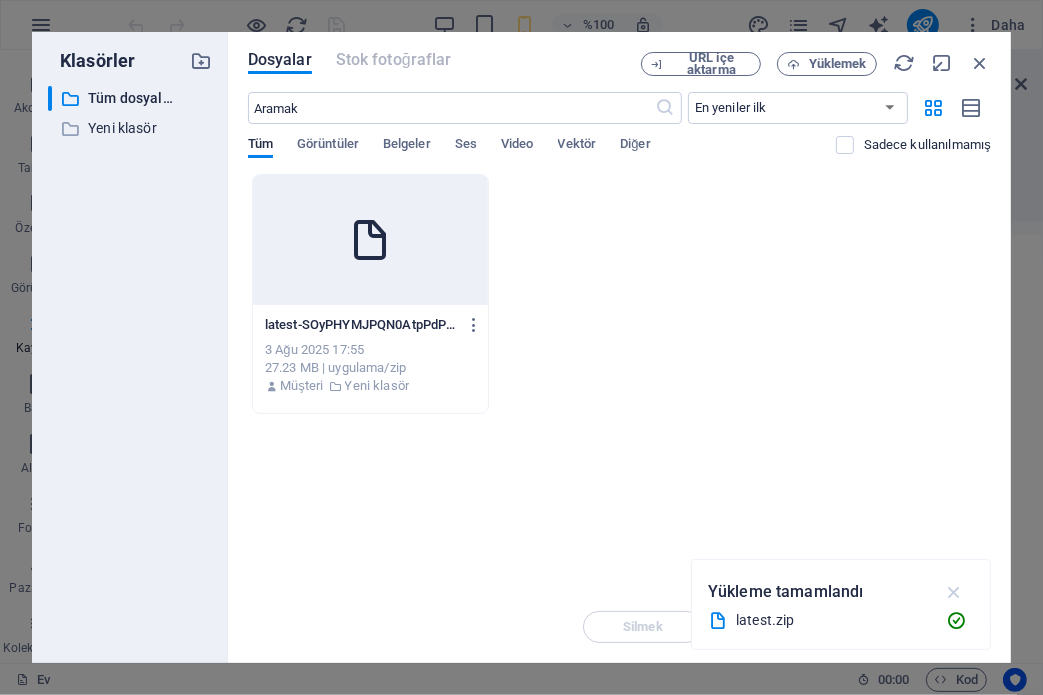 click at bounding box center [954, 592] 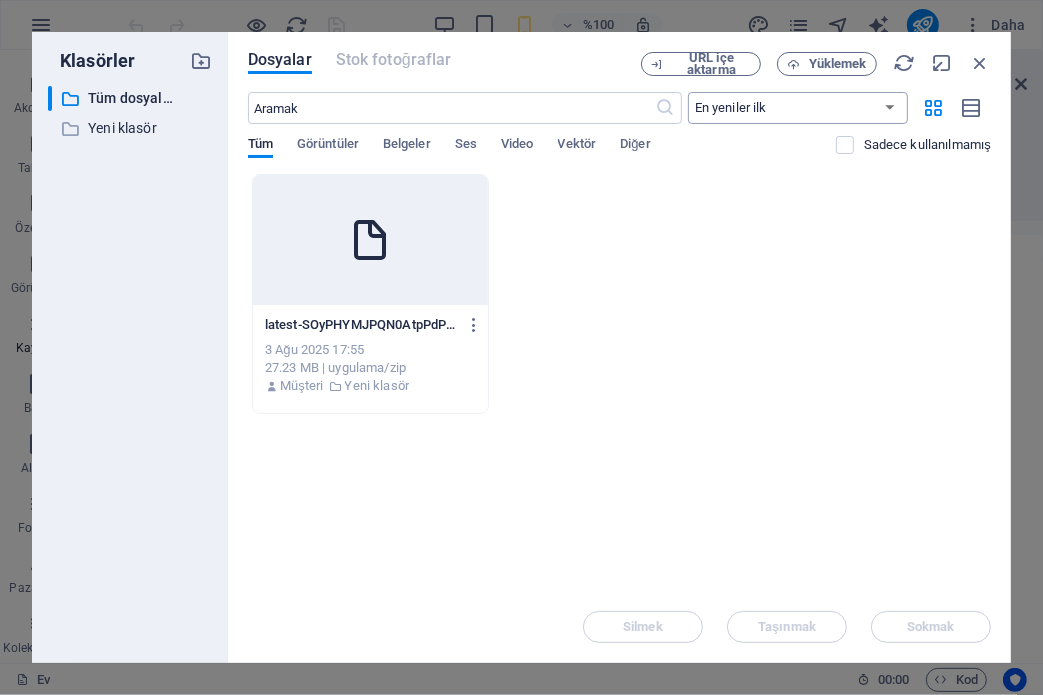 click on "En yeniler ilk En eskiden başlayarak Adı (AZ) Adı (ZA) Beden (0-9) Boyut (9-0) Çözünürlük (0-9) Karar (9-0)" at bounding box center (798, 108) 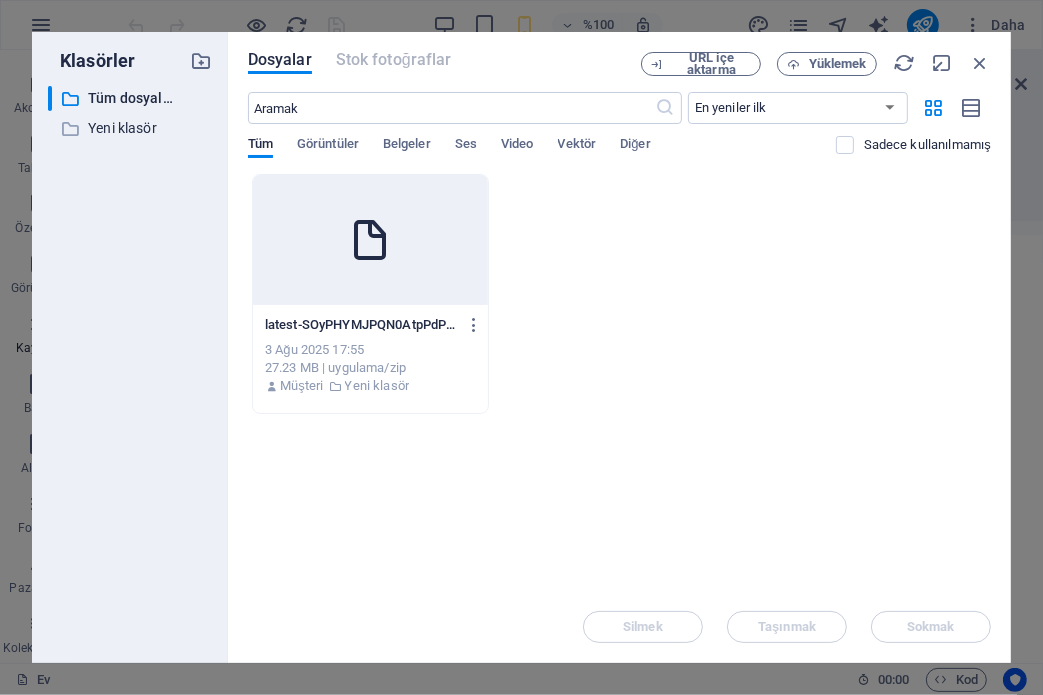 click on "latest-SOyPHYMJPQN0AtpPdP6MFA.zip latest-SOyPHYMJPQN0AtpPdP6MFA.zip 3 Ağu 2025 17:55 27.23 MB | uygulama/zip Müşteri Yeni klasör" at bounding box center (619, 294) 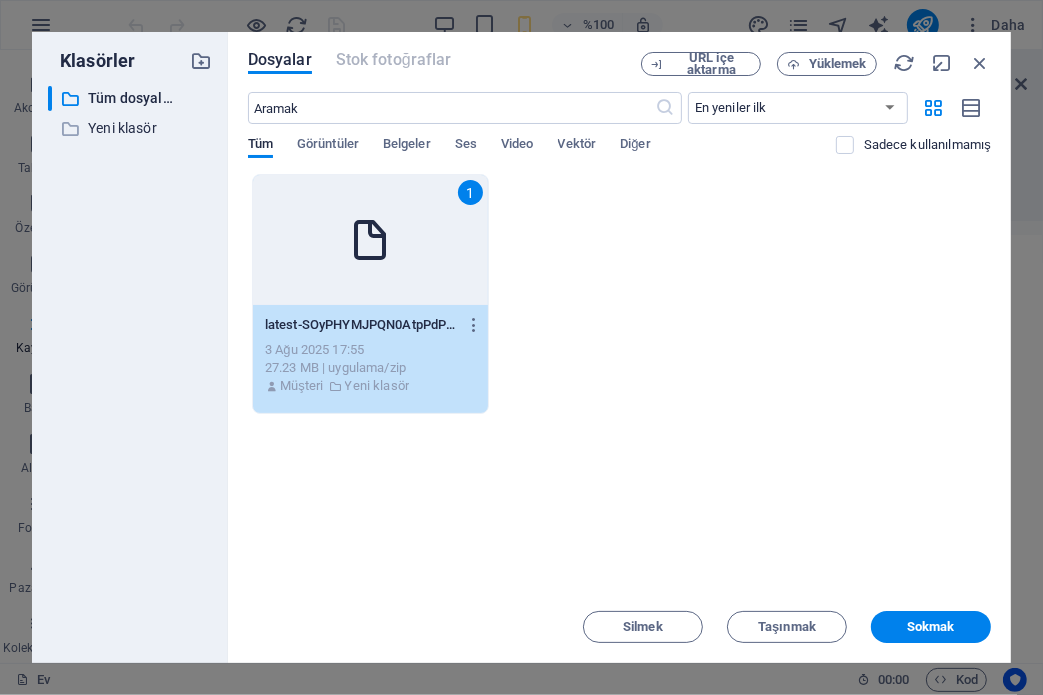click on "1 latest-SOyPHYMJPQN0AtpPdP6MFA.zip latest-SOyPHYMJPQN0AtpPdP6MFA.zip 3 Ağu 2025 17:55 27.23 MB | uygulama/zip Müşteri Yeni klasör Silmek Taşınmak Sokmak" at bounding box center (619, 294) 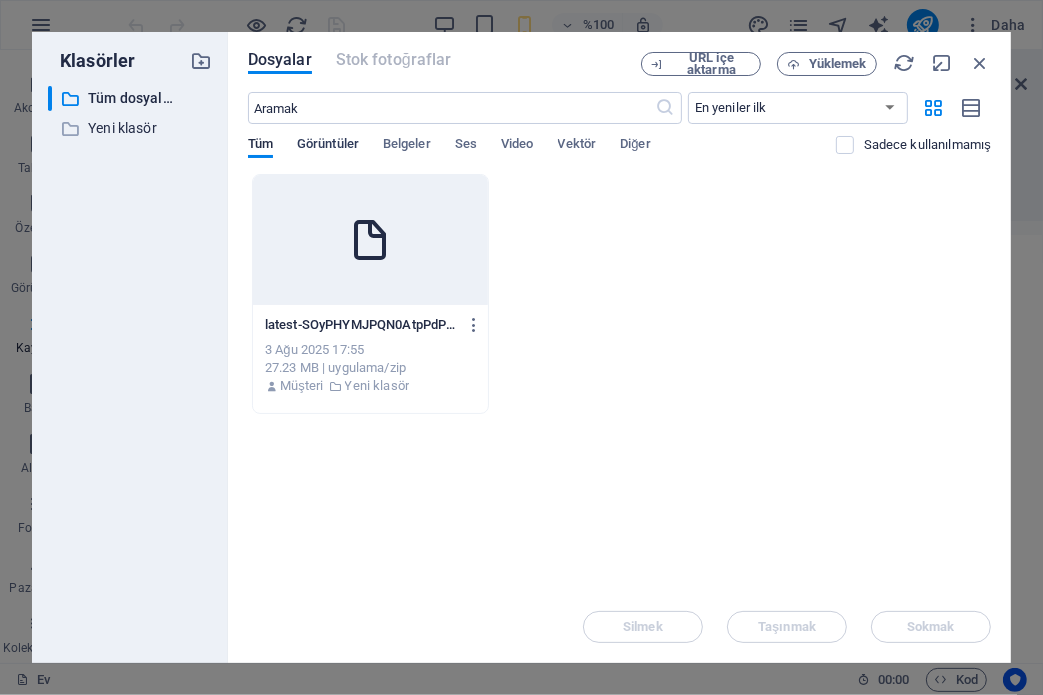 drag, startPoint x: 335, startPoint y: 138, endPoint x: 336, endPoint y: 150, distance: 12.0415945 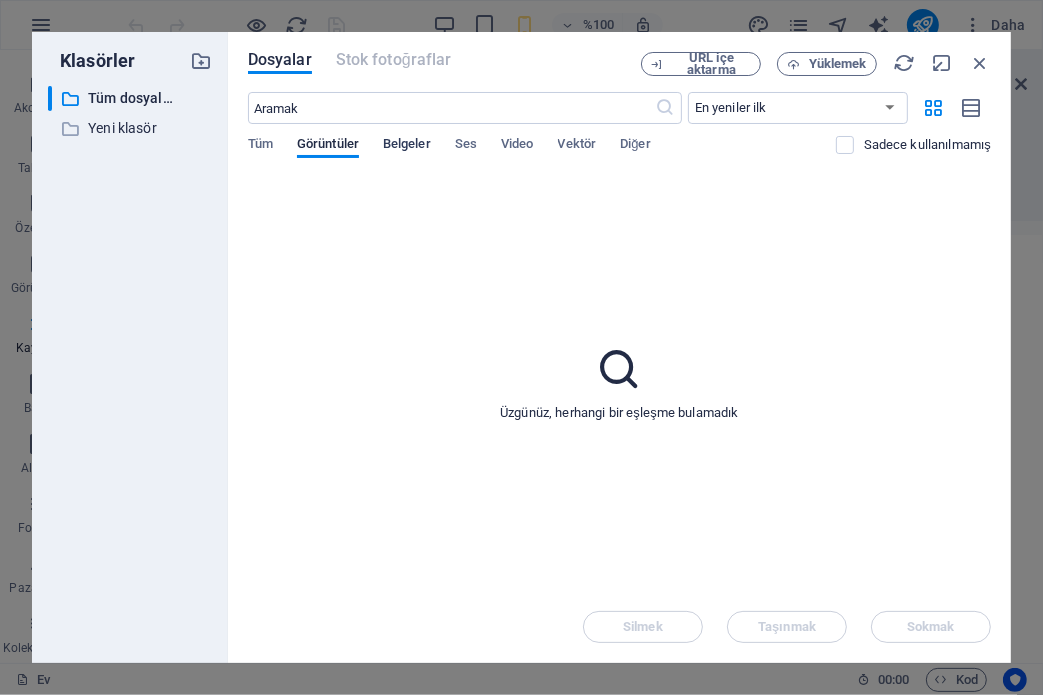 click on "Belgeler" at bounding box center (407, 143) 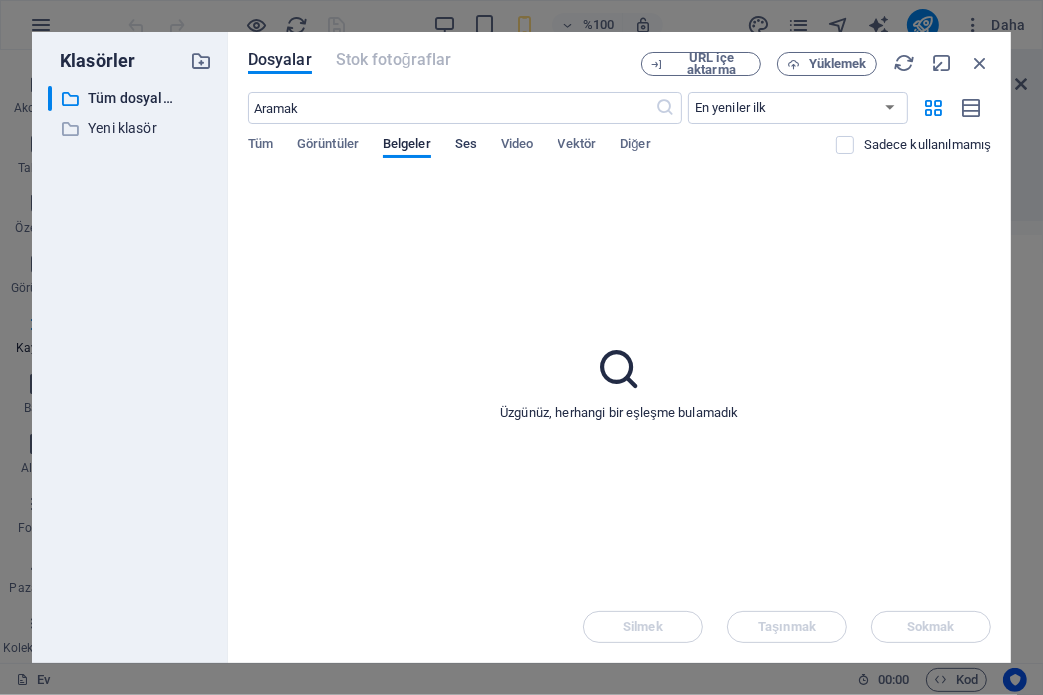 click on "Ses" at bounding box center (466, 144) 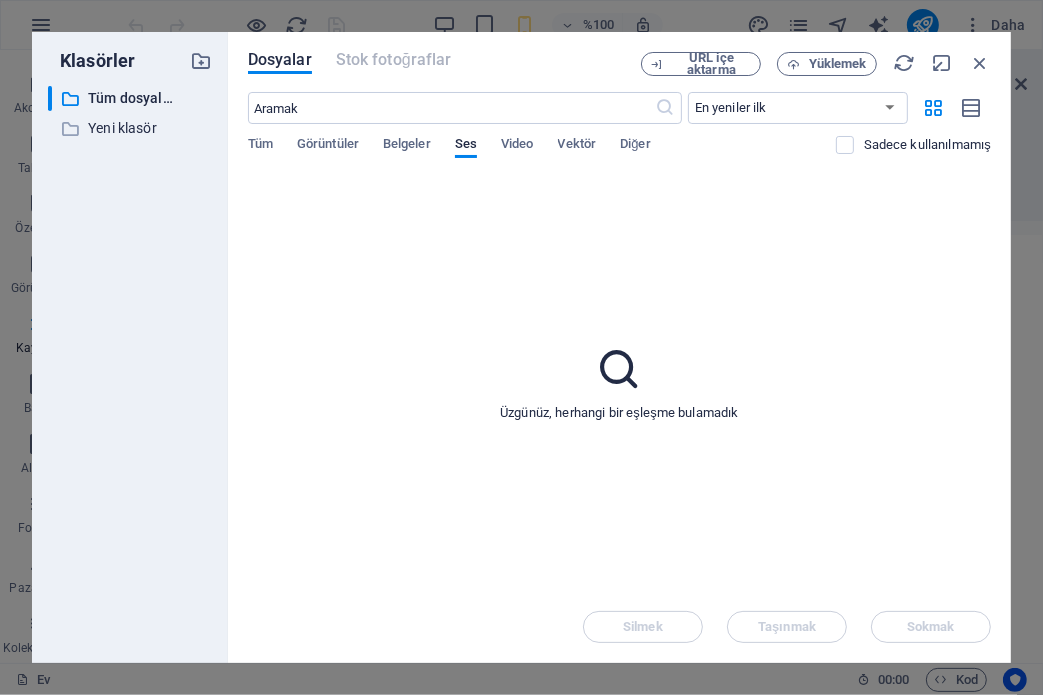 click on "Tüm Görüntüler Belgeler Ses Video Vektör Diğer" at bounding box center [542, 155] 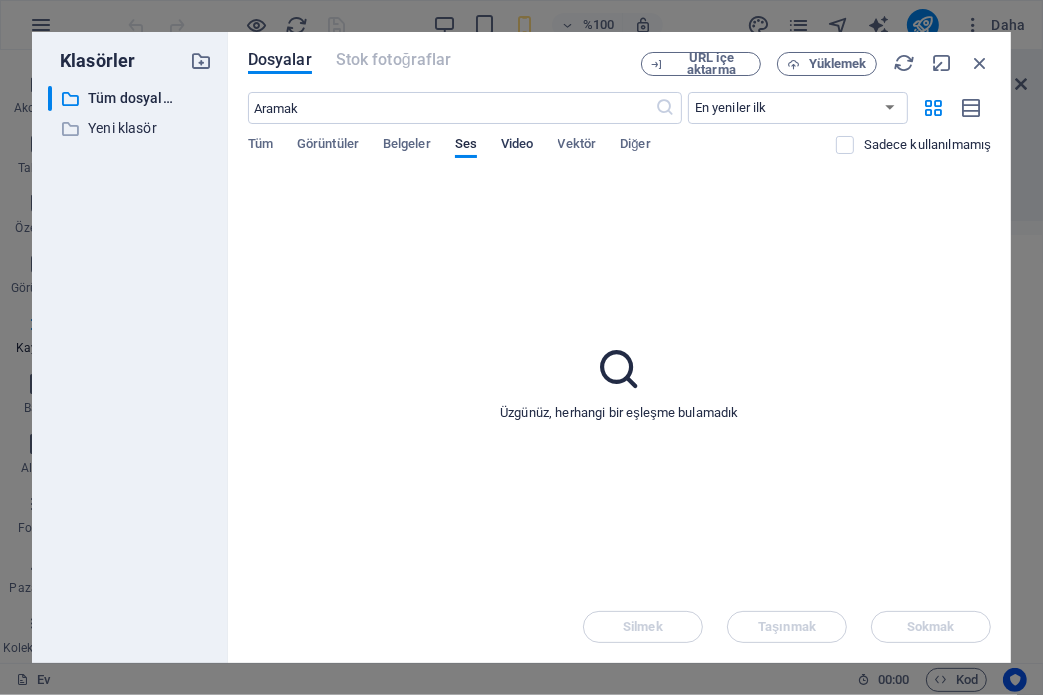 click on "Video" at bounding box center [517, 143] 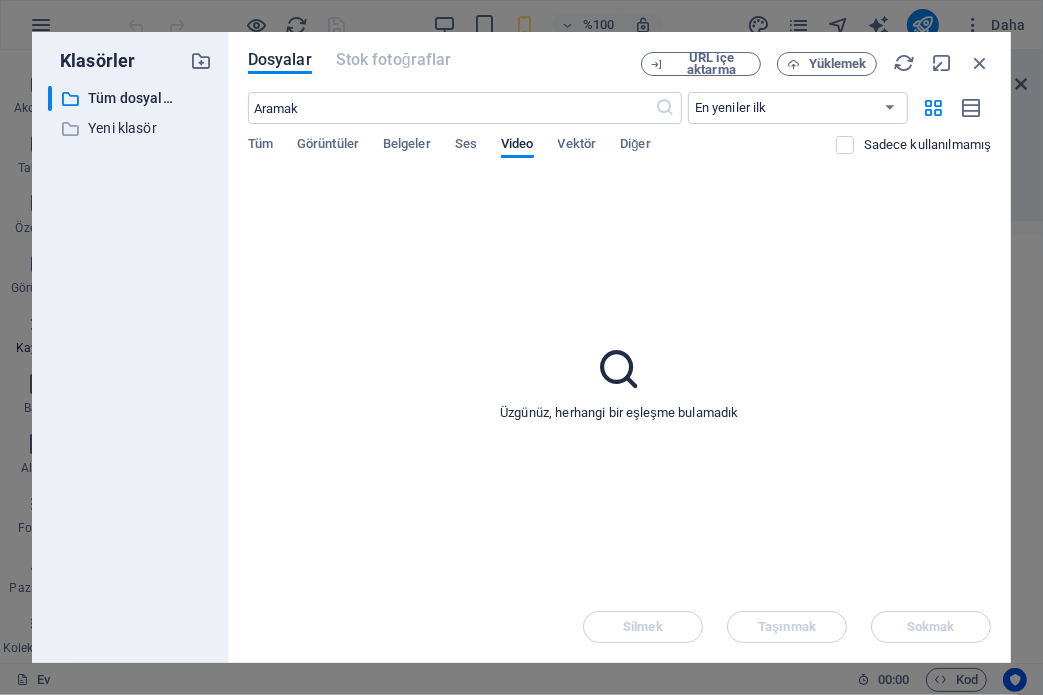 click on "Tüm Görüntüler Belgeler Ses Video Vektör Diğer" at bounding box center [542, 155] 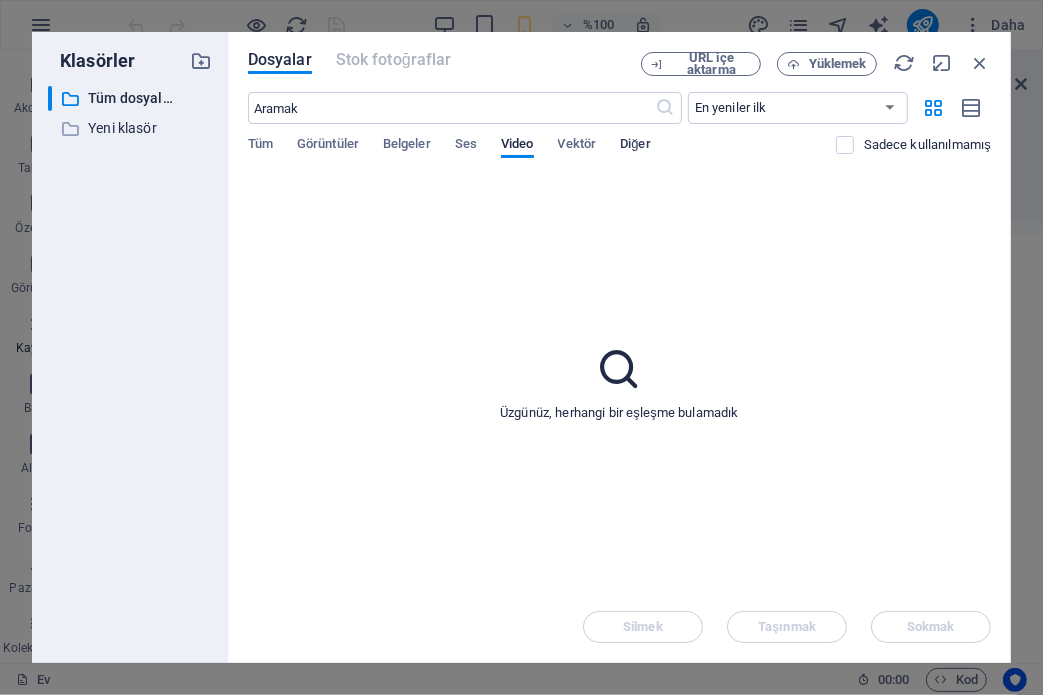 click on "Diğer" at bounding box center (635, 143) 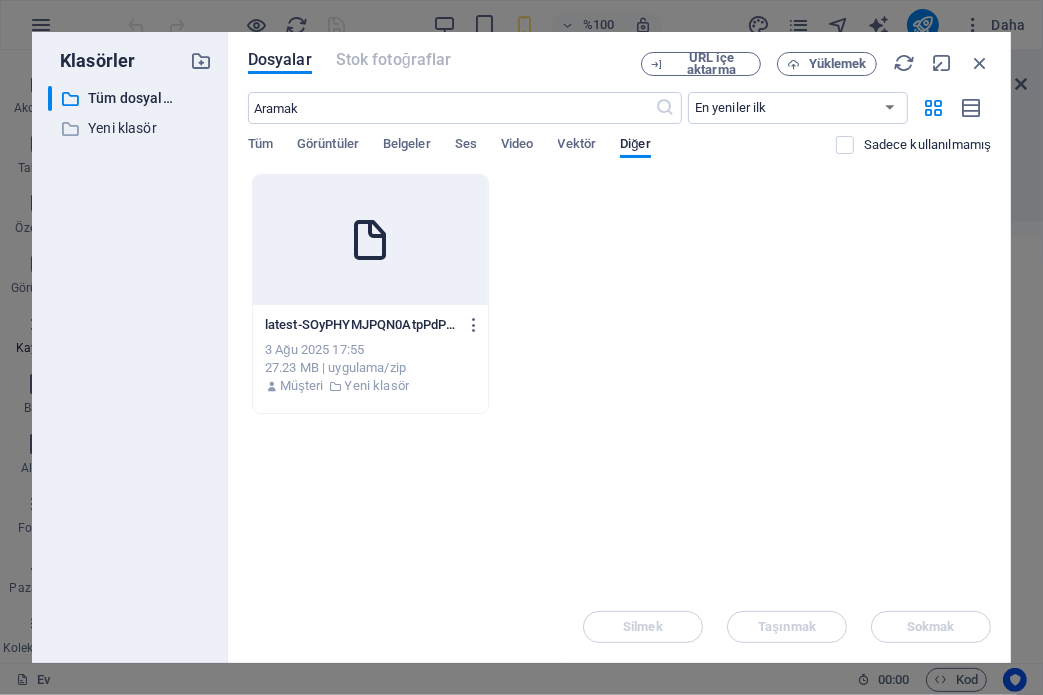 drag, startPoint x: 580, startPoint y: 137, endPoint x: 507, endPoint y: 296, distance: 174.95714 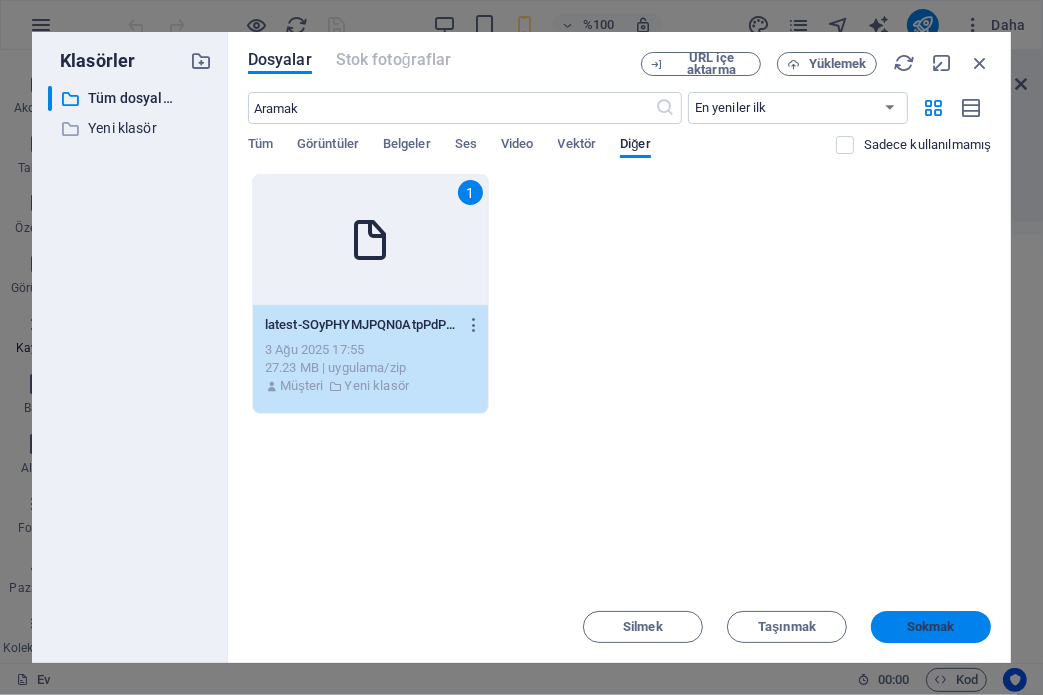 click on "Sokmak" at bounding box center (931, 626) 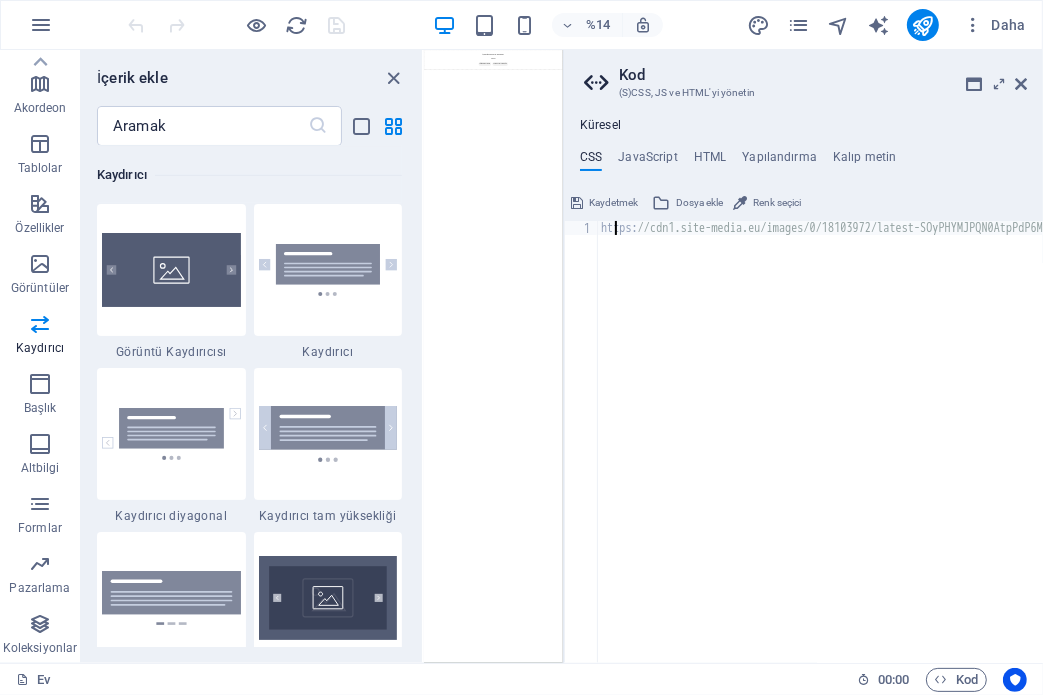 click on "https:  //cdn1.site-media.eu/images/0/18103972/latest-SOyPHYMJPQN0AtpPdP6MFA.zip" at bounding box center (820, 456) 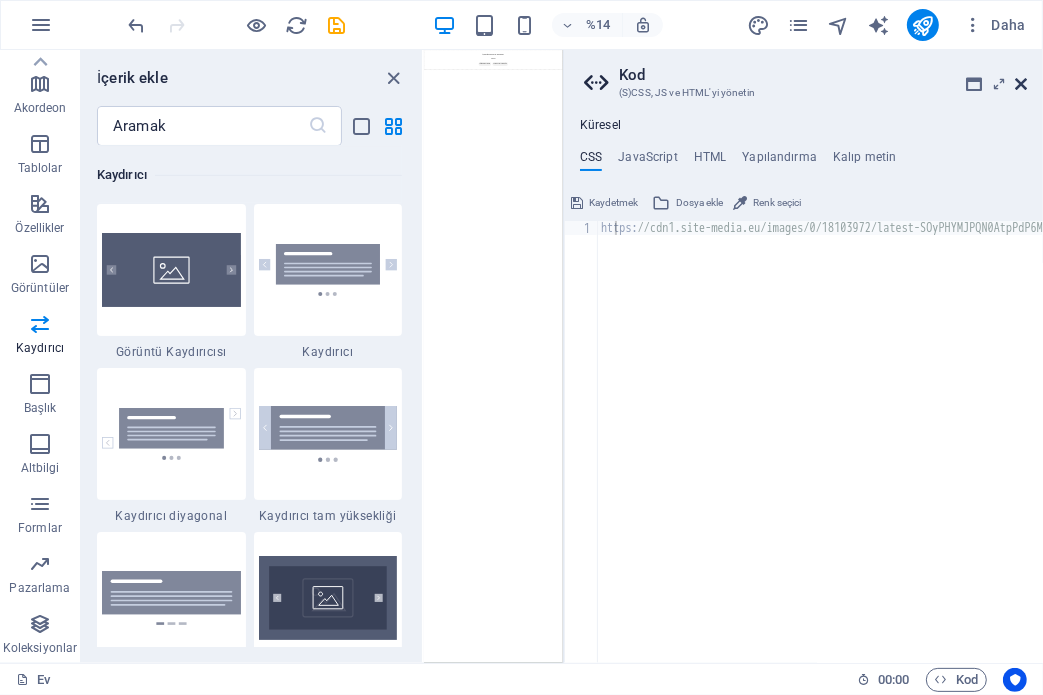 click at bounding box center (1021, 84) 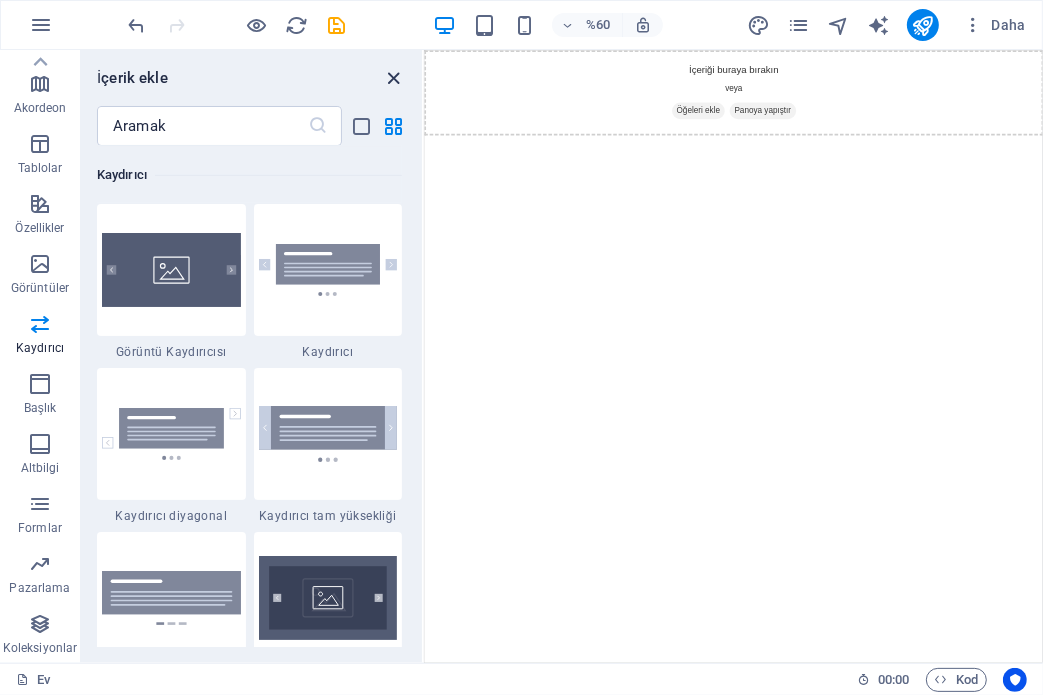 click at bounding box center (394, 78) 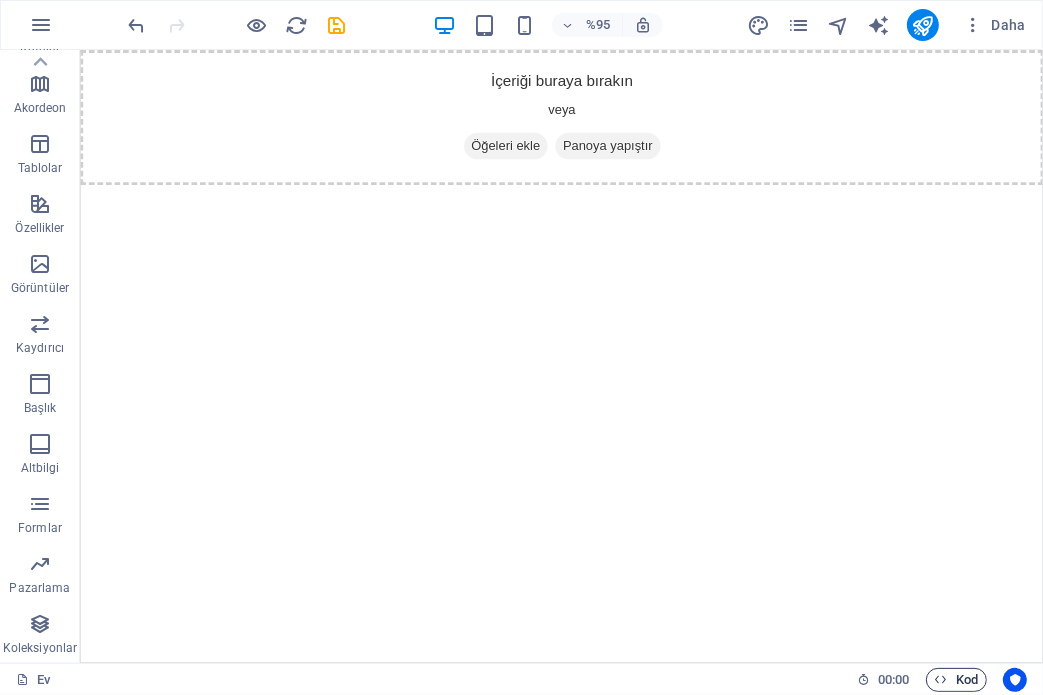 click on "Kod" at bounding box center [967, 679] 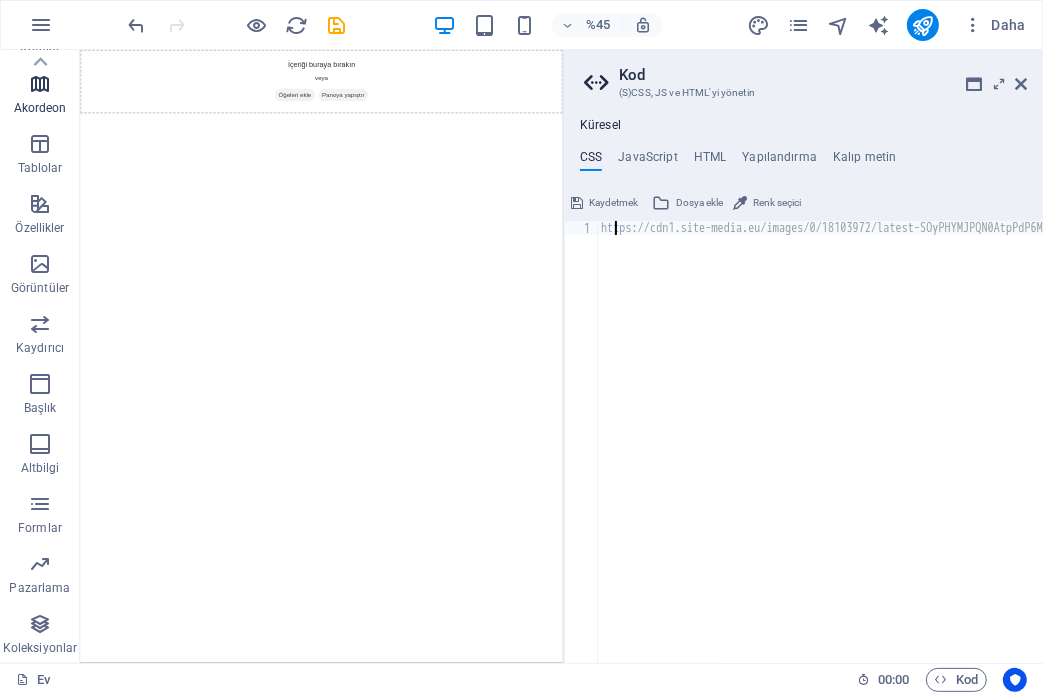 click on "Akordeon" at bounding box center (40, 96) 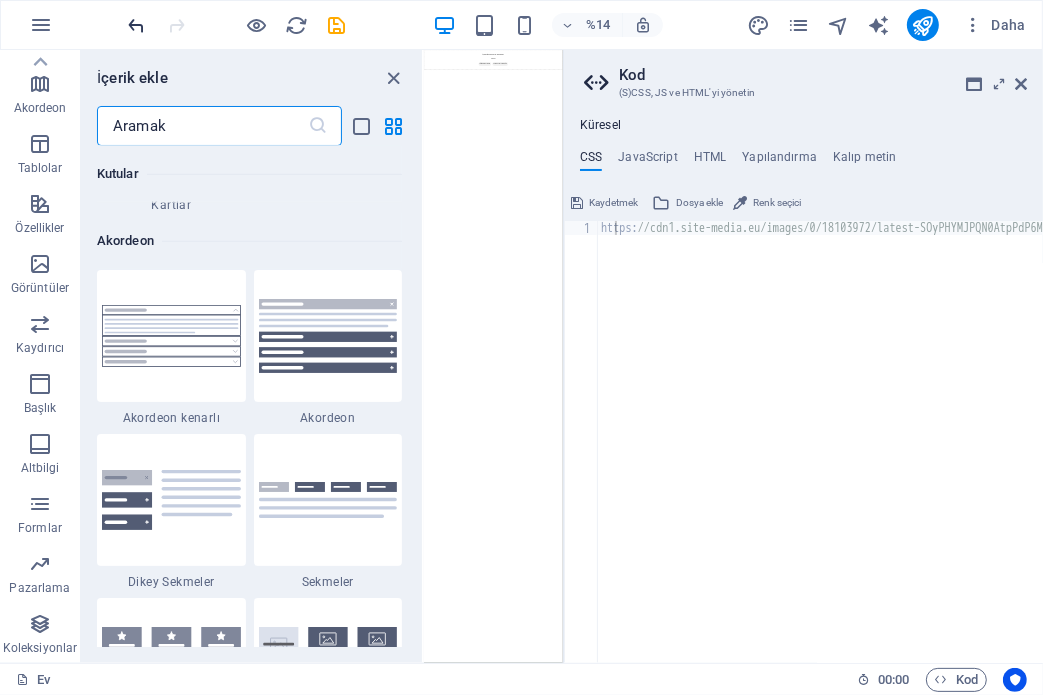 scroll, scrollTop: 6384, scrollLeft: 0, axis: vertical 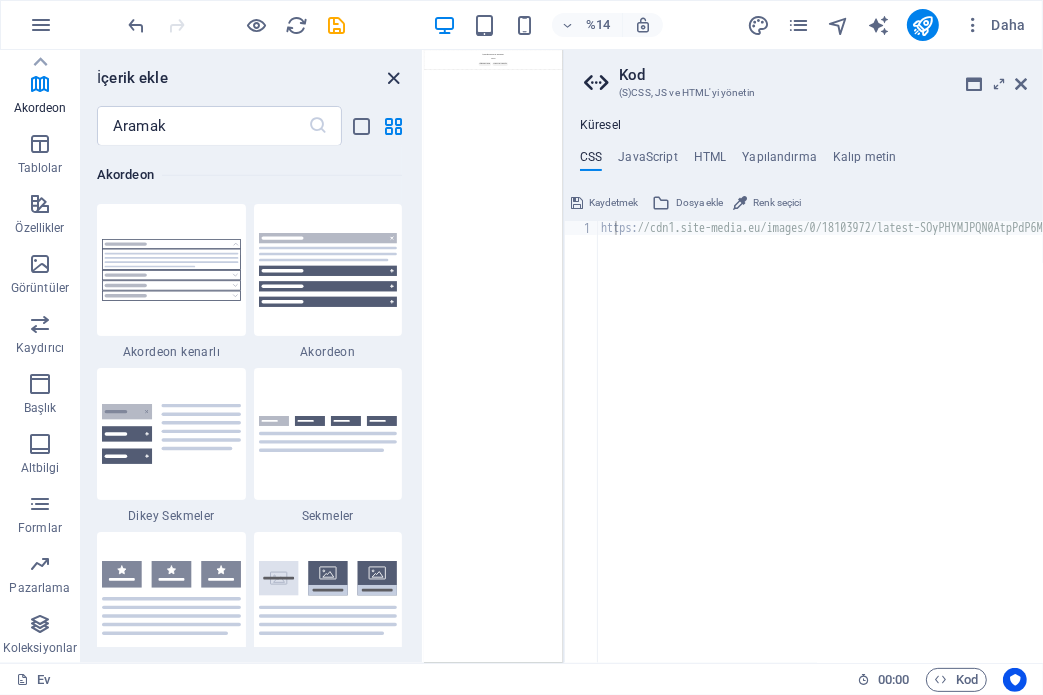 click at bounding box center [394, 78] 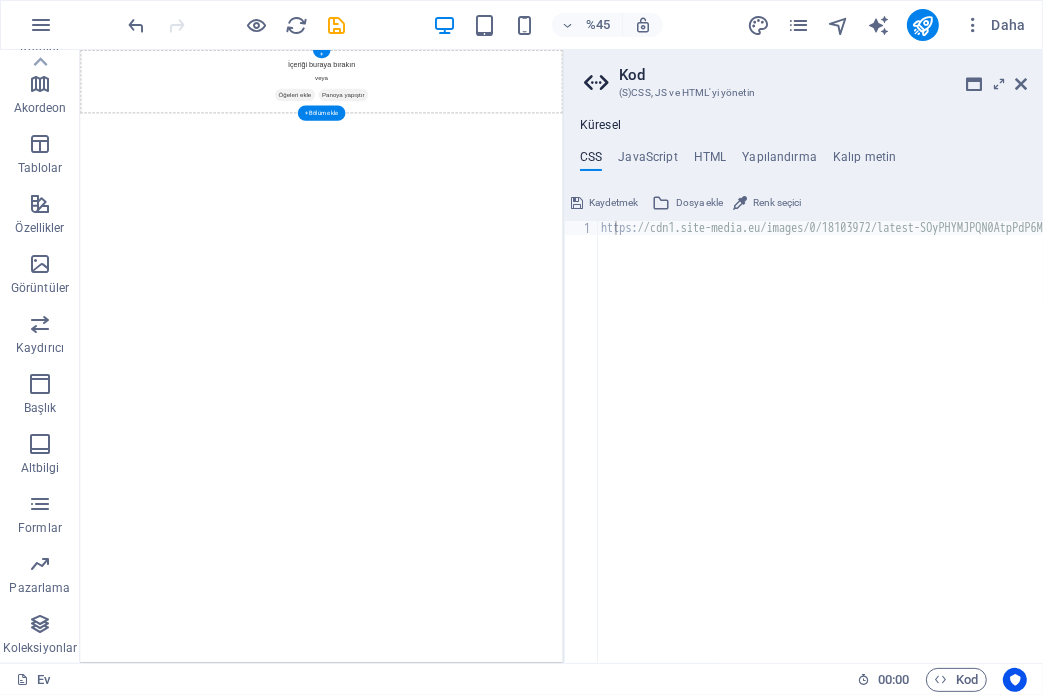 click on "İçeriği buraya bırakın veya  Öğeleri ekle  Panoya yapıştır" at bounding box center [616, 120] 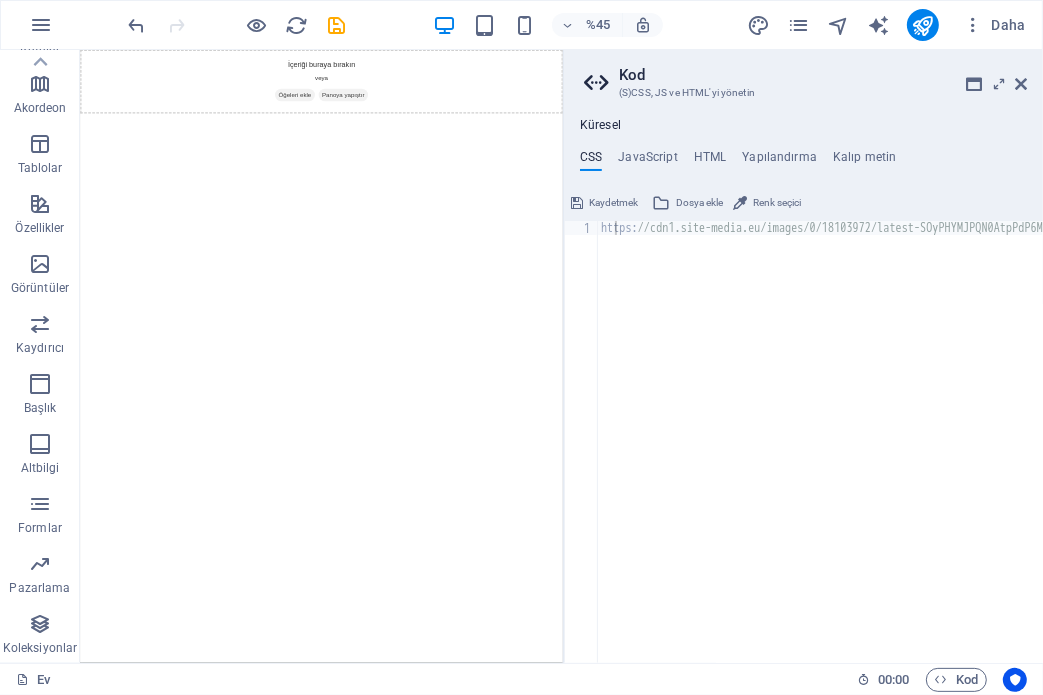 click on "Dosya ekle" at bounding box center (699, 202) 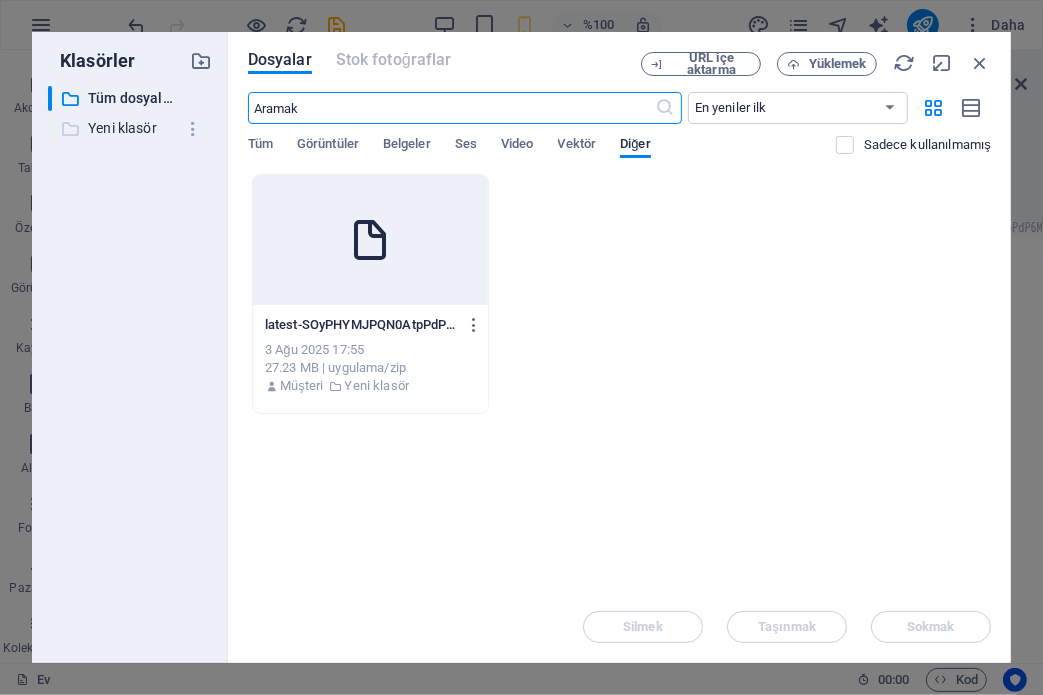 click on "Yeni klasör" at bounding box center [122, 128] 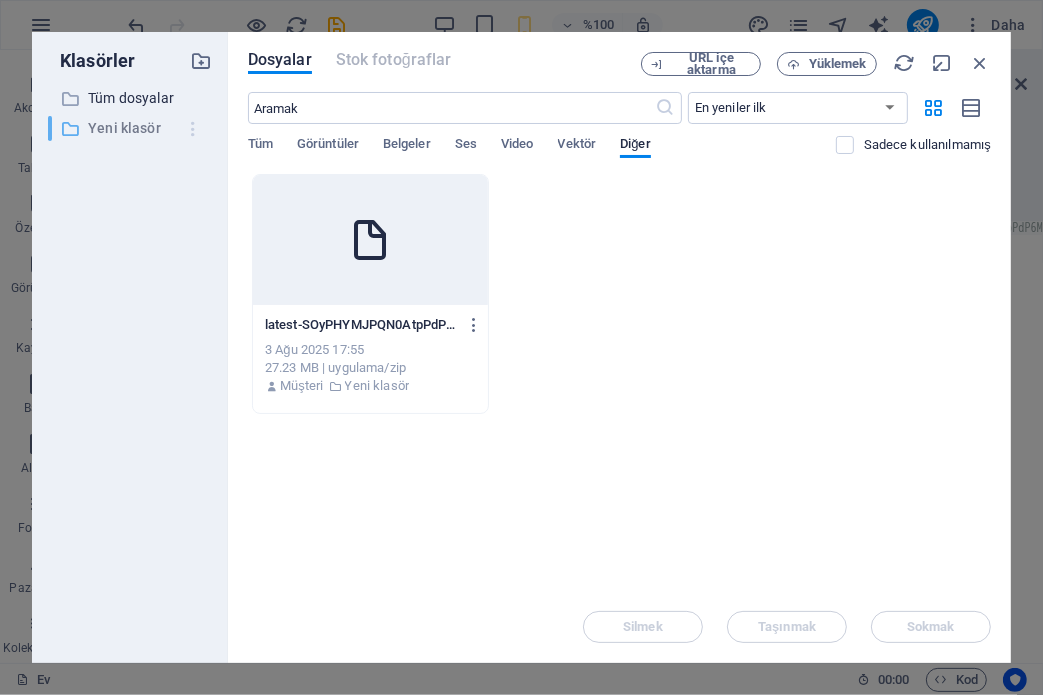 click at bounding box center [193, 129] 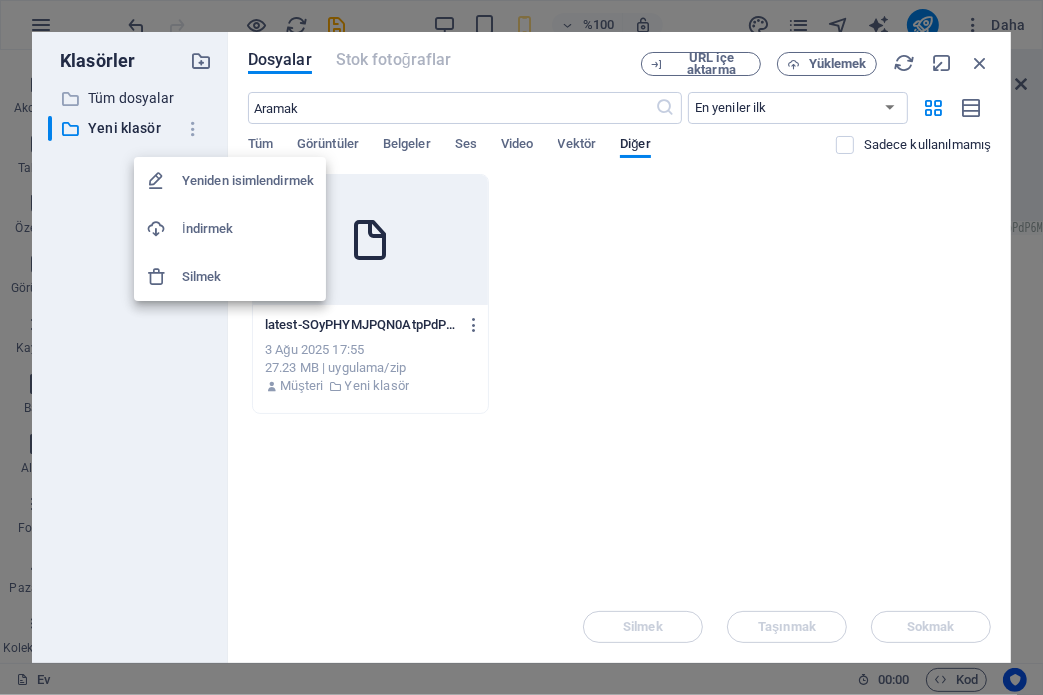 click on "Silmek" at bounding box center (202, 276) 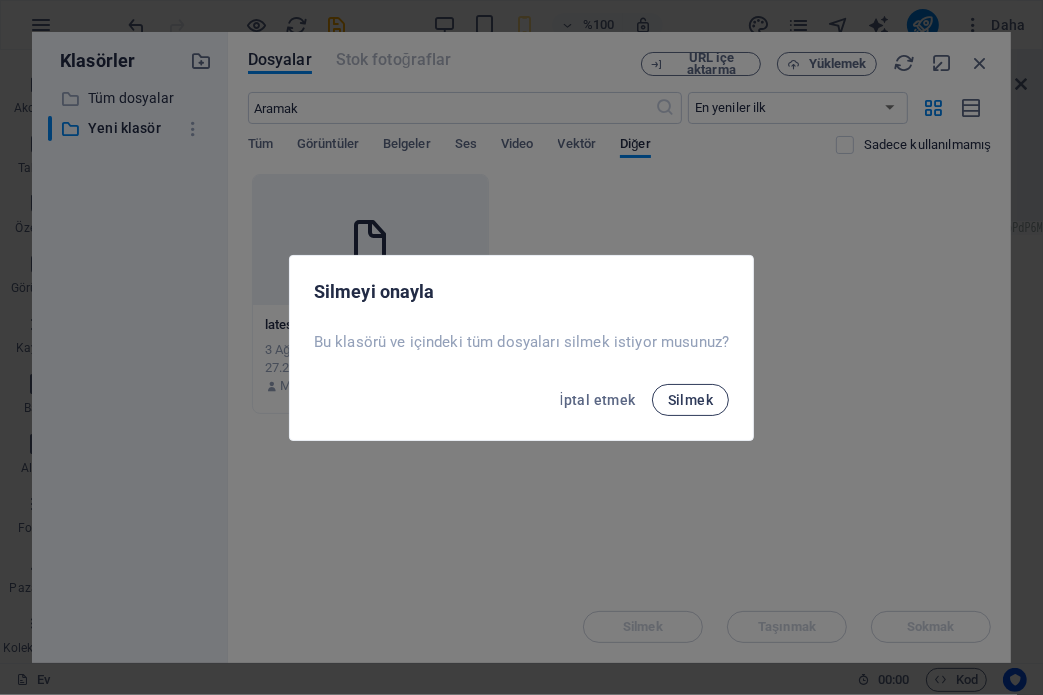 click on "Silmek" at bounding box center [690, 400] 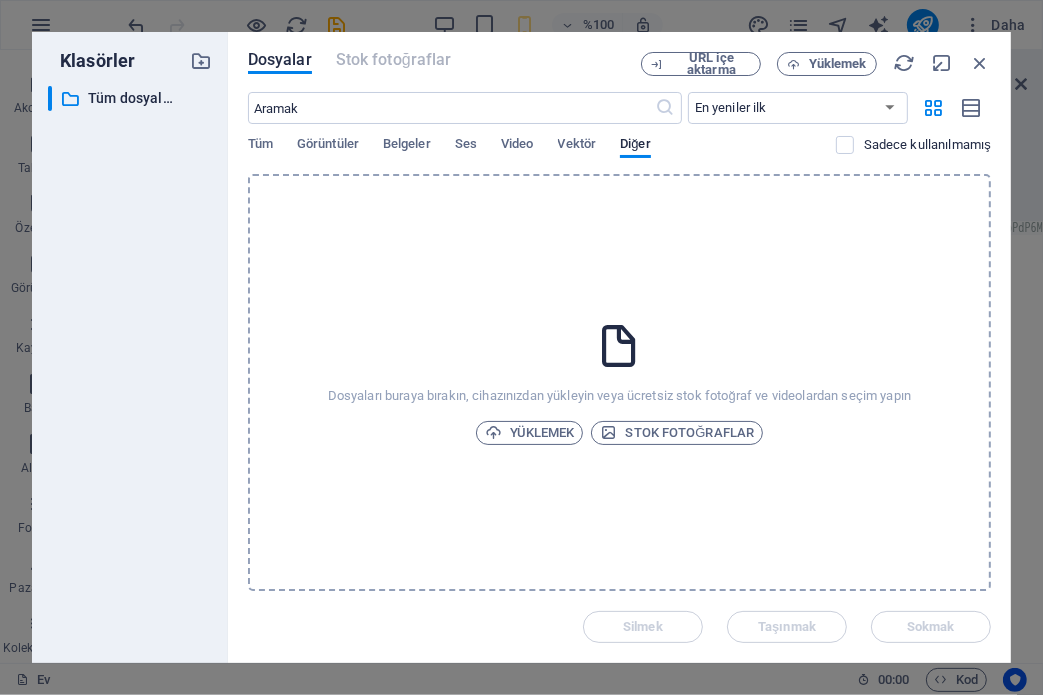 click on "​ All files Tüm dosyalar" at bounding box center [130, 366] 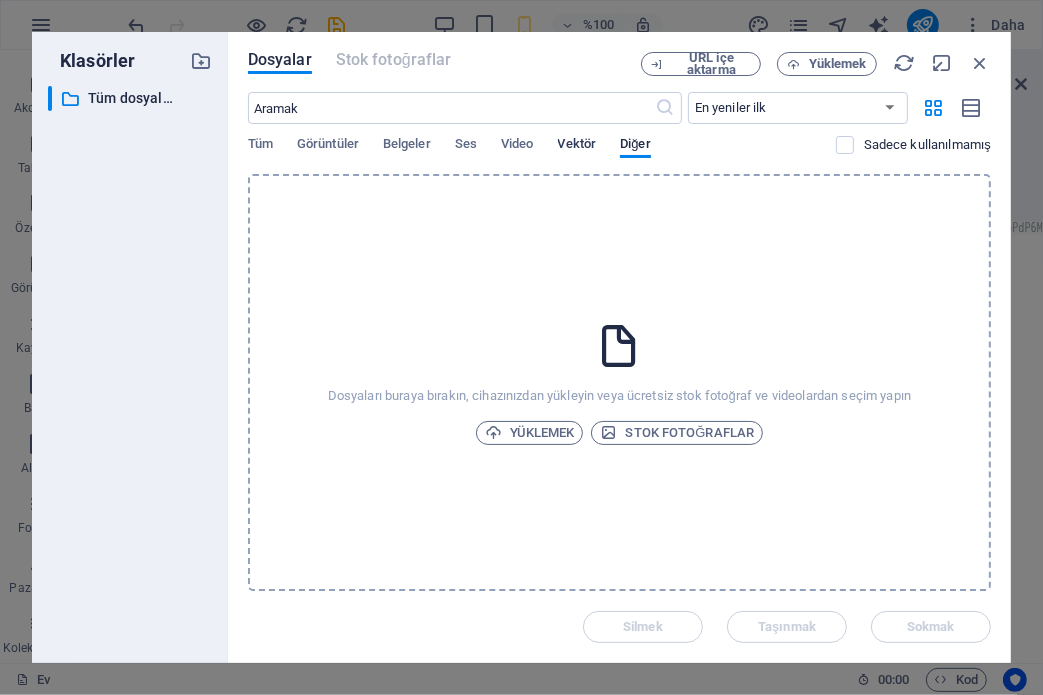 click on "Vektör" at bounding box center (577, 143) 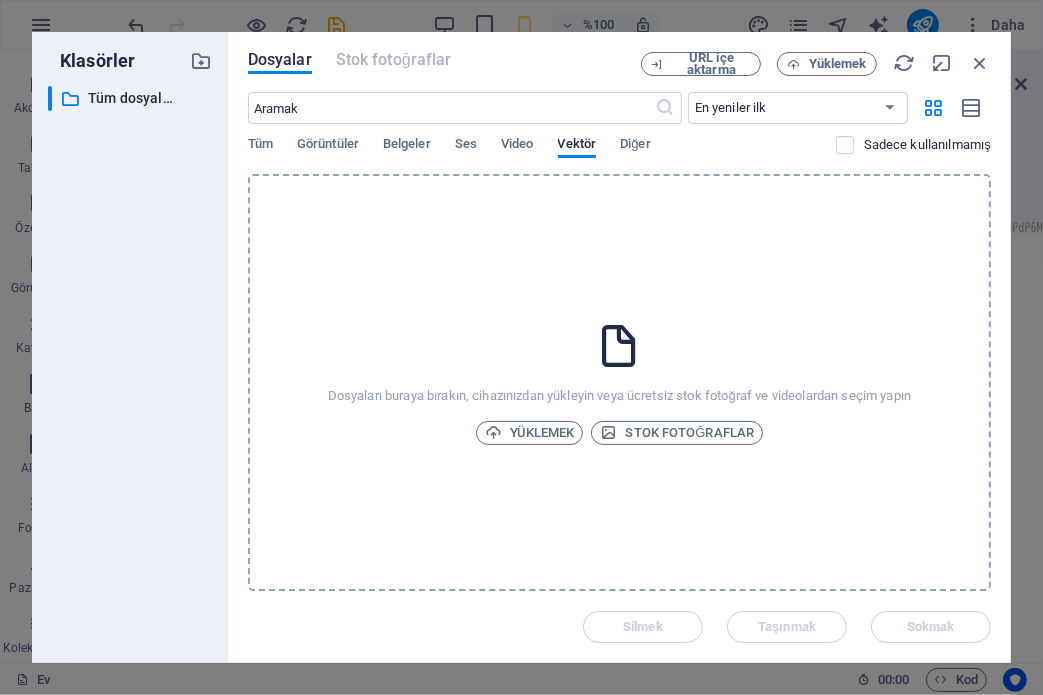 click on "Tüm Görüntüler Belgeler Ses Video Vektör Diğer" at bounding box center (542, 155) 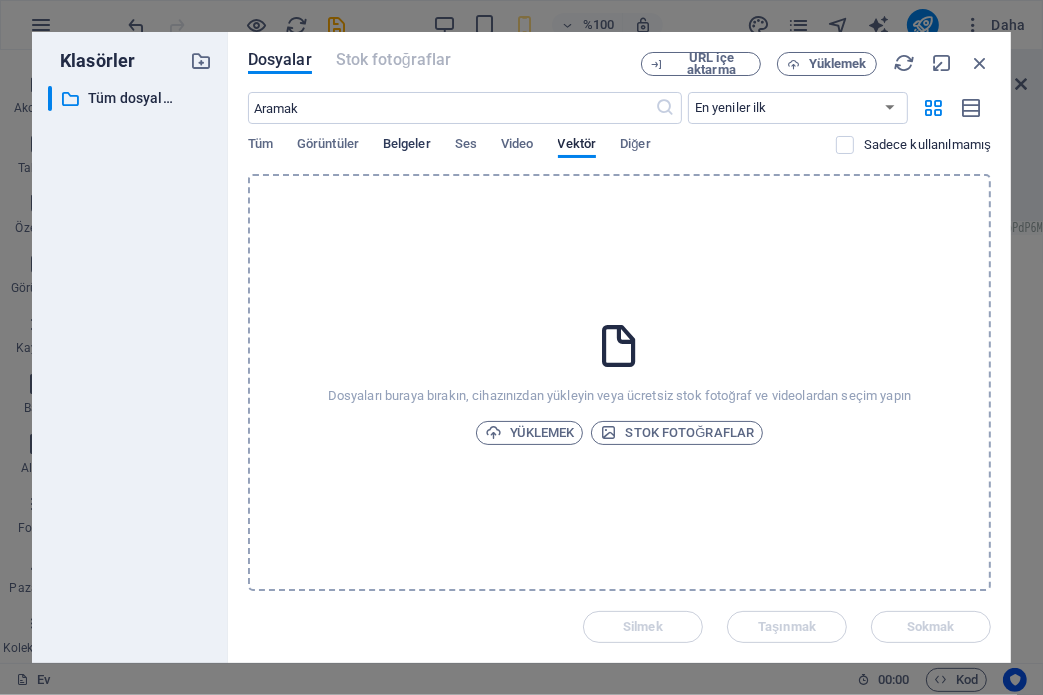 click on "Belgeler" at bounding box center (407, 143) 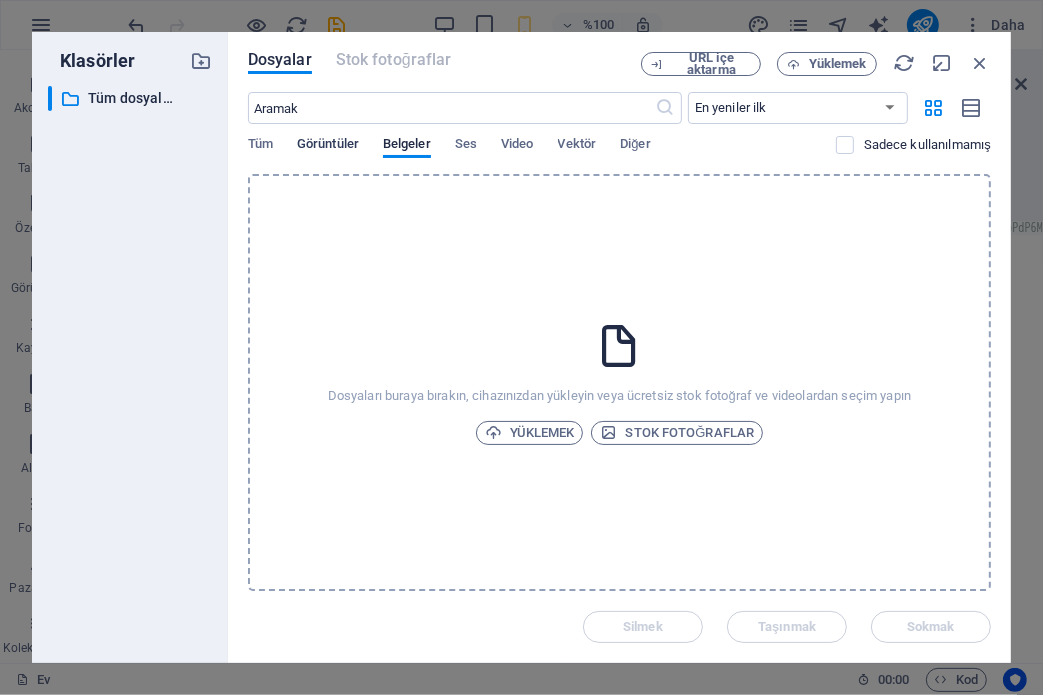click on "Görüntüler" at bounding box center (328, 143) 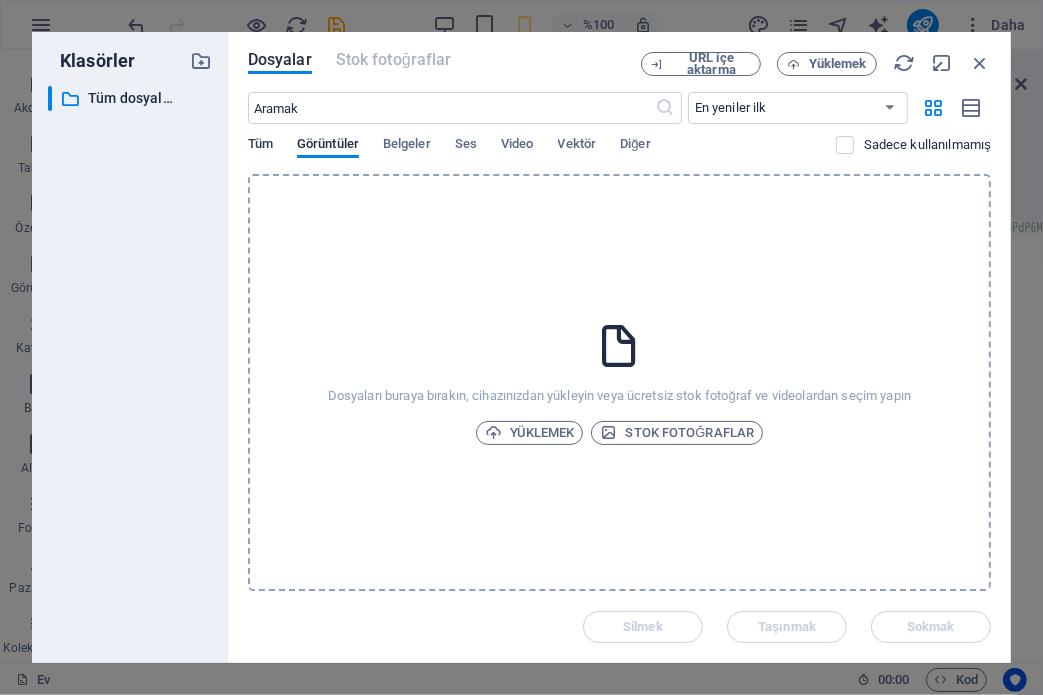 click on "Tüm" at bounding box center (260, 143) 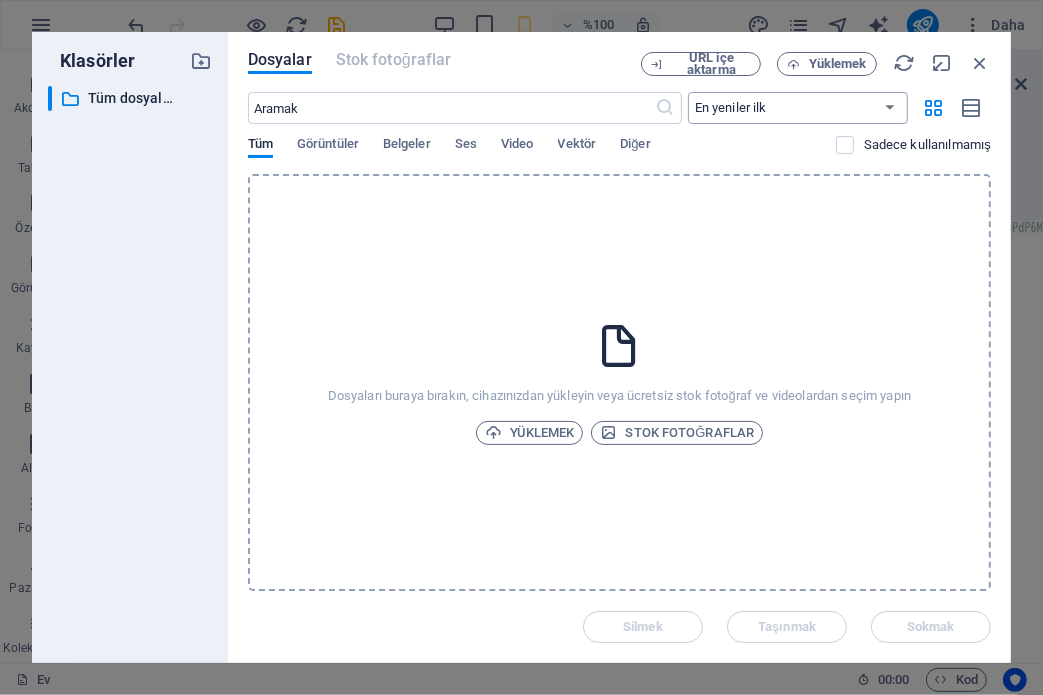 click on "En yeniler ilk En eskiden başlayarak Adı (AZ) Adı (ZA) Beden (0-9) Boyut (9-0) Çözünürlük (0-9) Karar (9-0)" at bounding box center [798, 108] 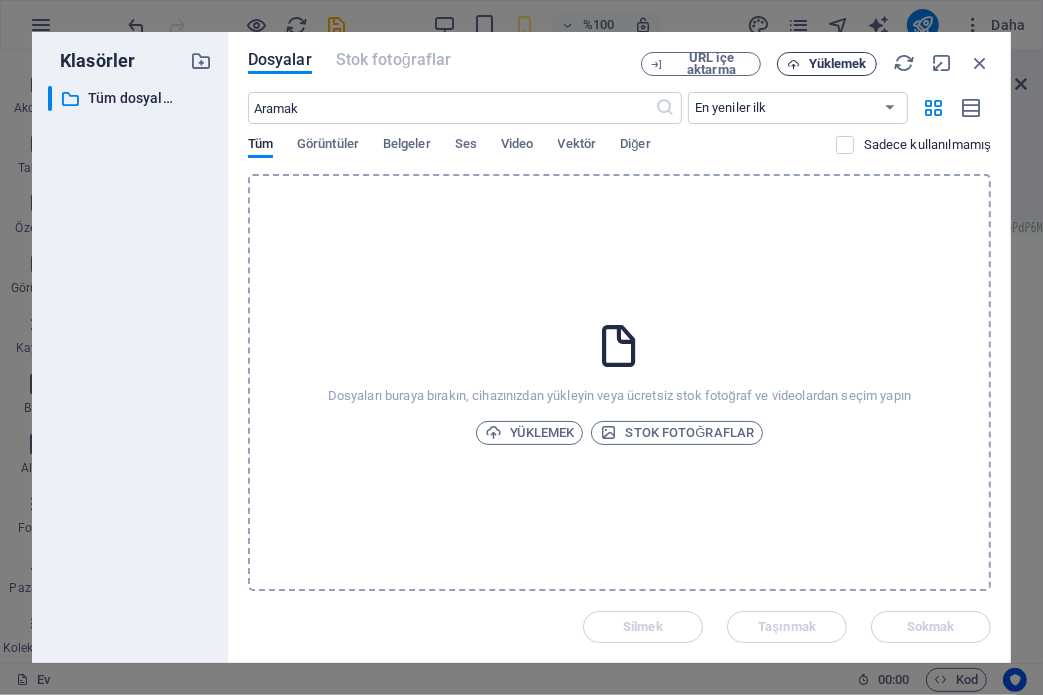 click on "Yüklemek" at bounding box center (827, 64) 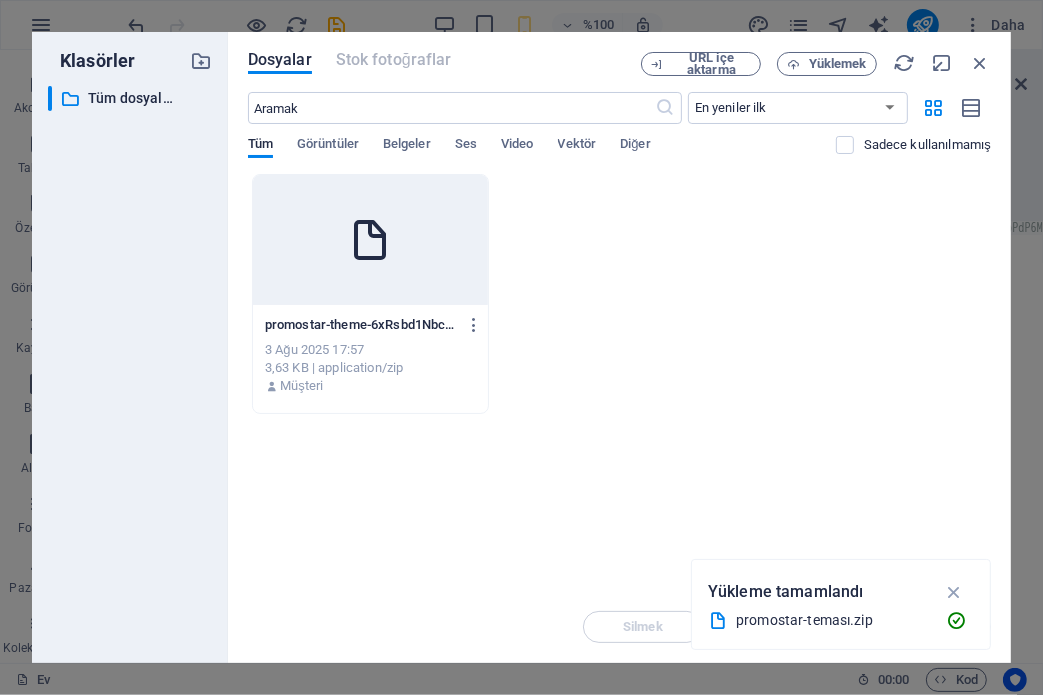 click on "Müşteri" at bounding box center [370, 386] 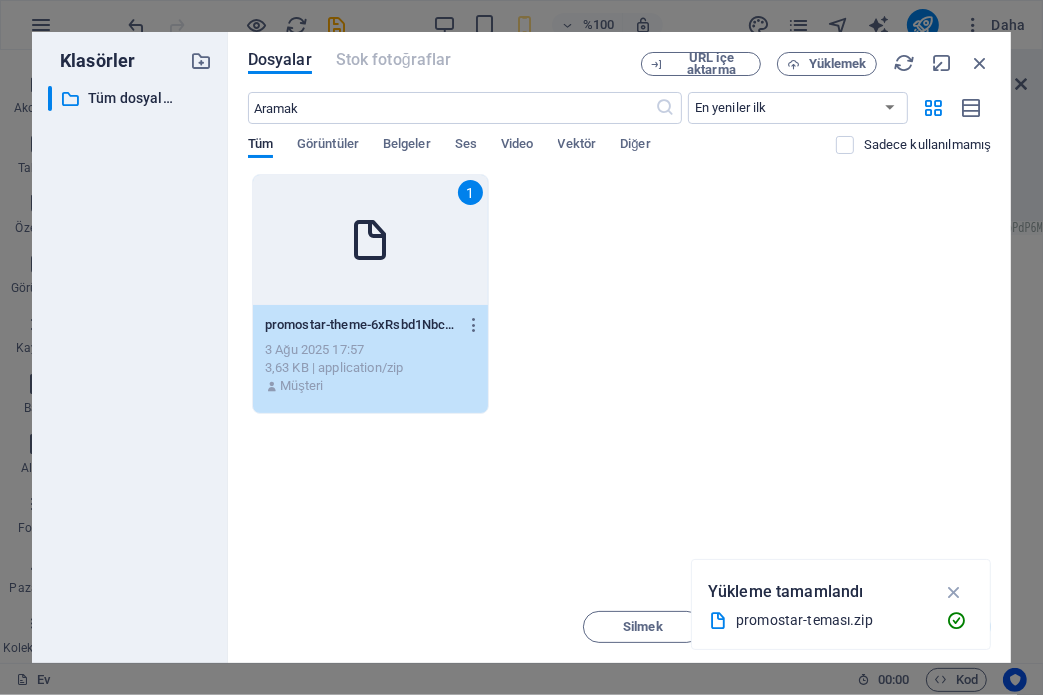 drag, startPoint x: 624, startPoint y: 424, endPoint x: 783, endPoint y: 508, distance: 179.82492 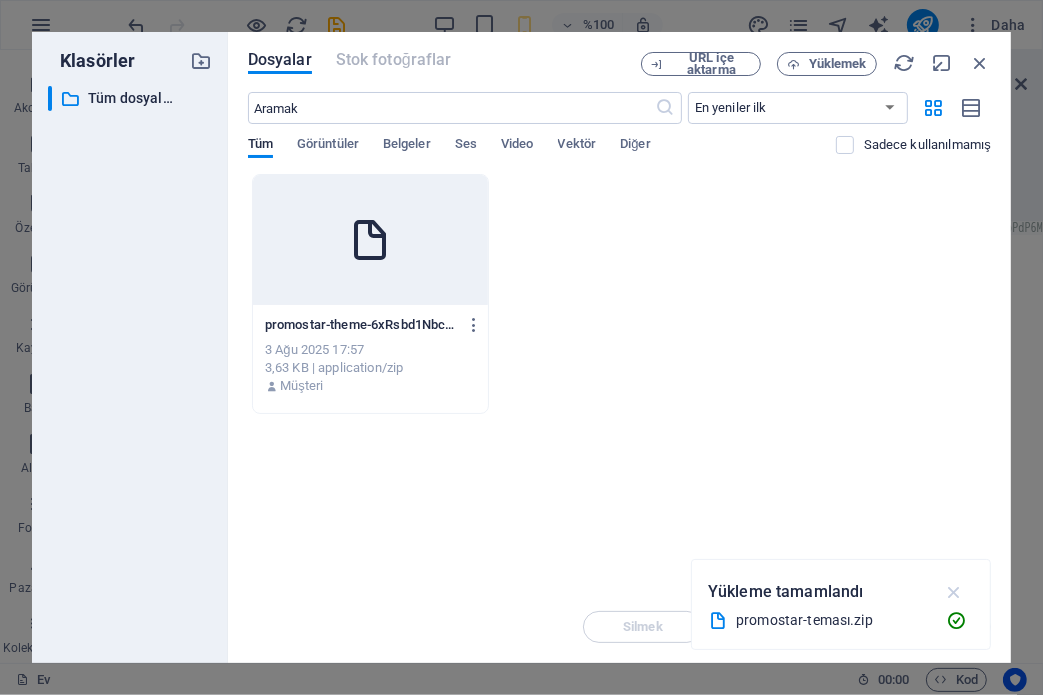 click at bounding box center (954, 592) 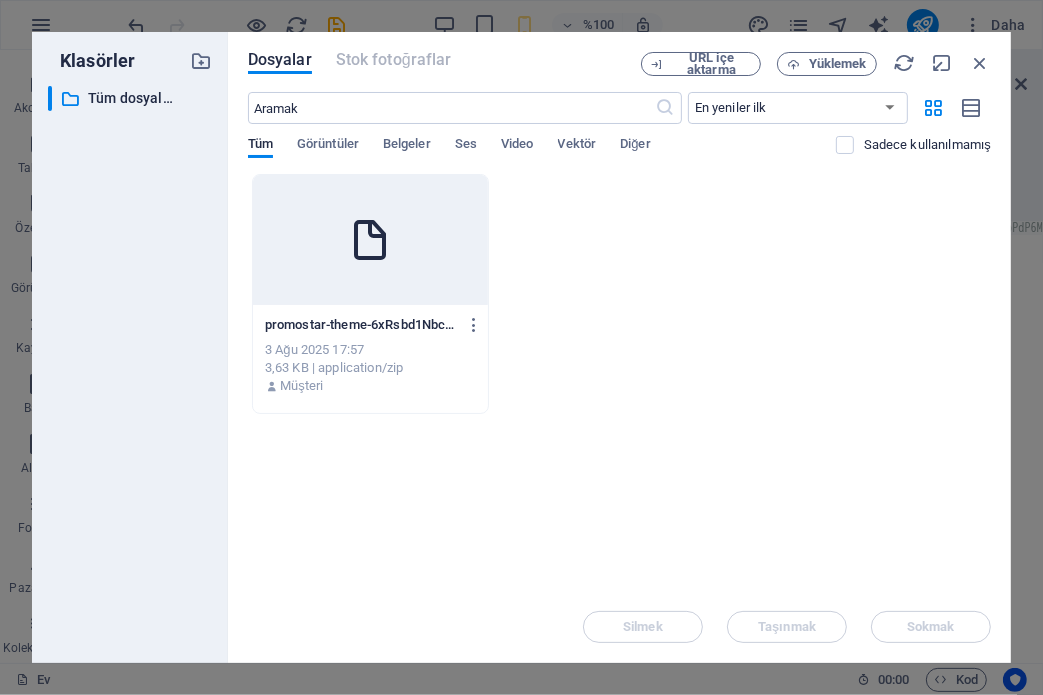 click on "promostar-theme-6xRsbd1NbcmZDyiV8l0oZw.zip" at bounding box center (409, 324) 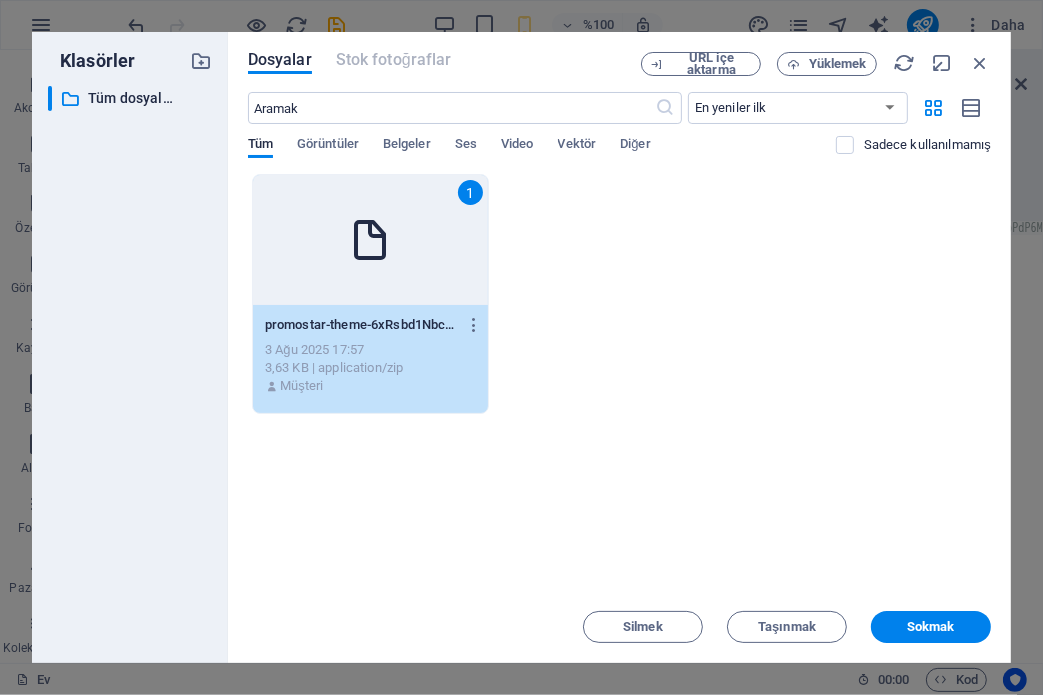 click on "promostar-theme-6xRsbd1NbcmZDyiV8l0oZw.zip promostar-theme-6xRsbd1NbcmZDyiV8l0oZw.zip" at bounding box center (370, 325) 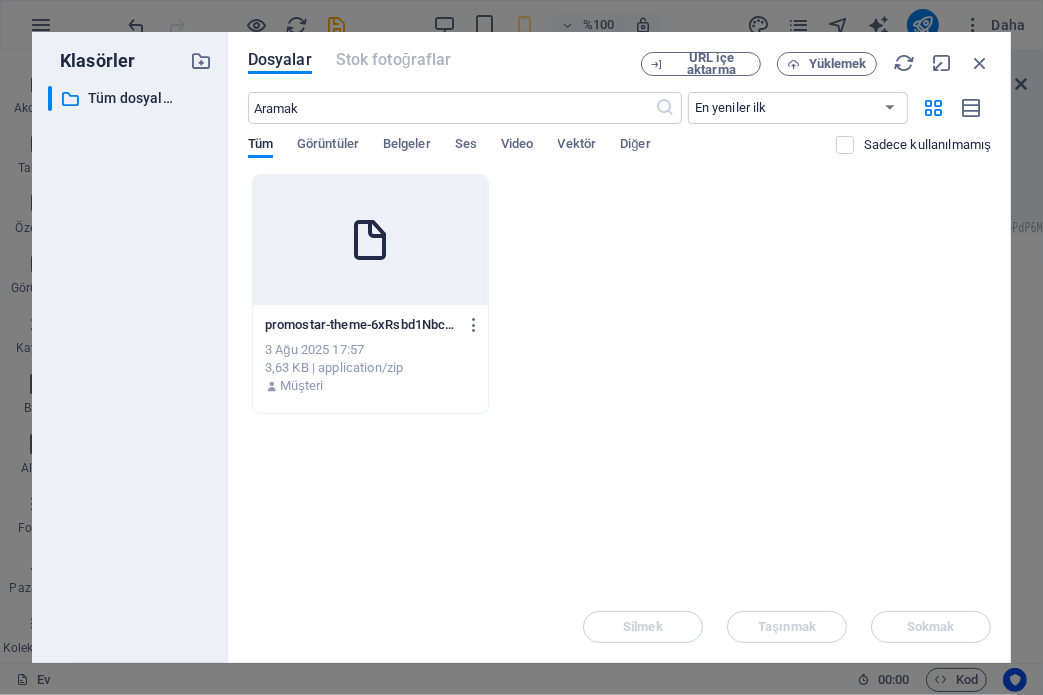 click on "promostar-theme-6xRsbd1NbcmZDyiV8l0oZw.zip promostar-theme-6xRsbd1NbcmZDyiV8l0oZw.zip" at bounding box center (370, 325) 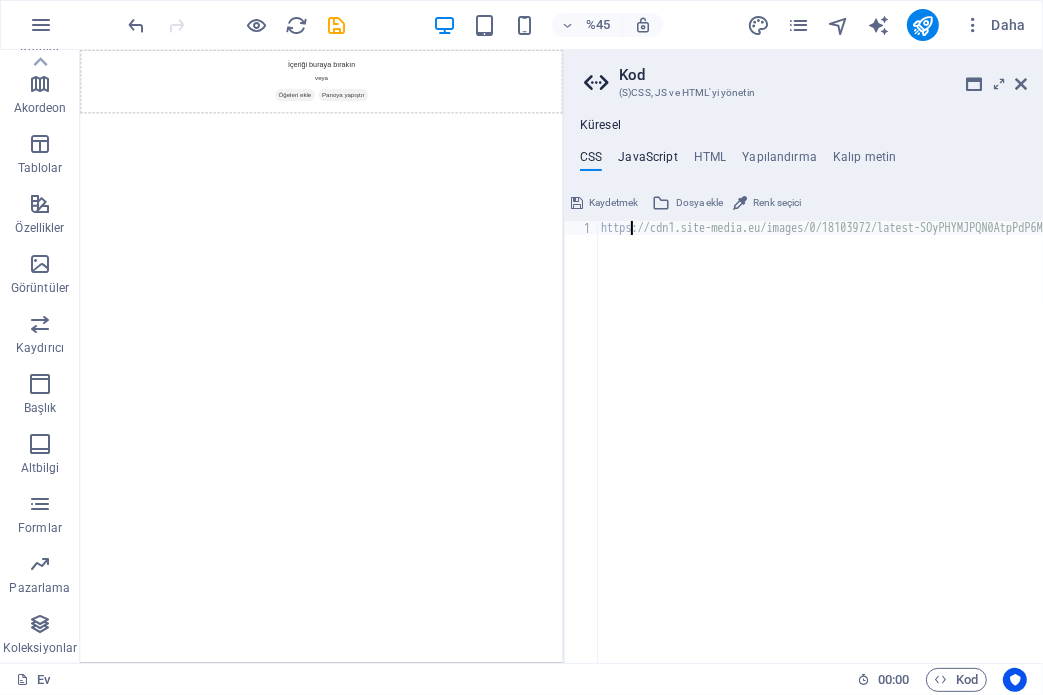 click on "JavaScript" at bounding box center (647, 157) 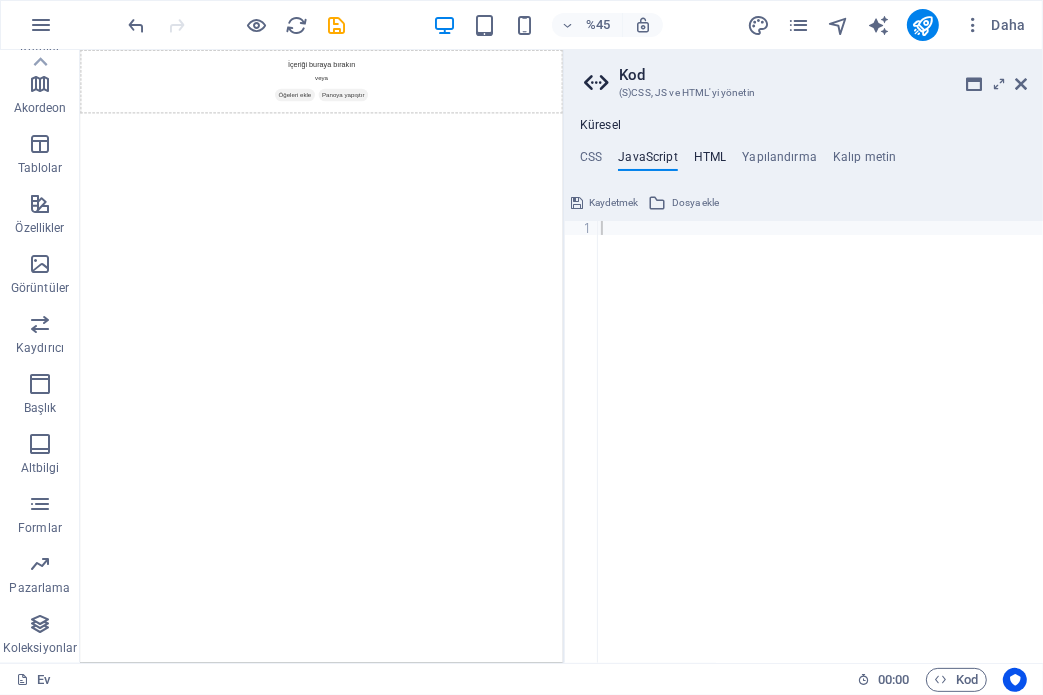 click on "HTML" at bounding box center (710, 157) 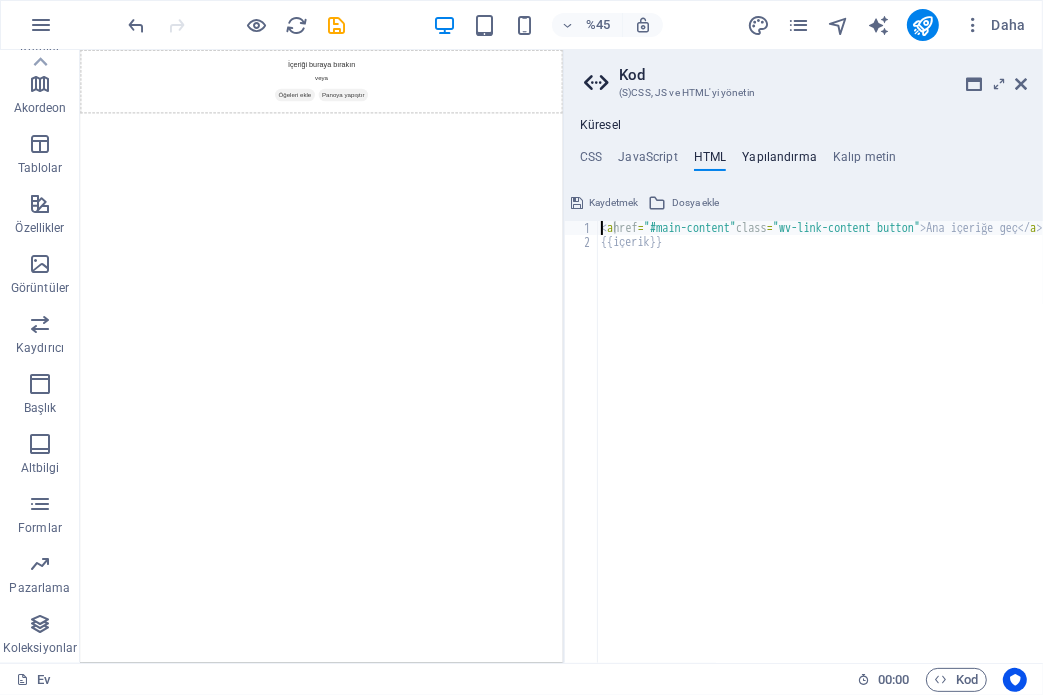 click on "Yapılandırma" at bounding box center (779, 157) 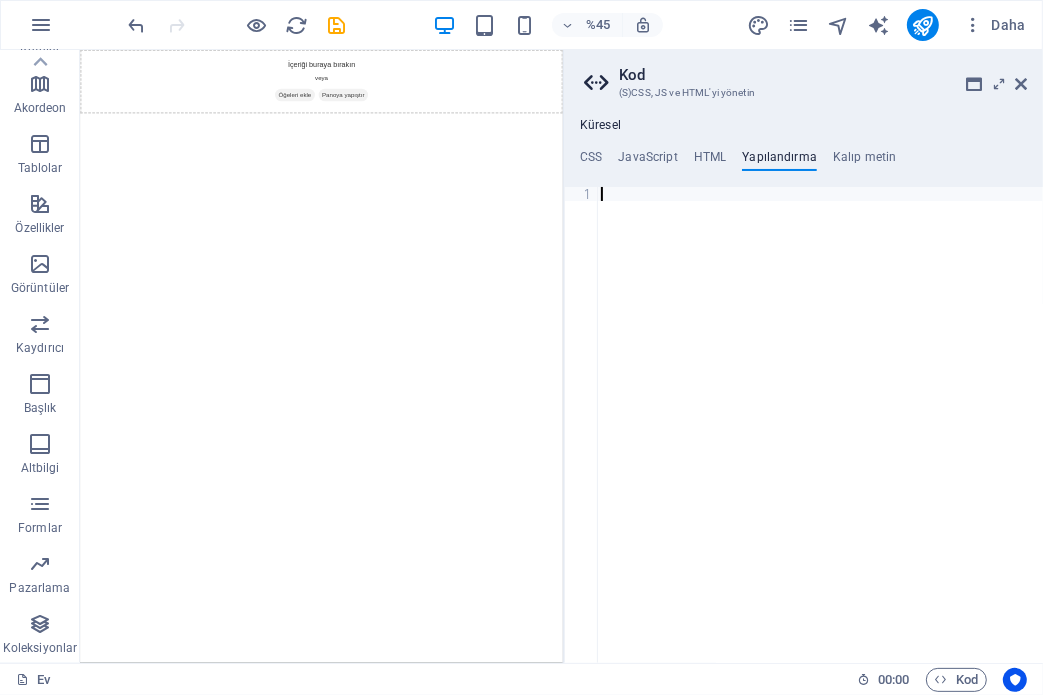 click on "CSS JavaScript HTML Yapılandırma Kalıp metin" at bounding box center (803, 161) 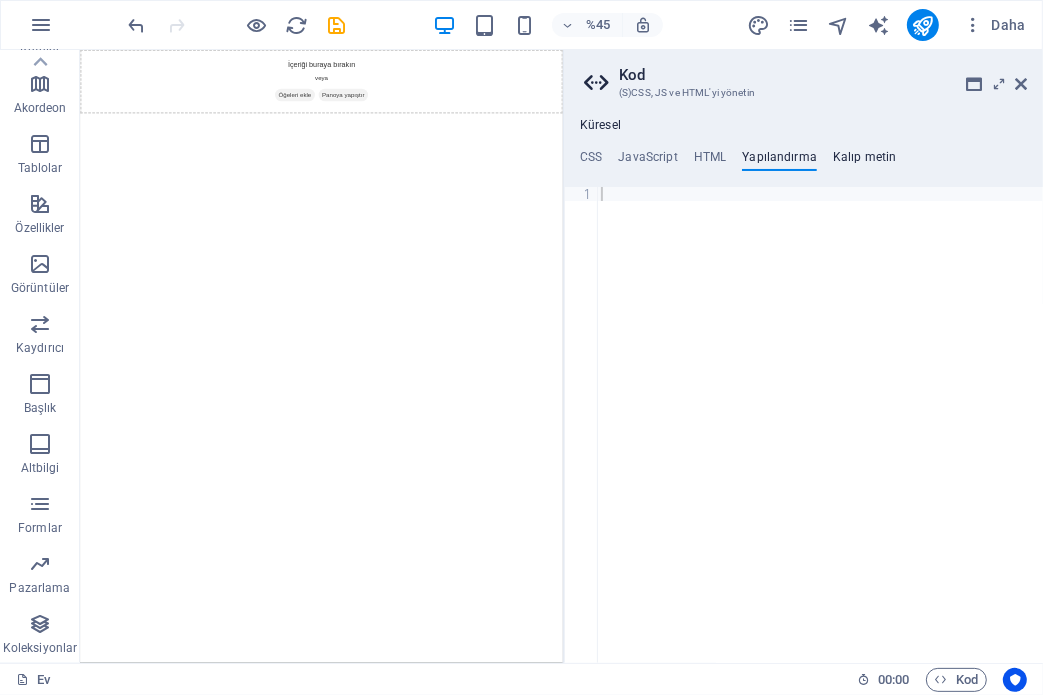 click on "Kalıp metin" at bounding box center [865, 157] 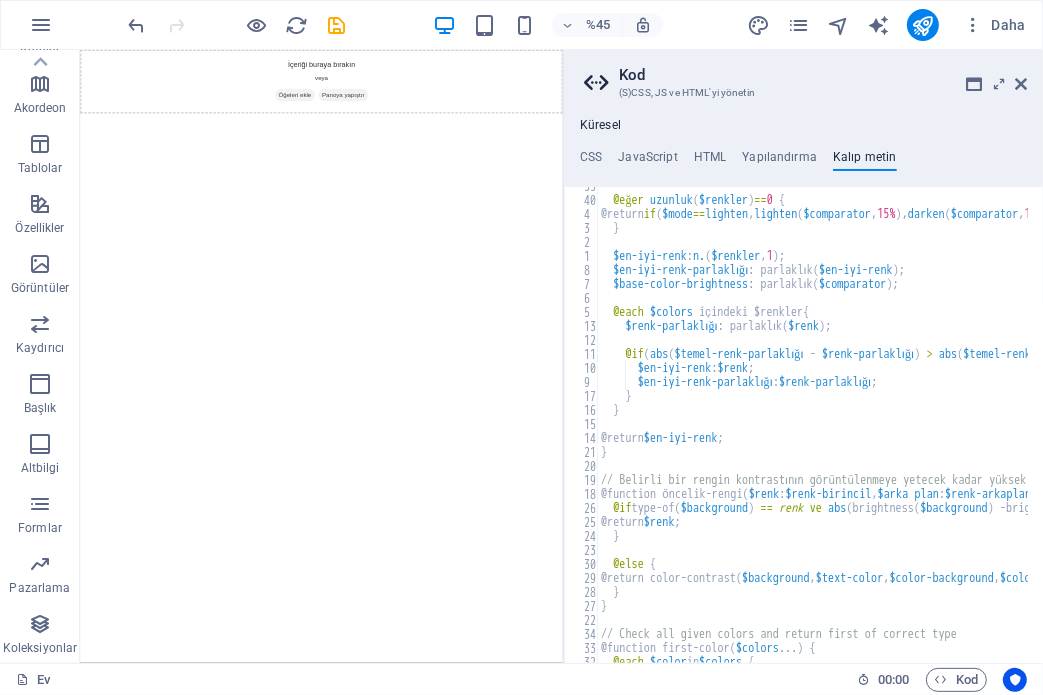 scroll, scrollTop: 306, scrollLeft: 0, axis: vertical 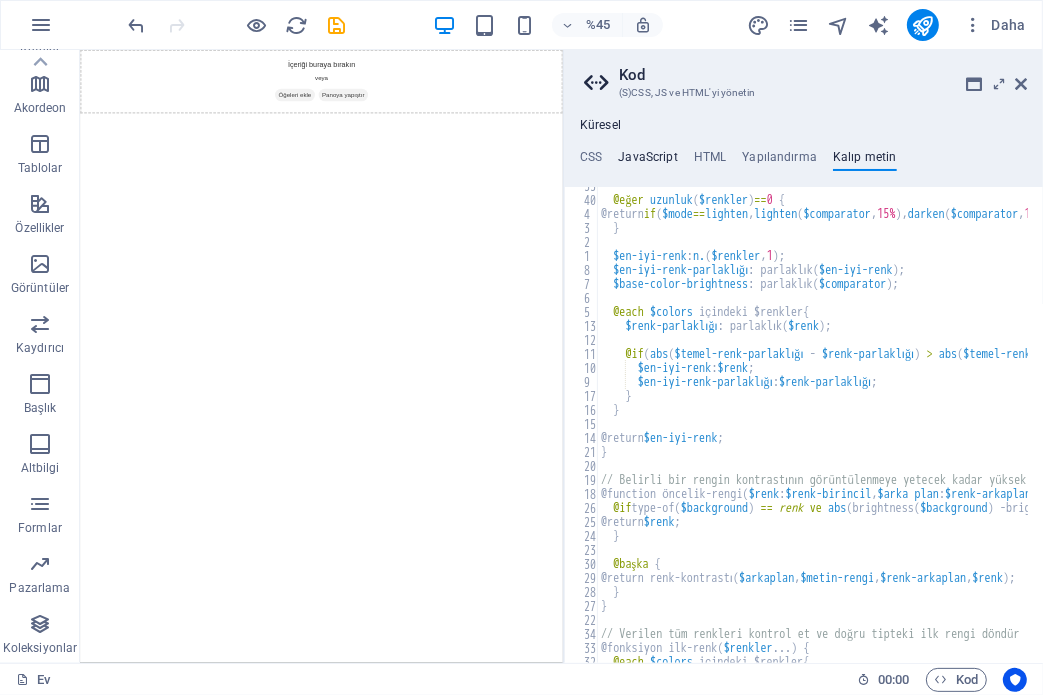 click on "JavaScript" at bounding box center (647, 157) 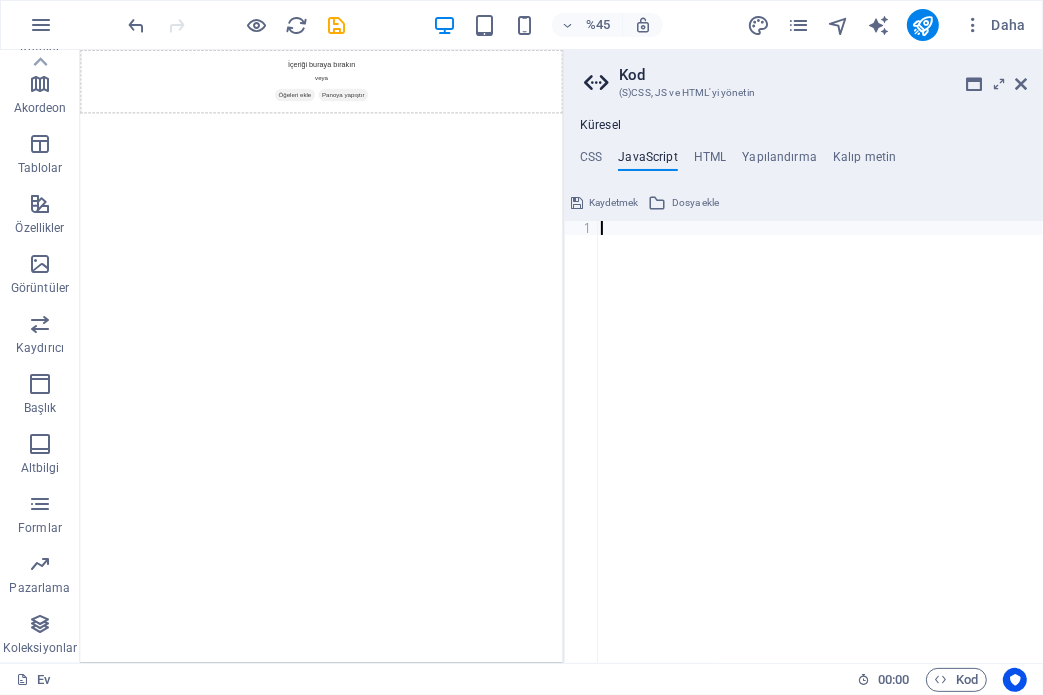 click on "CSS JavaScript HTML Yapılandırma Kalıp metin" at bounding box center (803, 161) 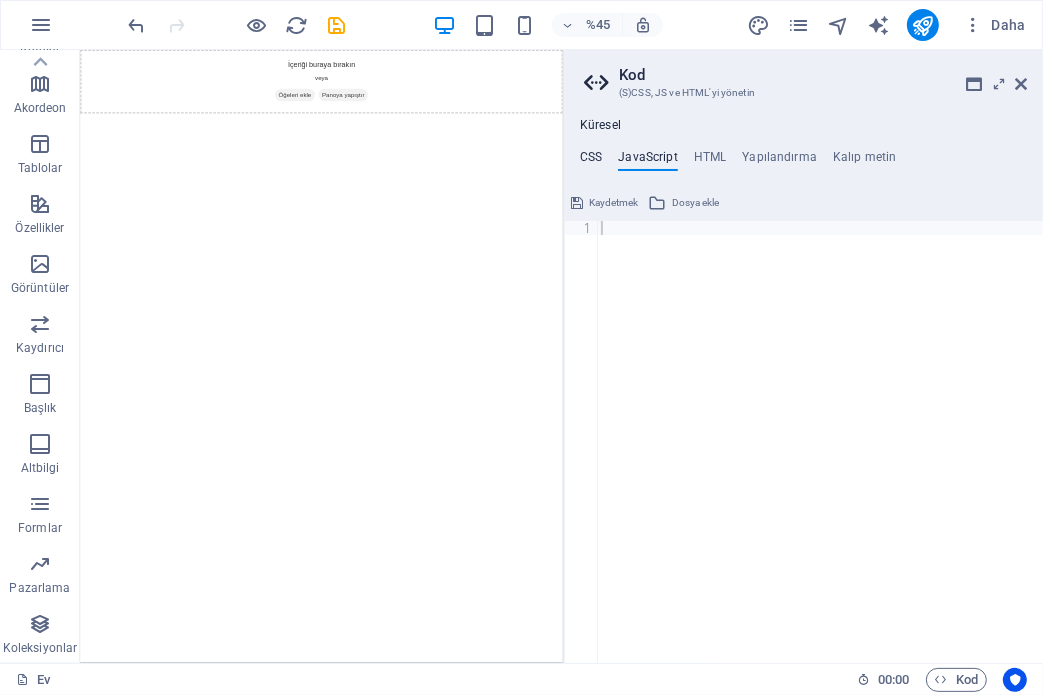 click on "CSS" at bounding box center [591, 157] 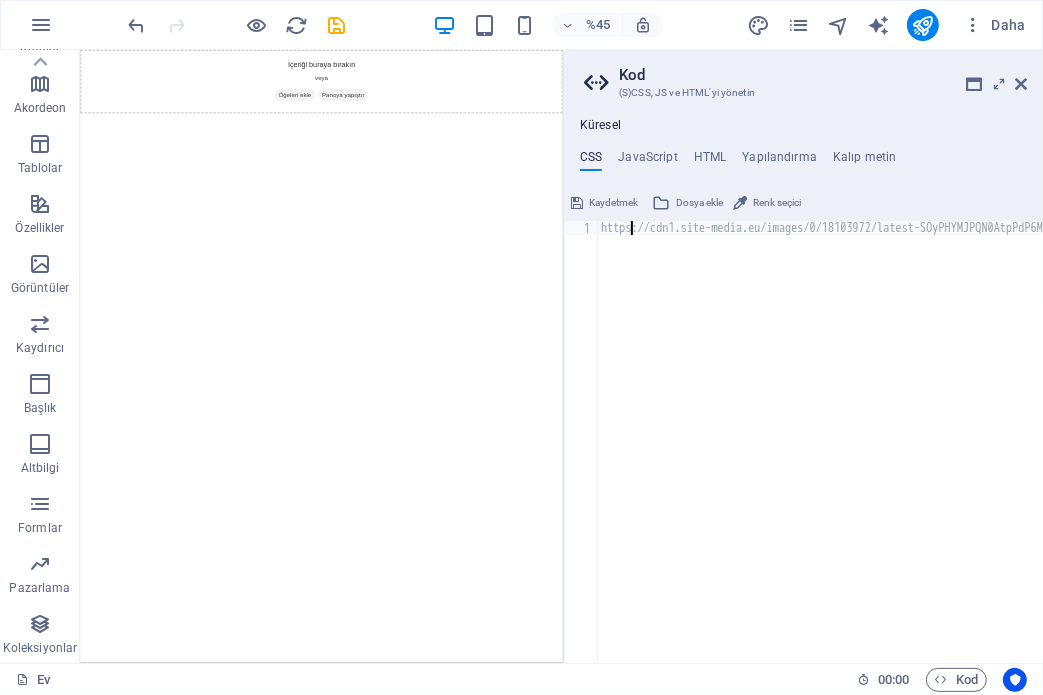 click on "Kaydetmek" at bounding box center [613, 202] 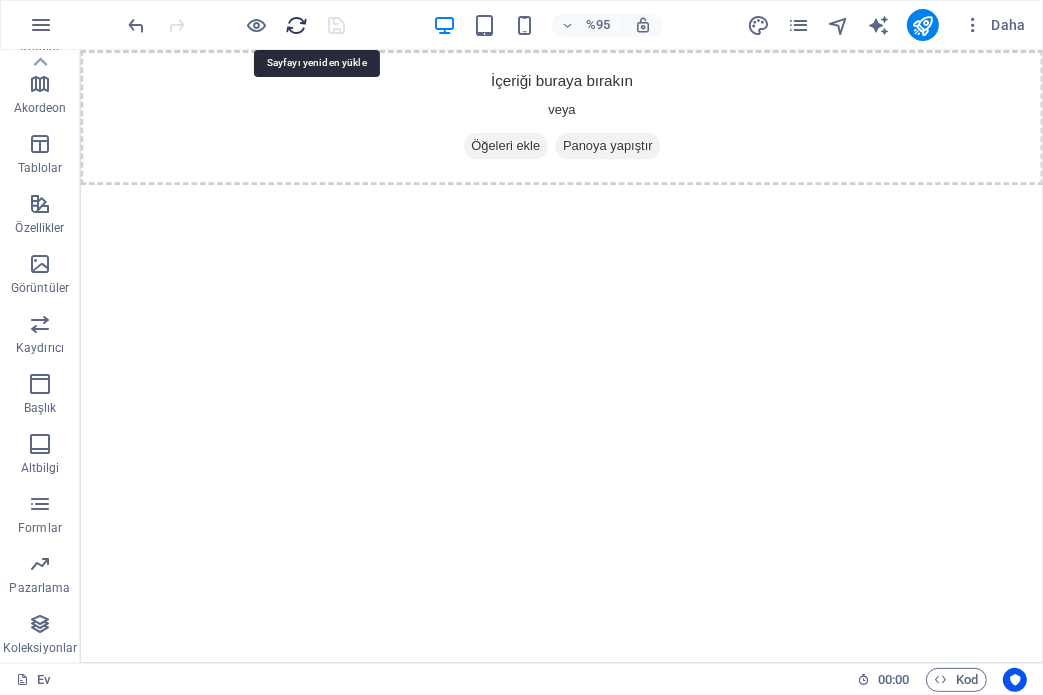 click at bounding box center [297, 25] 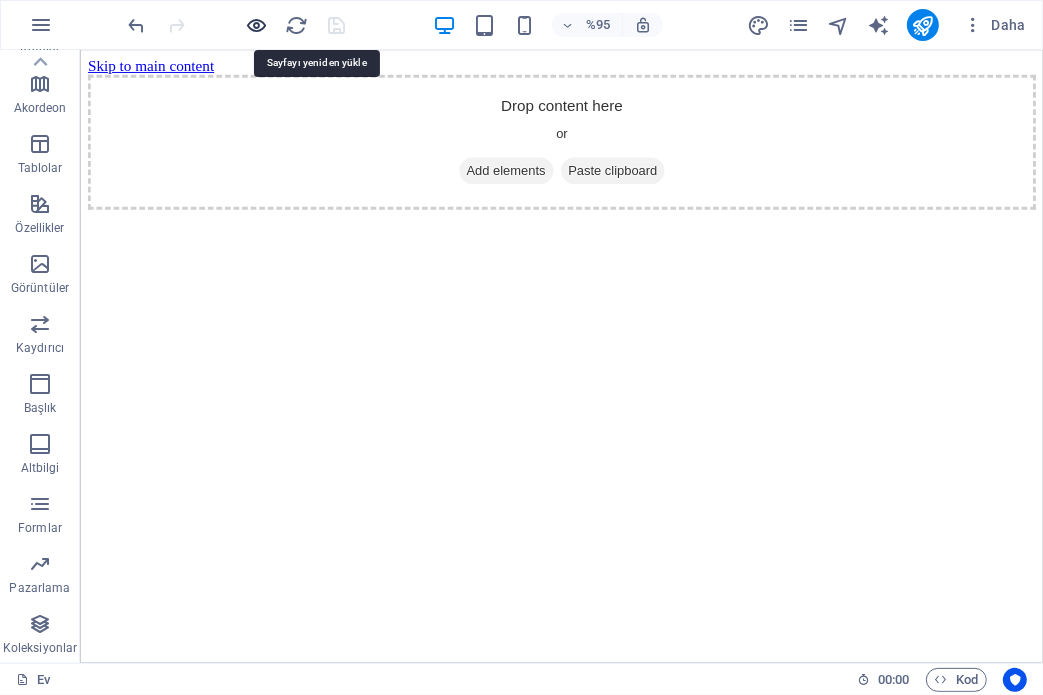 scroll, scrollTop: 0, scrollLeft: 0, axis: both 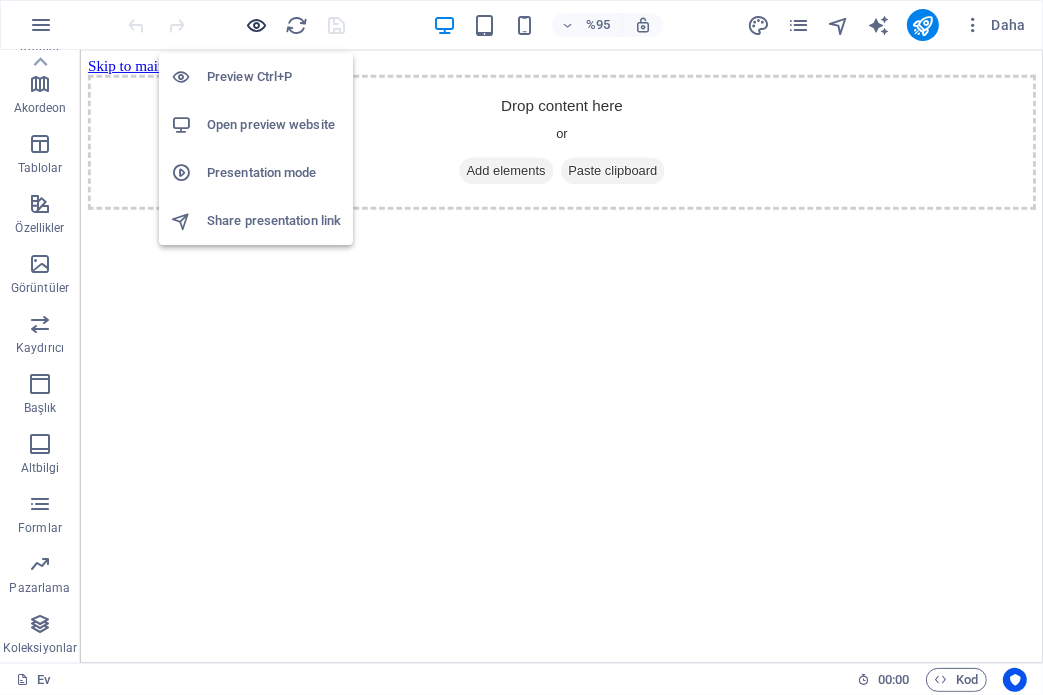 click at bounding box center (257, 25) 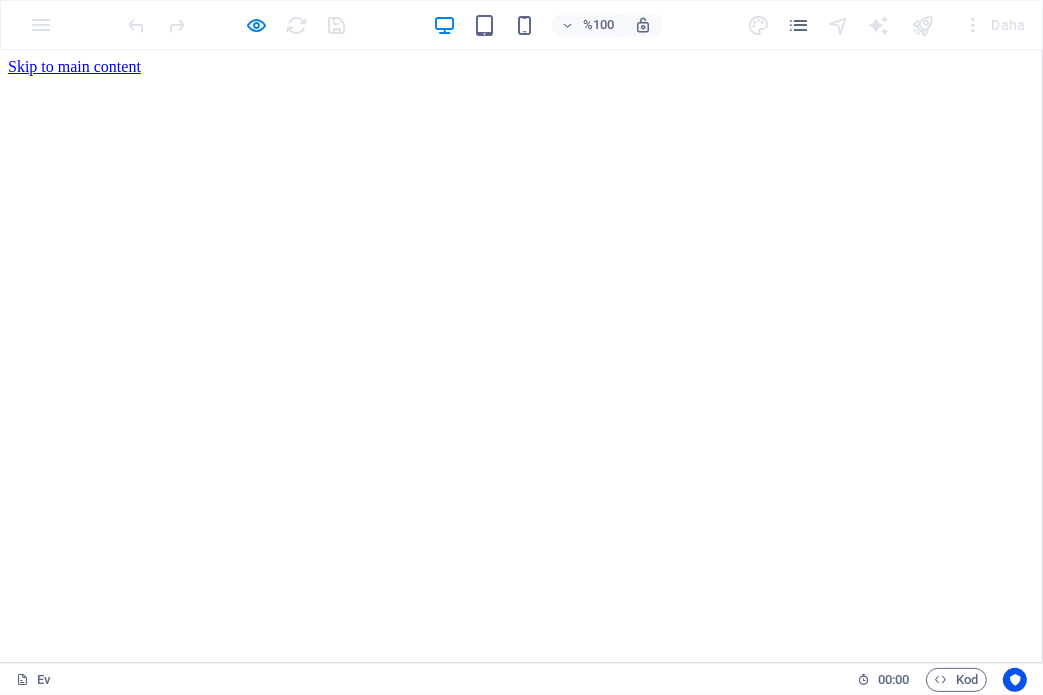 click on "Skip to main content
İçeriği buraya bırakın veya  Öğeleri ekle  Panoya yapıştır" at bounding box center (521, 66) 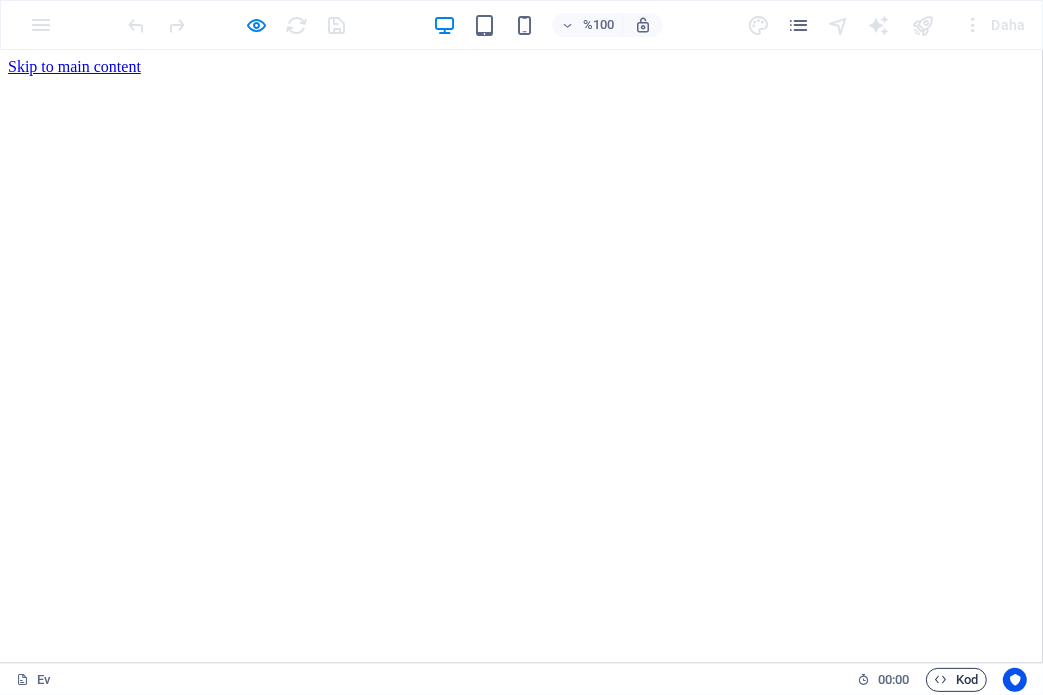 click on "Kod" at bounding box center [967, 679] 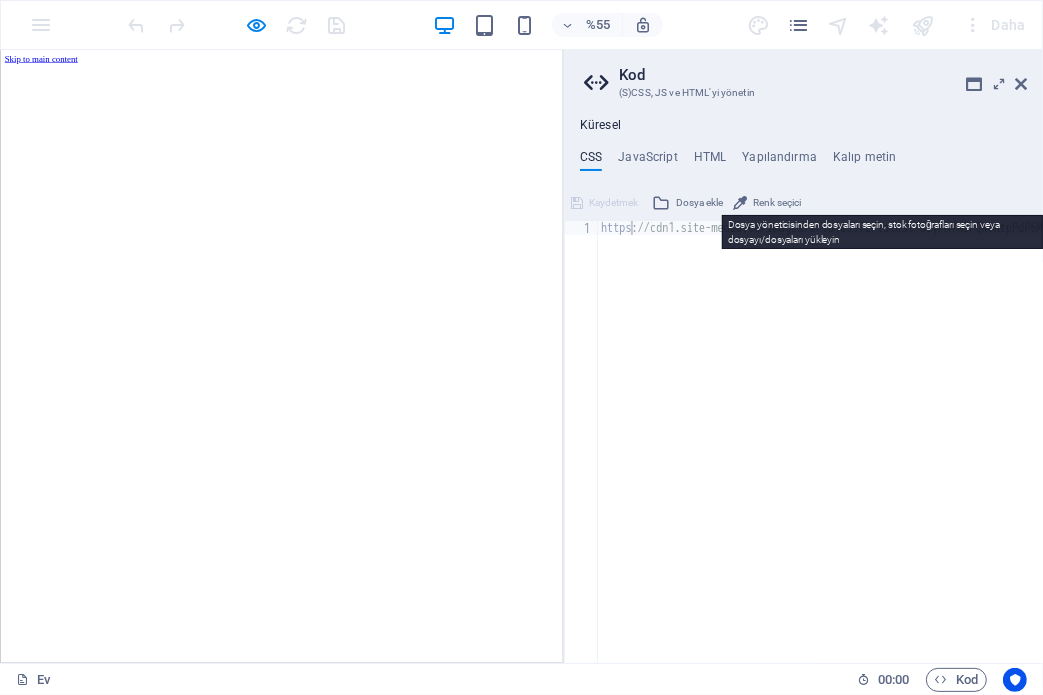 click on "Dosya ekle" at bounding box center [699, 202] 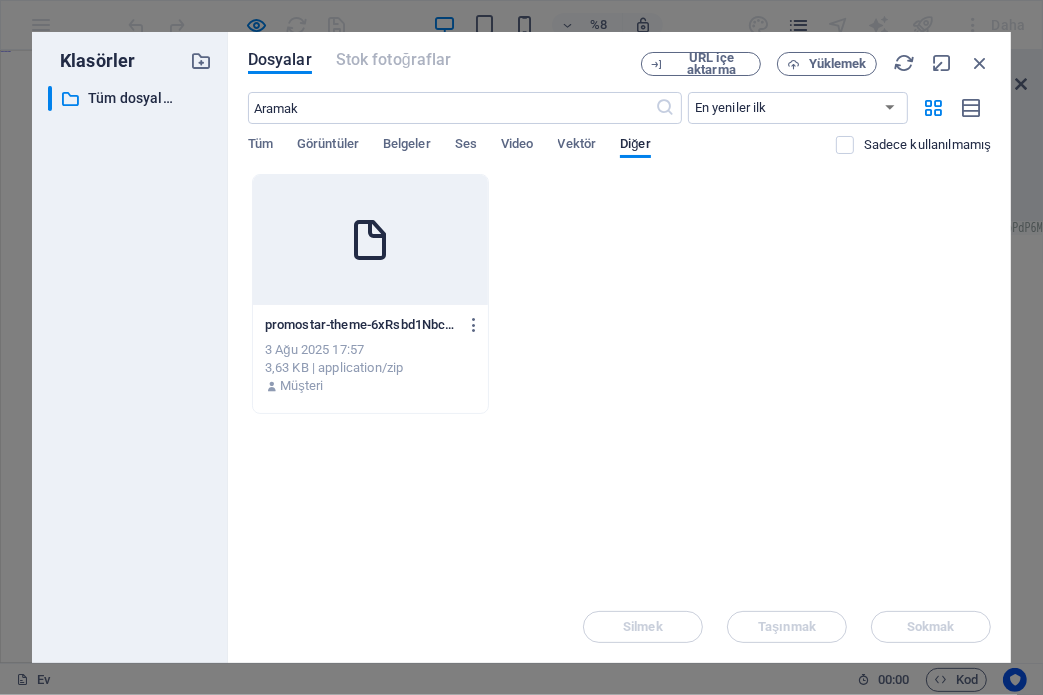 click on "​ En yeniler ilk En eskiden başlayarak Adı (AZ) Adı (ZA) Beden (0-9) Boyut (9-0) Çözünürlük (0-9) Karar (9-0) Tüm Görüntüler Belgeler Ses Video Vektör Diğer Sadece kullanılmamış" at bounding box center (619, 133) 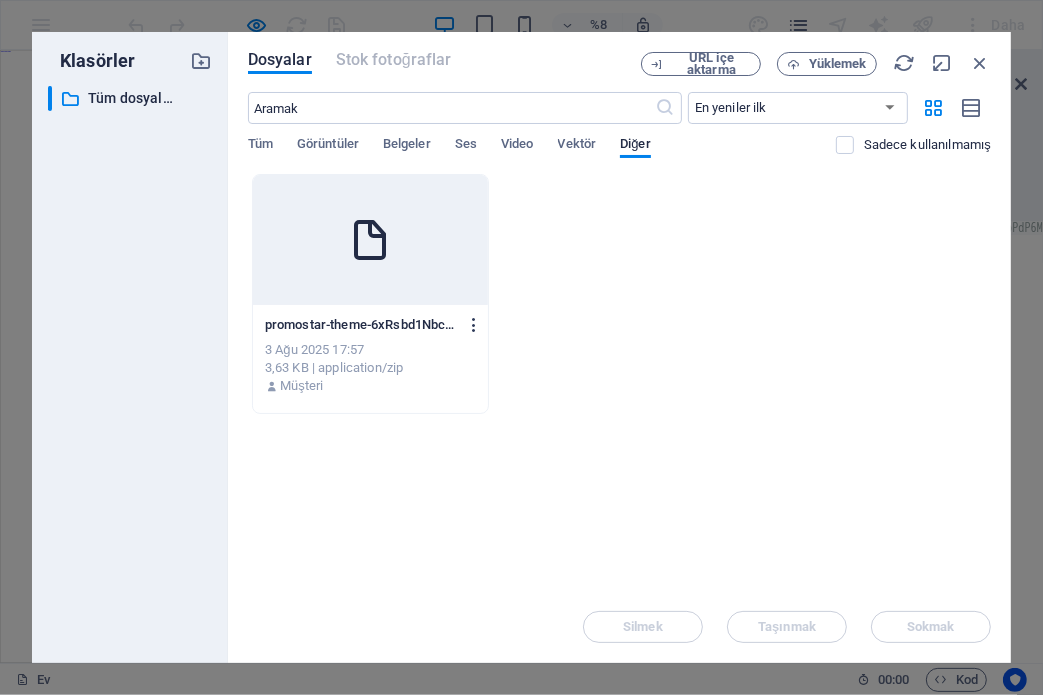 click at bounding box center (474, 325) 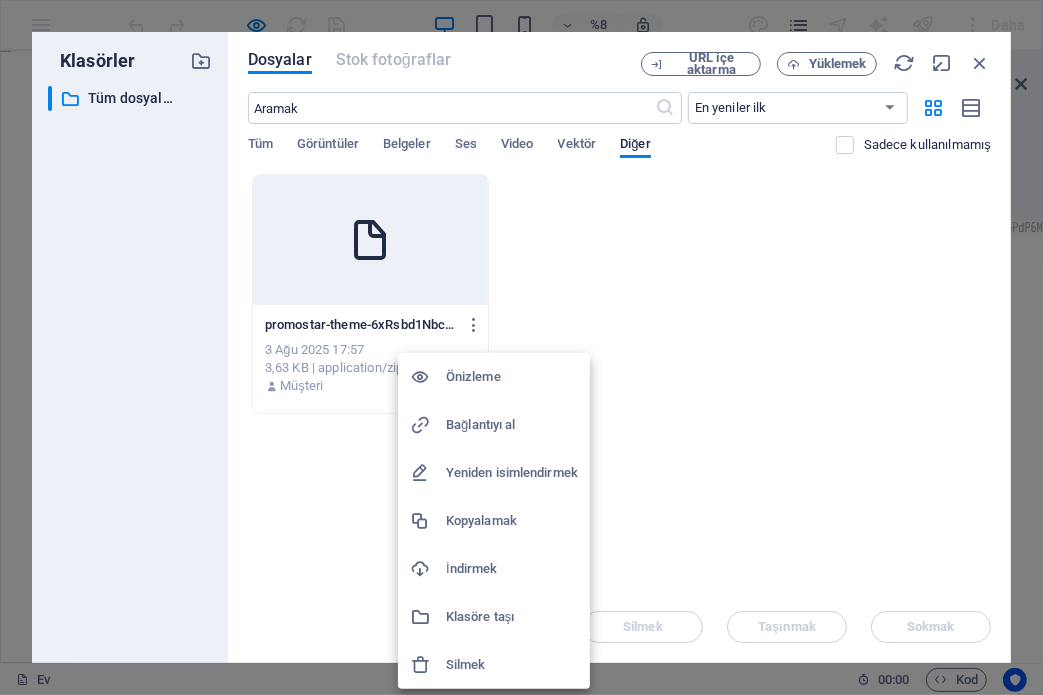 click on "Silmek" at bounding box center (466, 664) 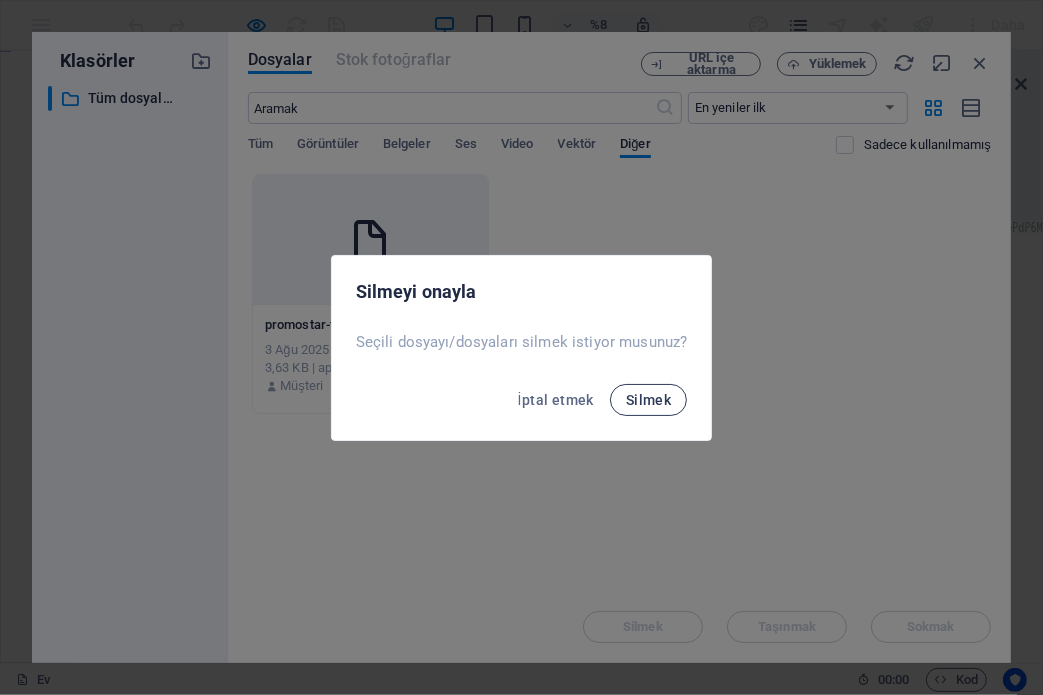 click on "Silmek" at bounding box center (648, 400) 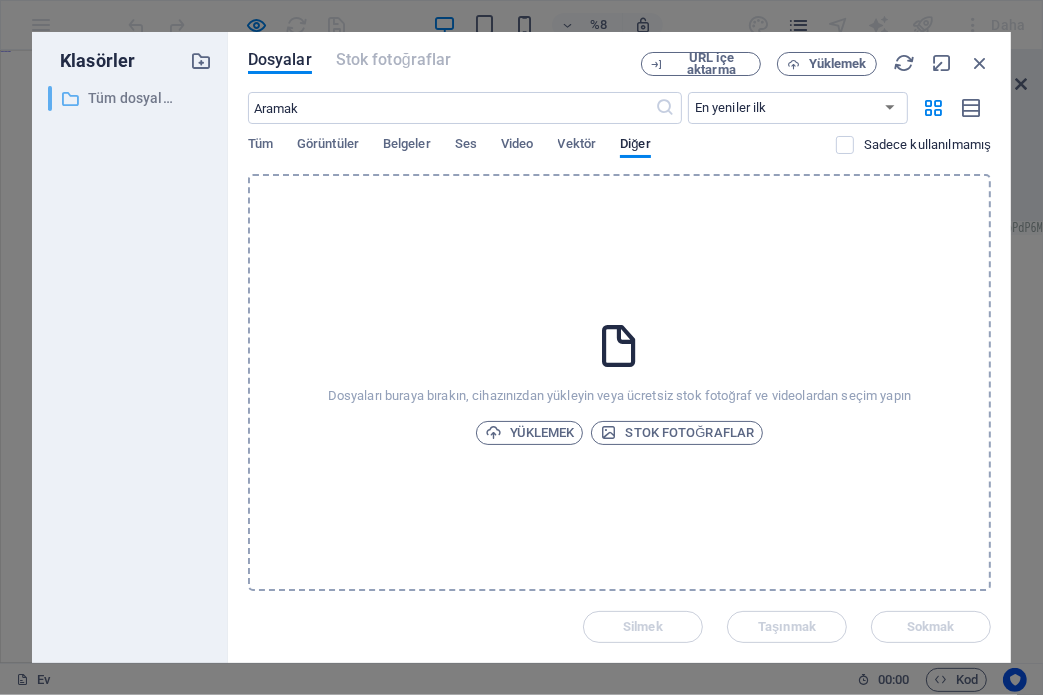 click on "Tüm dosyalar" at bounding box center (132, 98) 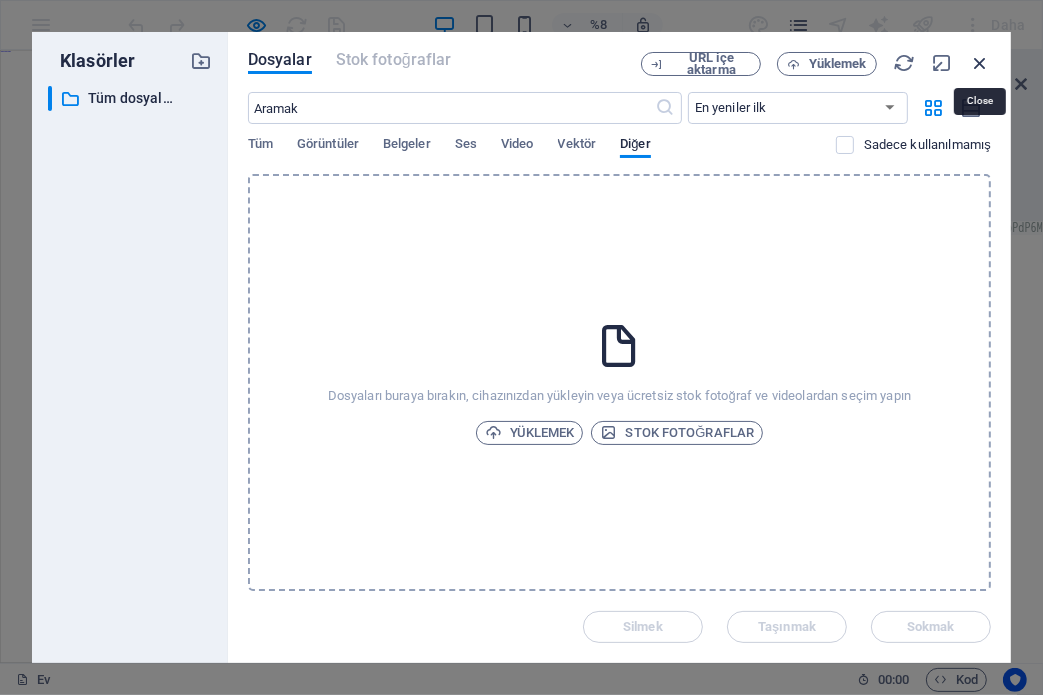 click at bounding box center [980, 63] 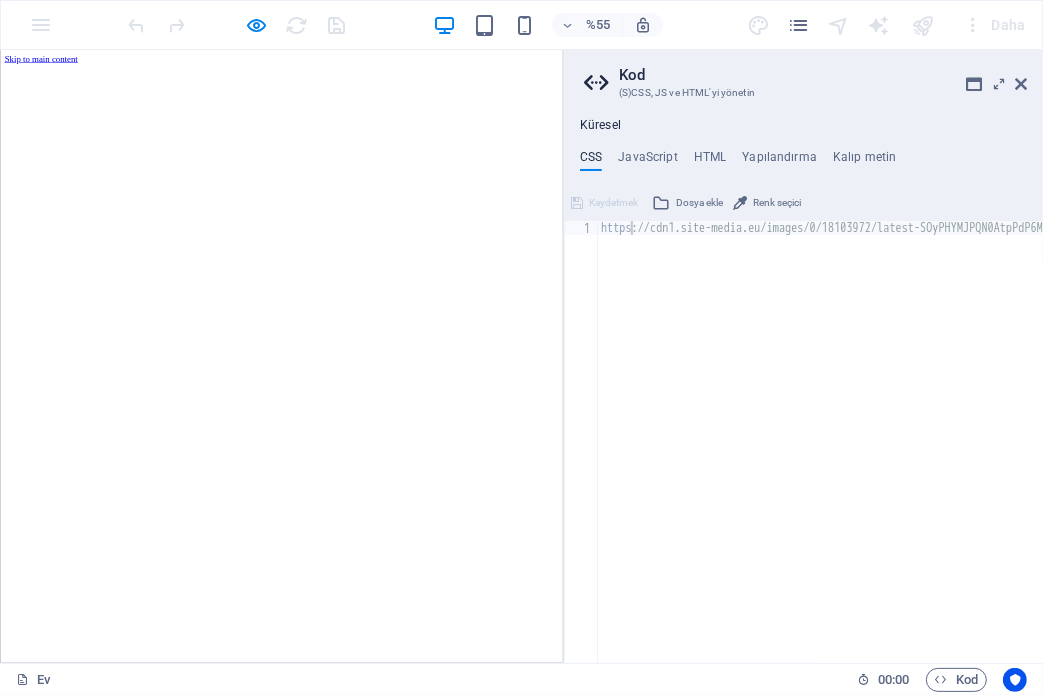 click on "Kod (S)CSS, JS ve HTML'yi yönetin" at bounding box center (805, 76) 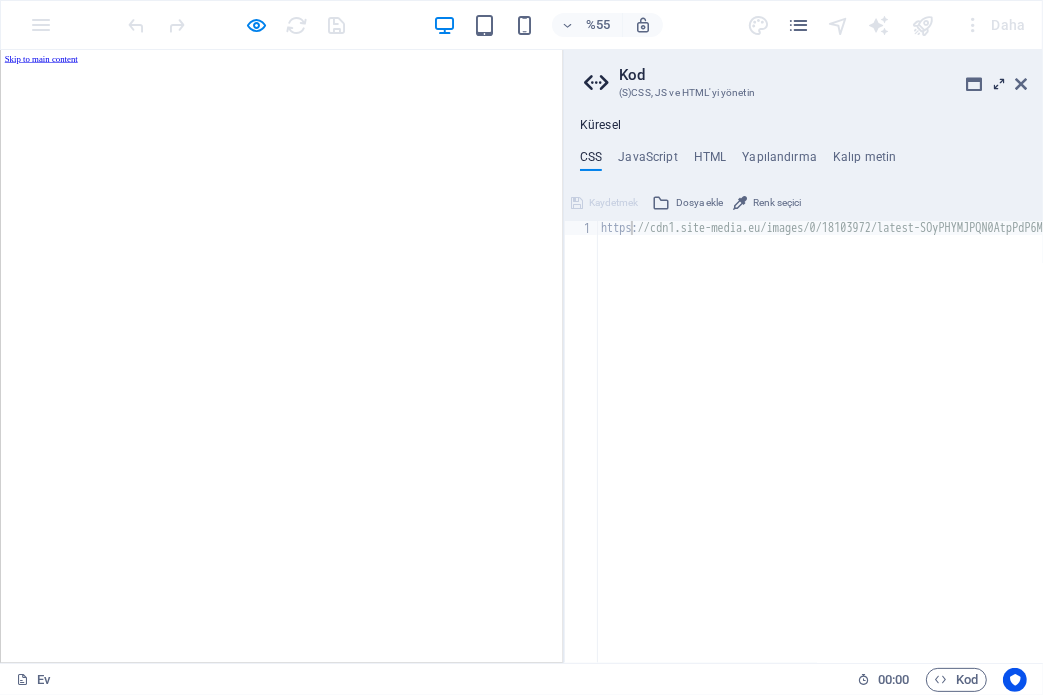 click at bounding box center [999, 84] 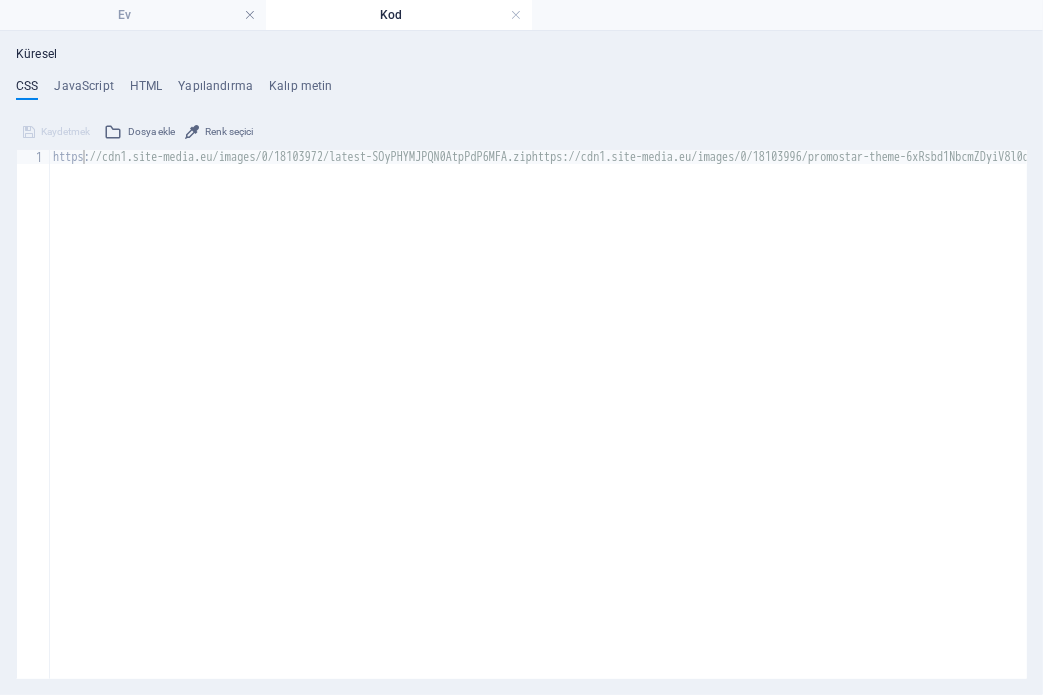 click on "https:  //cdn1.site-media.eu/images/0/18103972/latest-SOyPHYMJPQN0AtpPdP6MFA.ziphttps://cdn1.site-media.eu/images/0/18103996/promostar-theme-6xRsbd1NbcmZDyiV8l0oZw.zip" at bounding box center [538, 385] 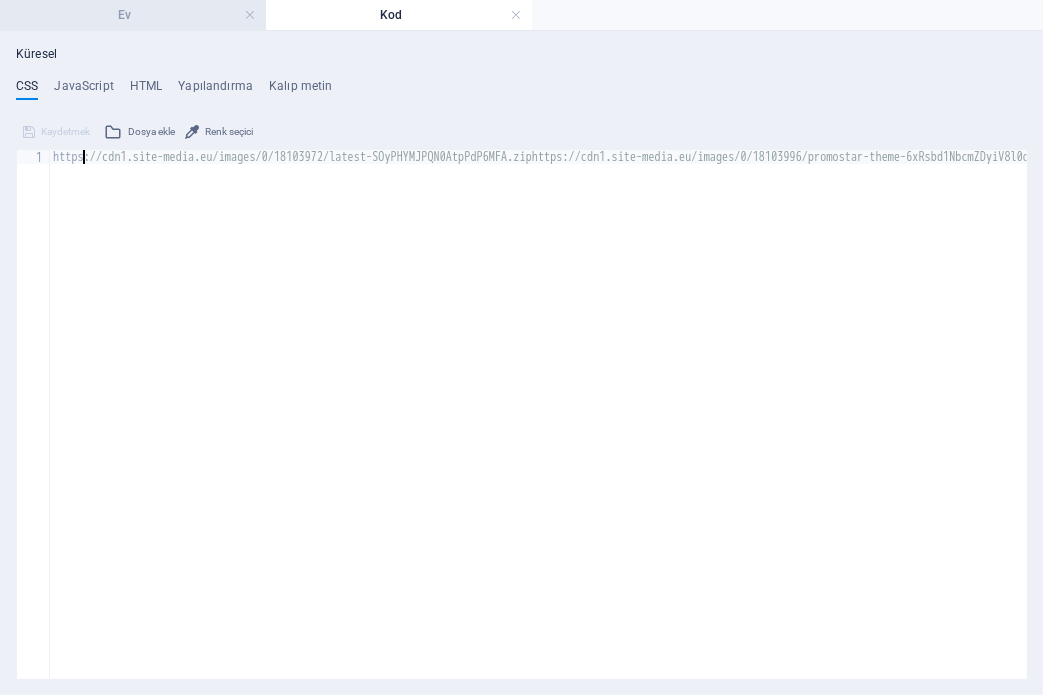 scroll, scrollTop: 0, scrollLeft: 0, axis: both 